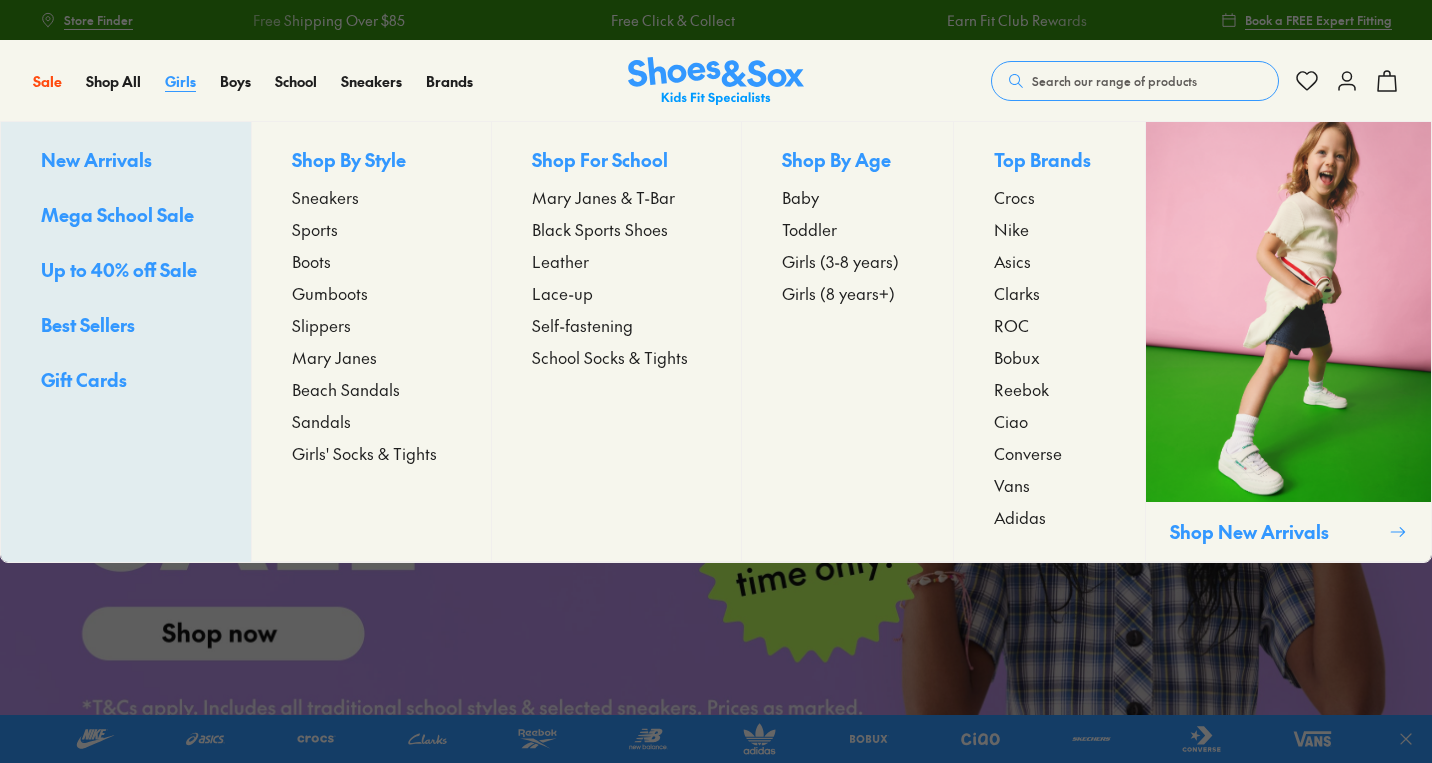 click on "Girls" at bounding box center [180, 81] 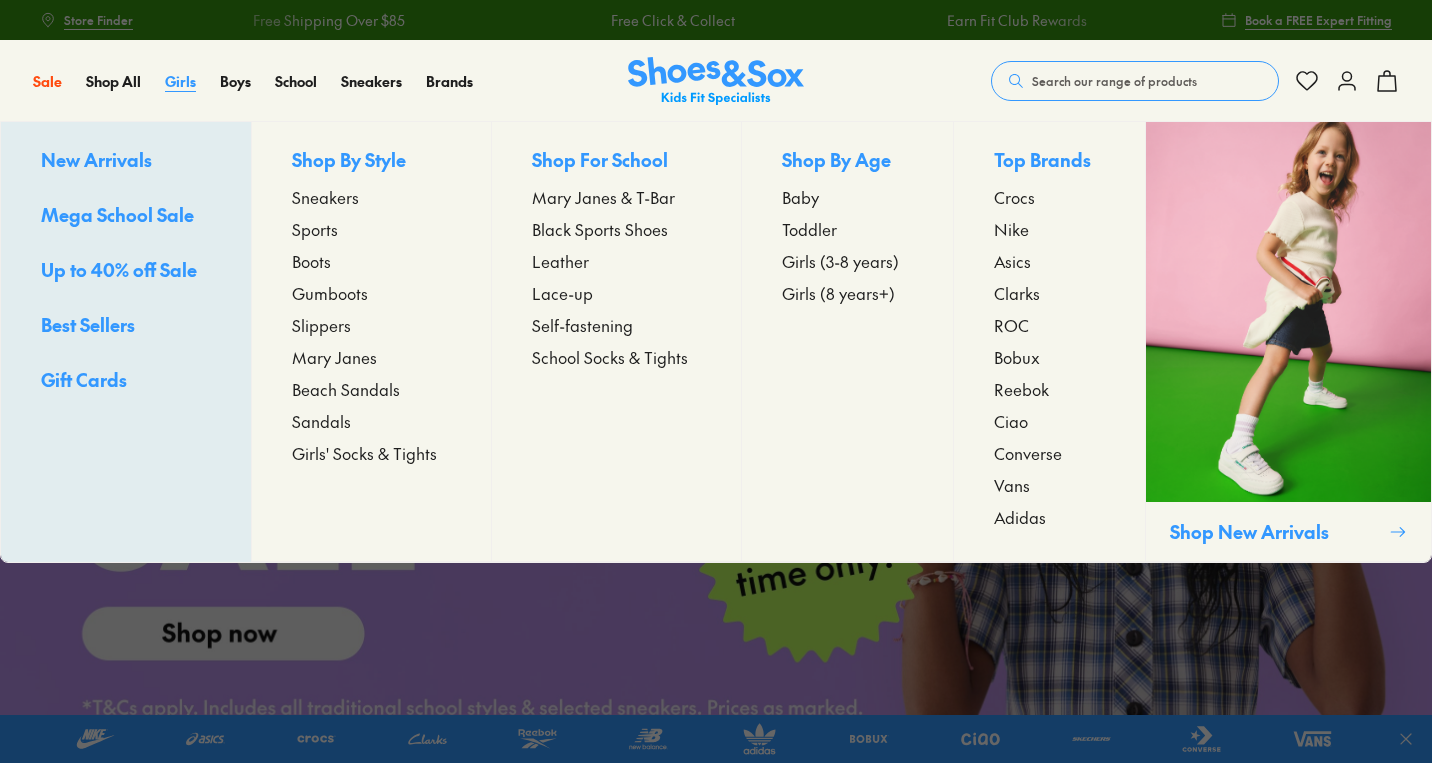 scroll, scrollTop: 0, scrollLeft: 0, axis: both 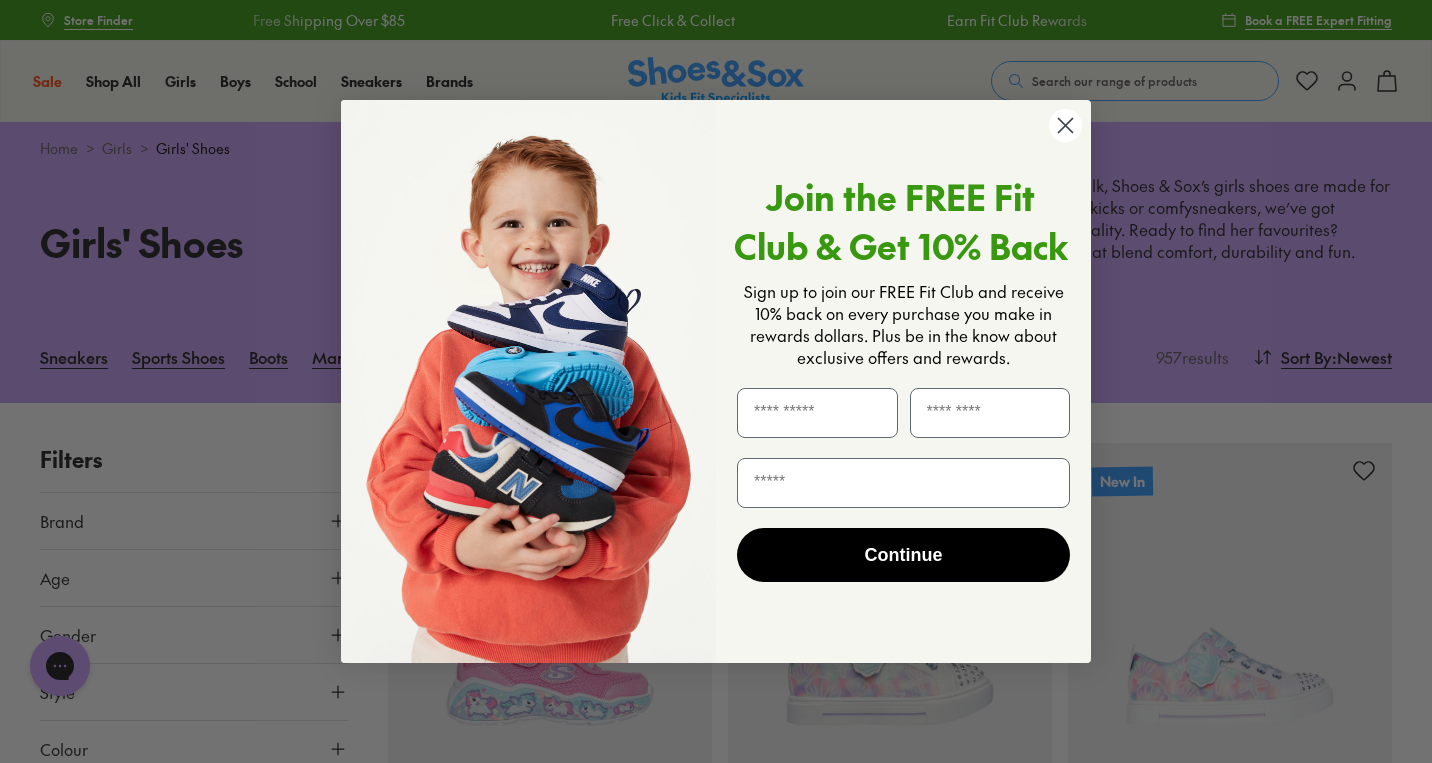 click 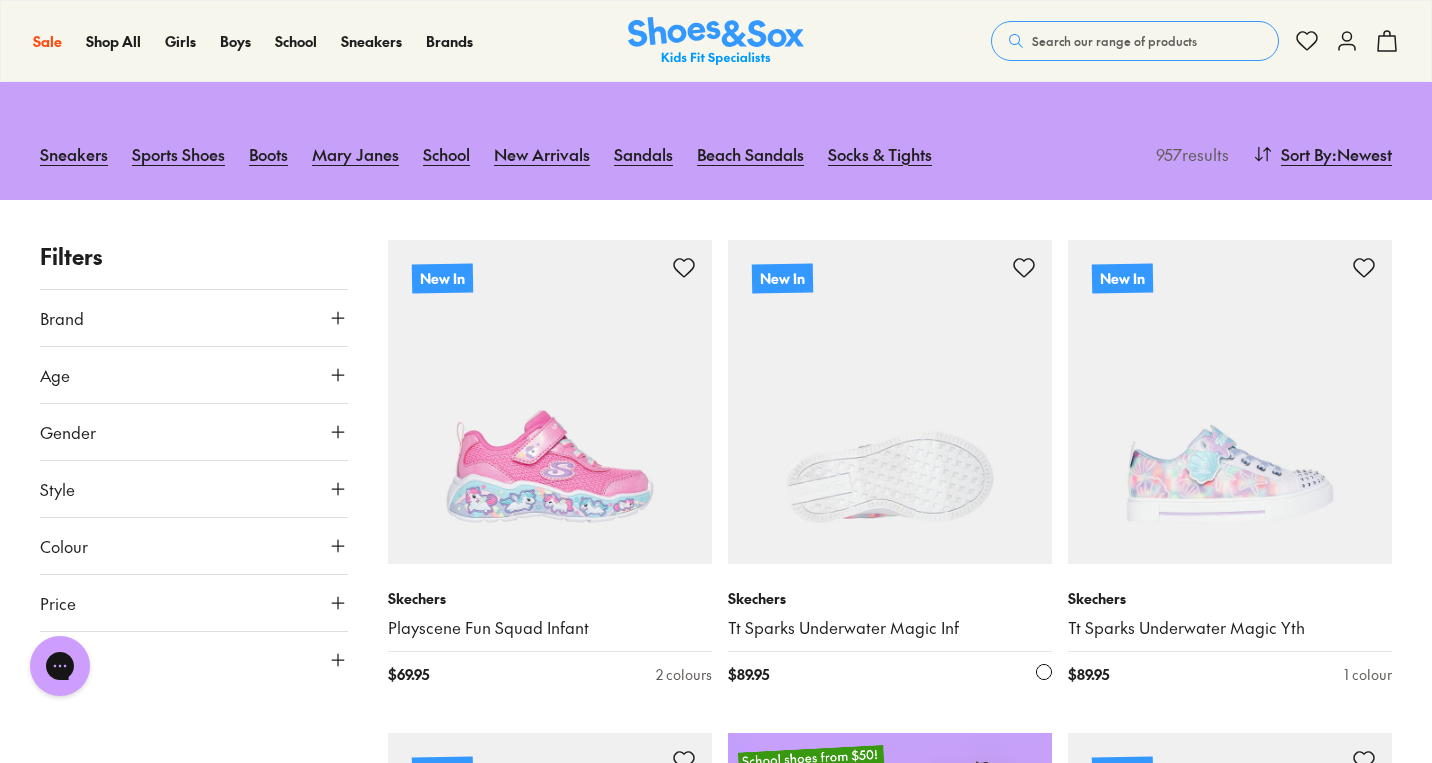 scroll, scrollTop: 212, scrollLeft: 0, axis: vertical 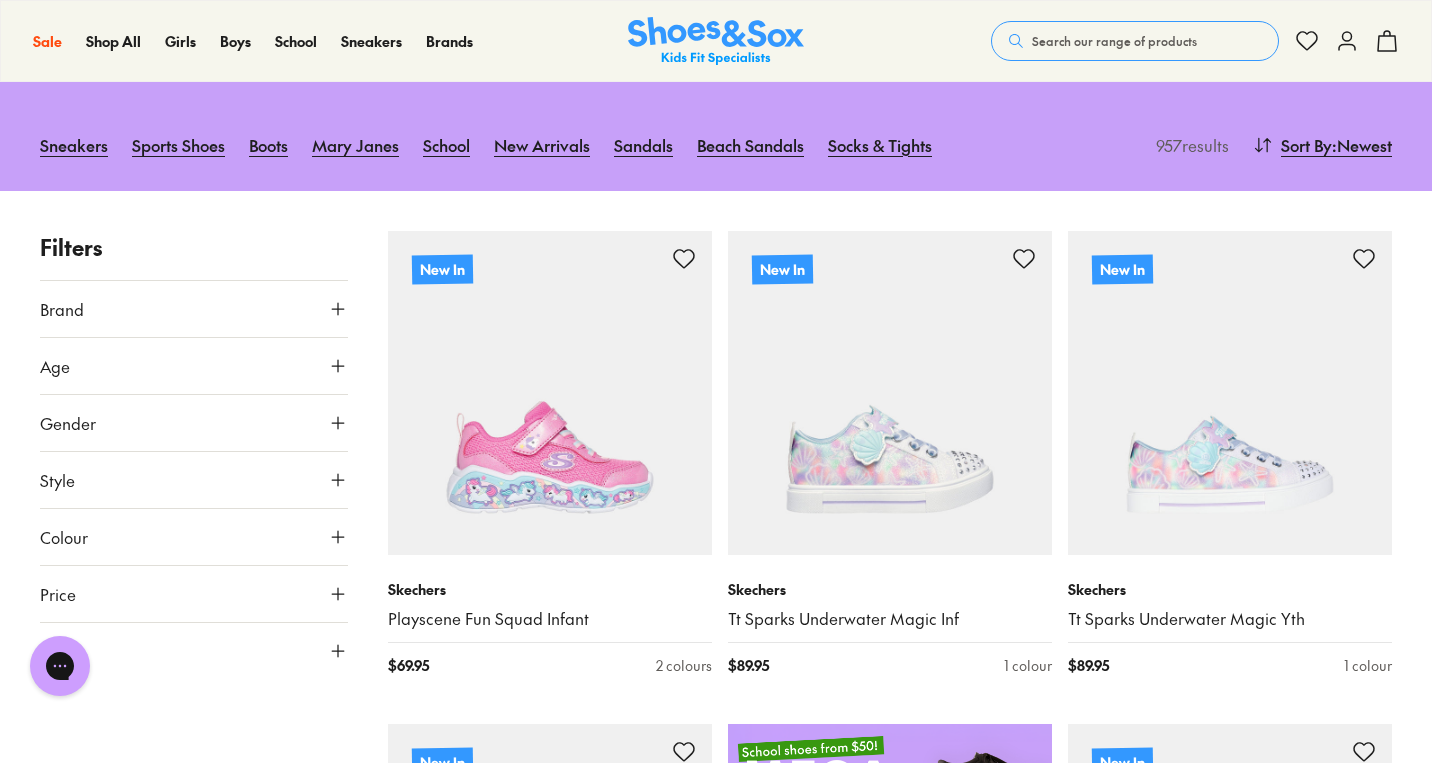 click on "Brand" at bounding box center [194, 309] 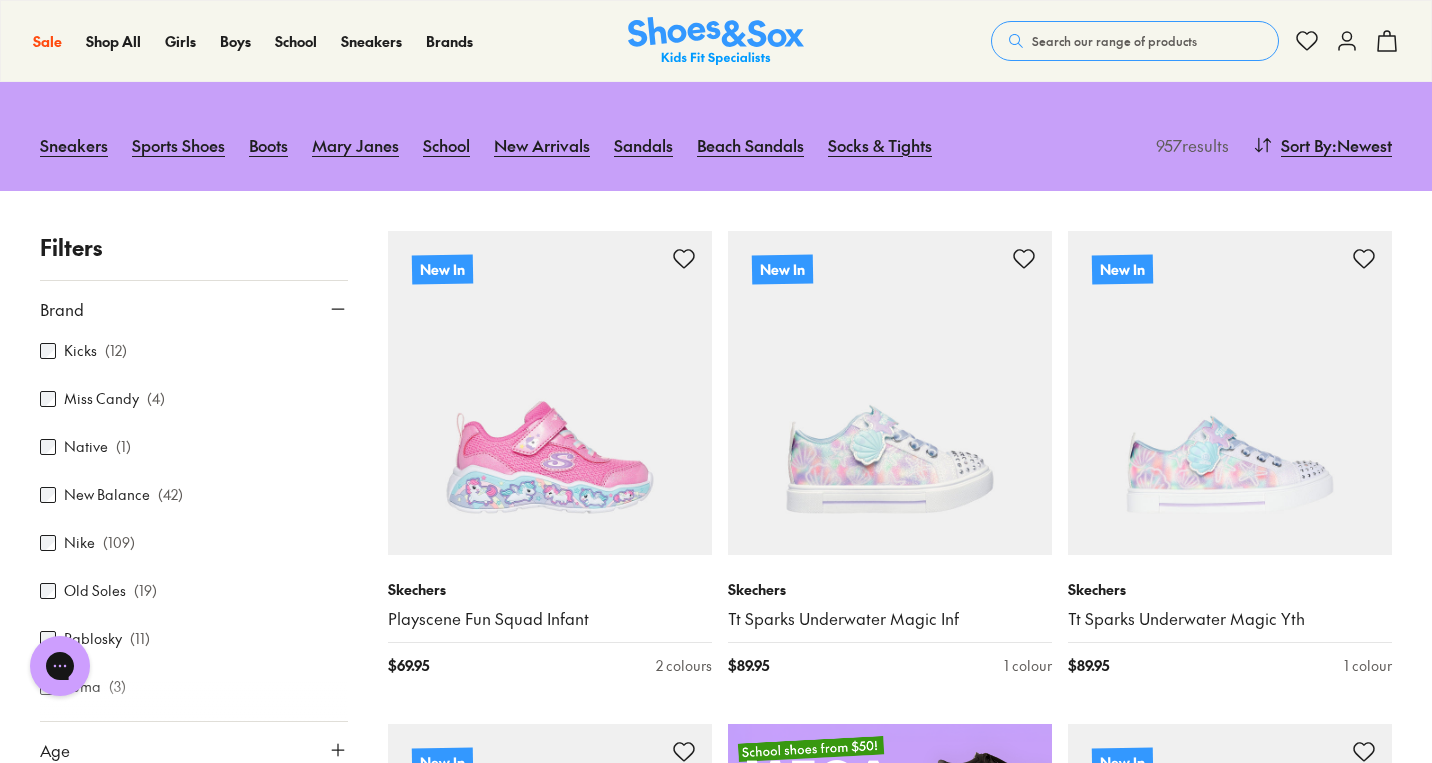 scroll, scrollTop: 775, scrollLeft: 0, axis: vertical 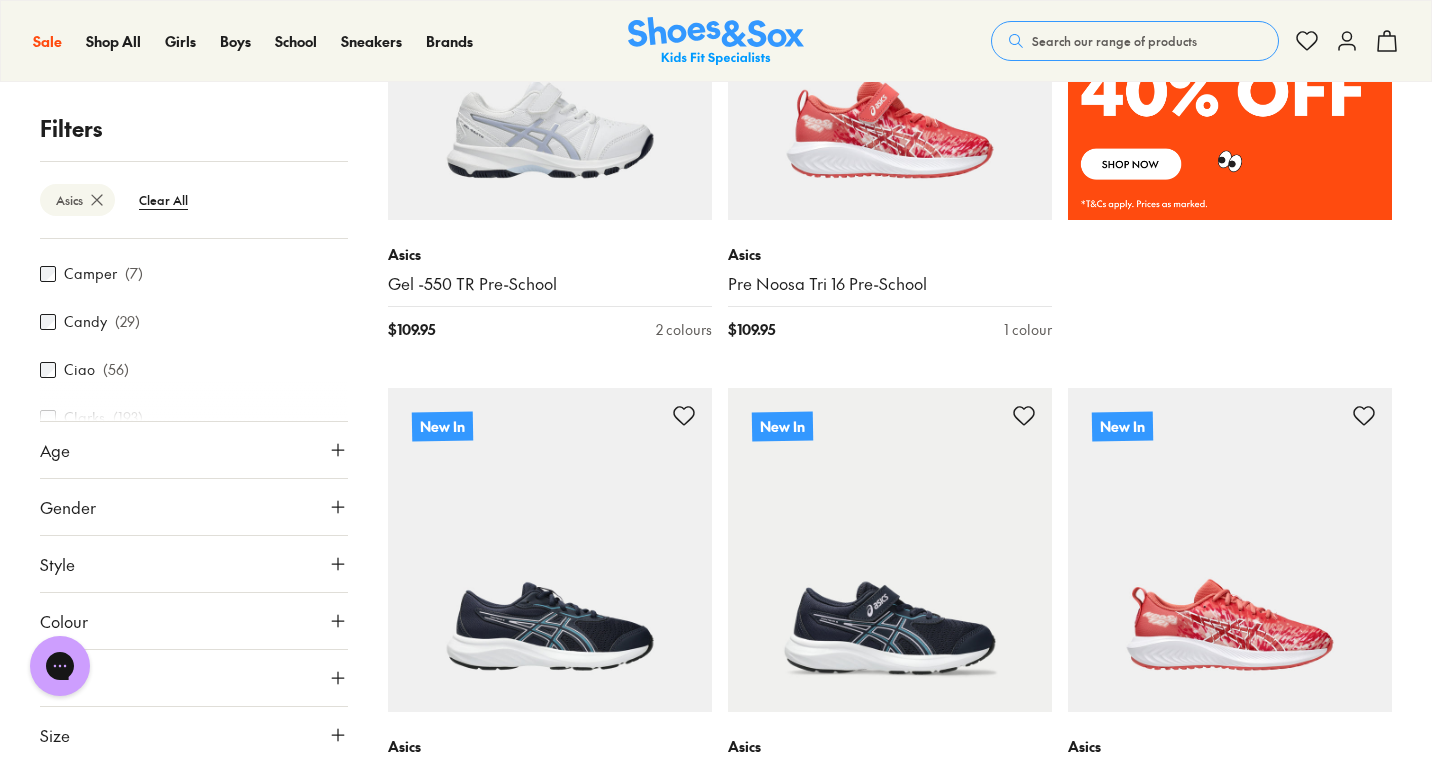 click on "Size" at bounding box center (194, 735) 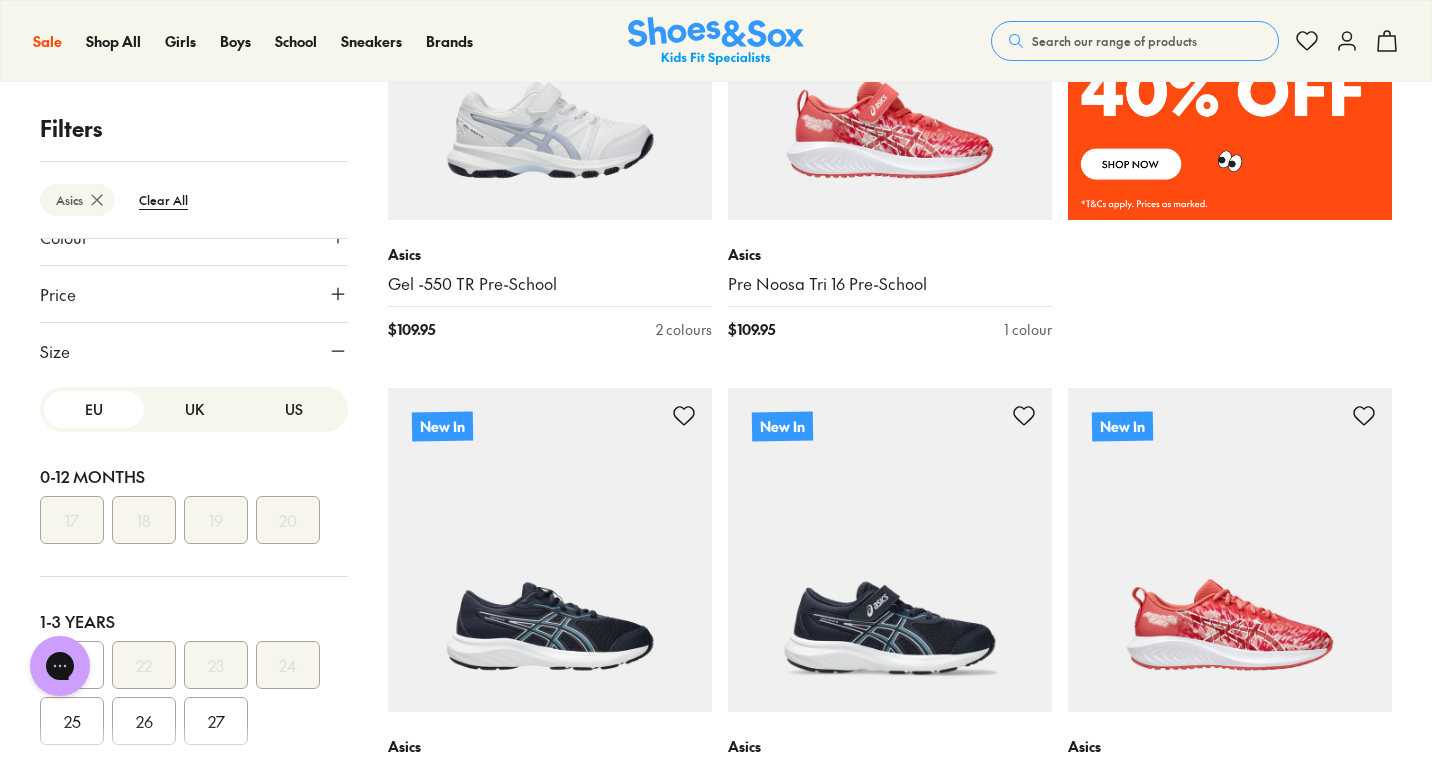 scroll, scrollTop: 642, scrollLeft: 0, axis: vertical 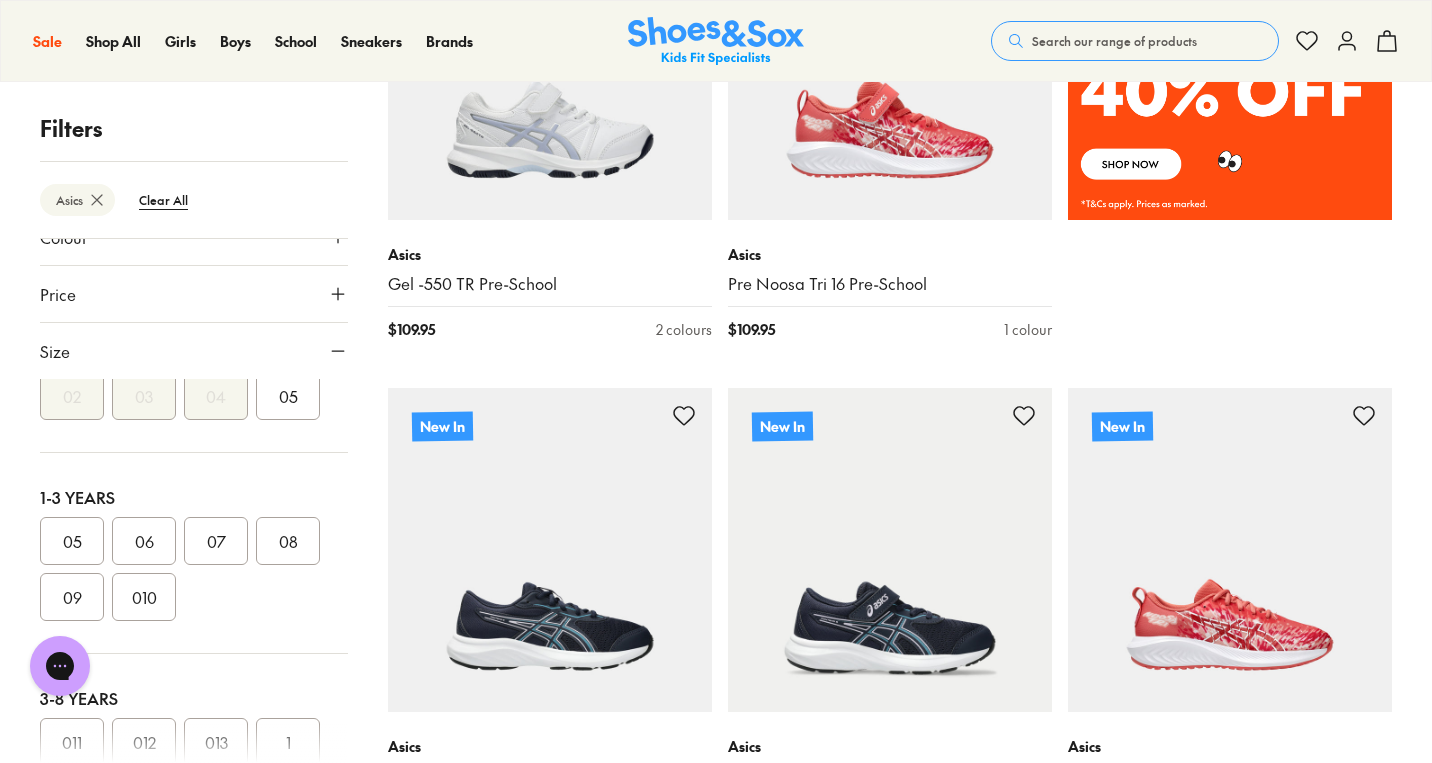 click on "05" at bounding box center [72, 541] 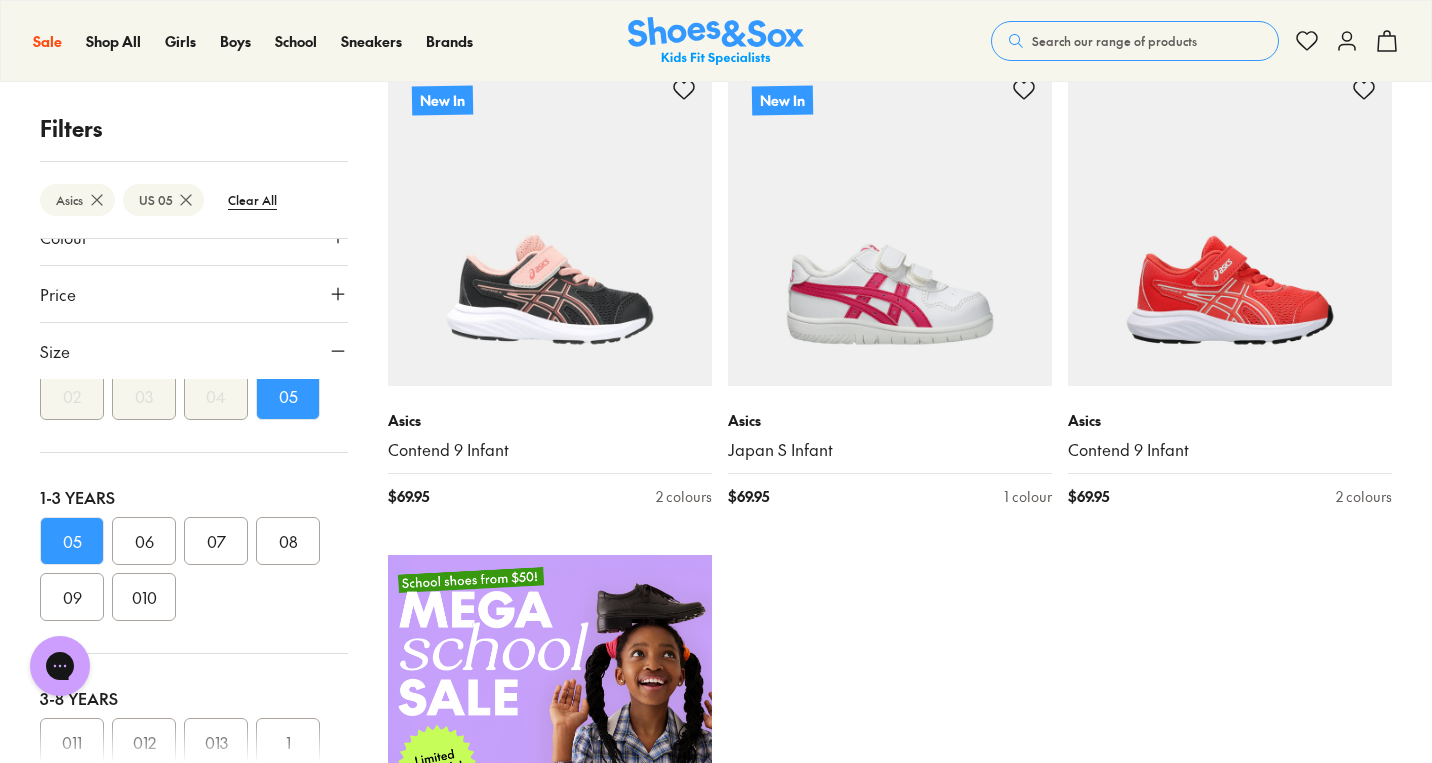 scroll, scrollTop: 376, scrollLeft: 0, axis: vertical 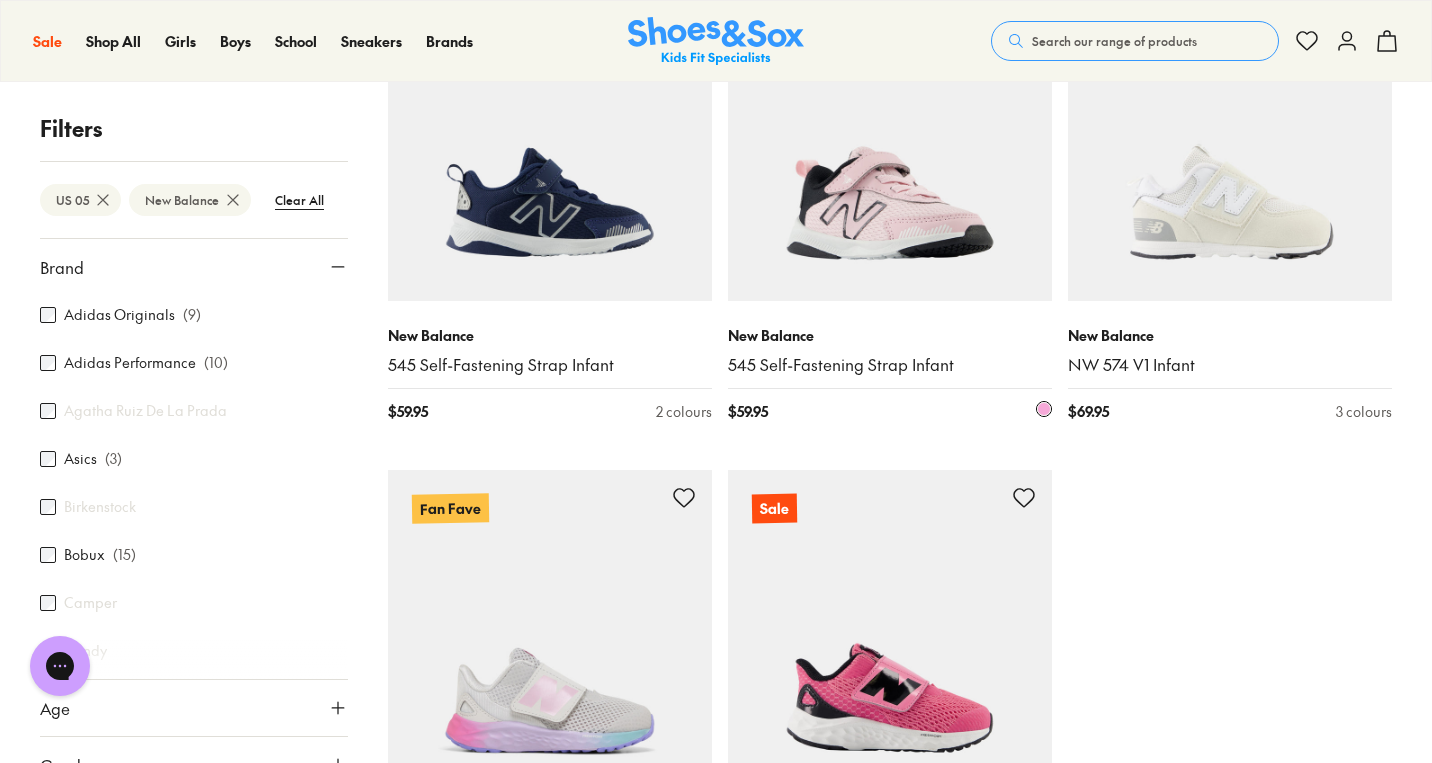click on "545 Self-Fastening Strap Infant" at bounding box center (890, 365) 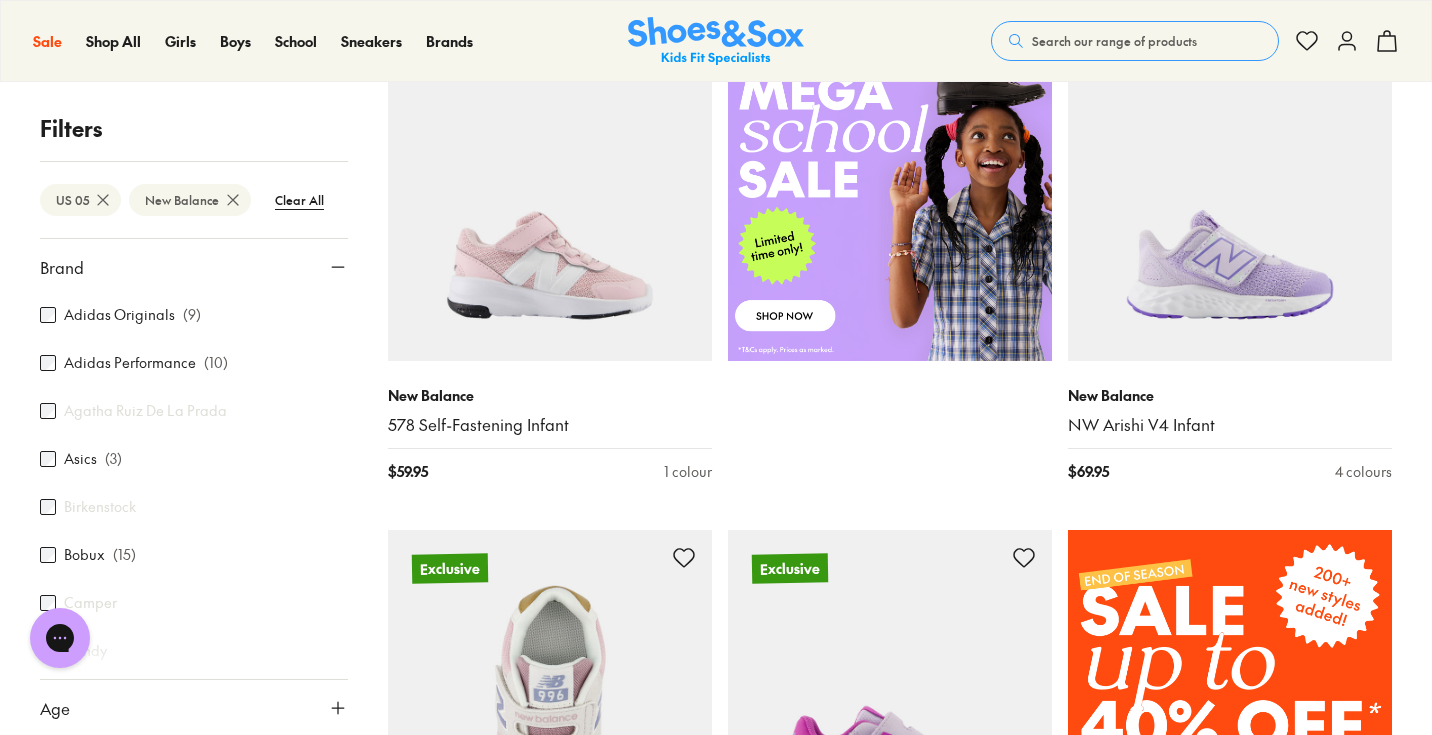 scroll, scrollTop: 894, scrollLeft: 0, axis: vertical 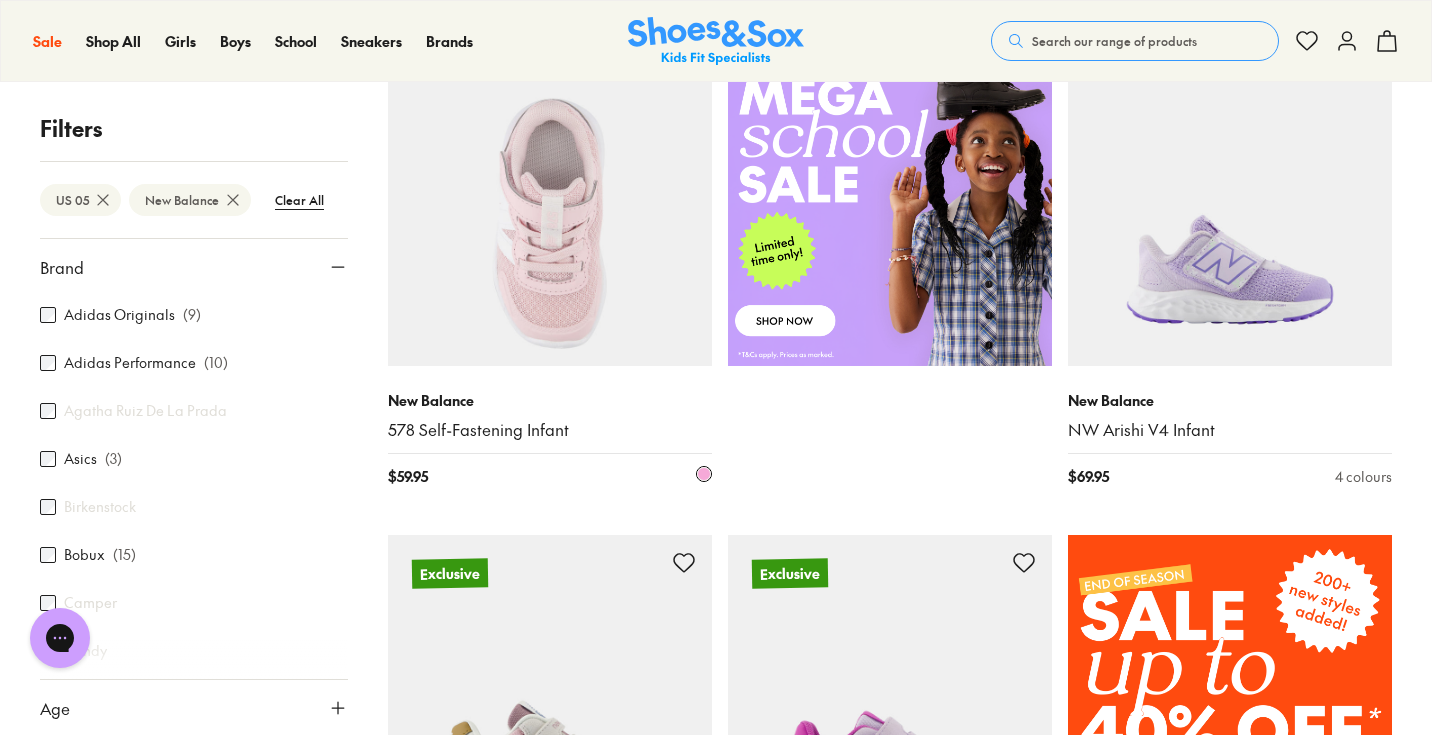 click on "578 Self-Fastening Infant" at bounding box center [550, 430] 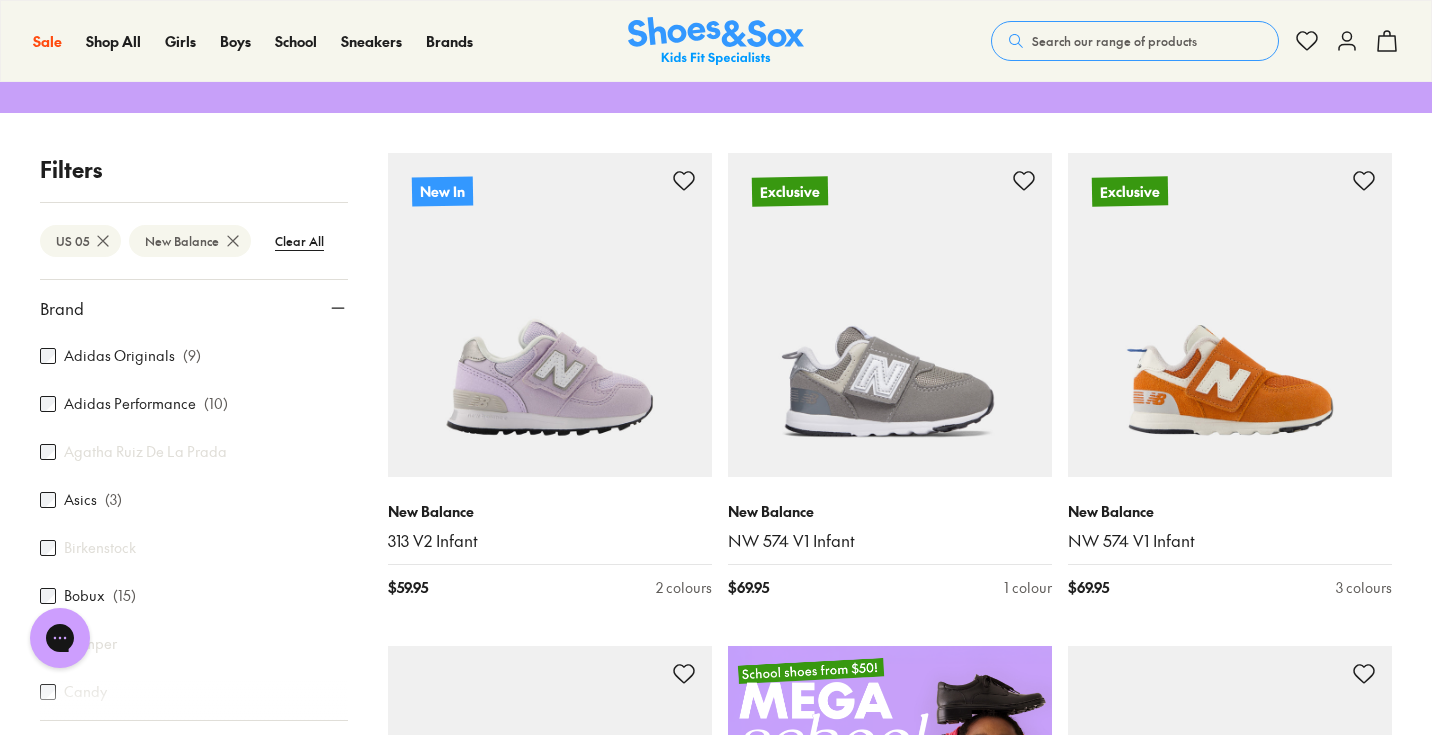 scroll, scrollTop: 268, scrollLeft: 0, axis: vertical 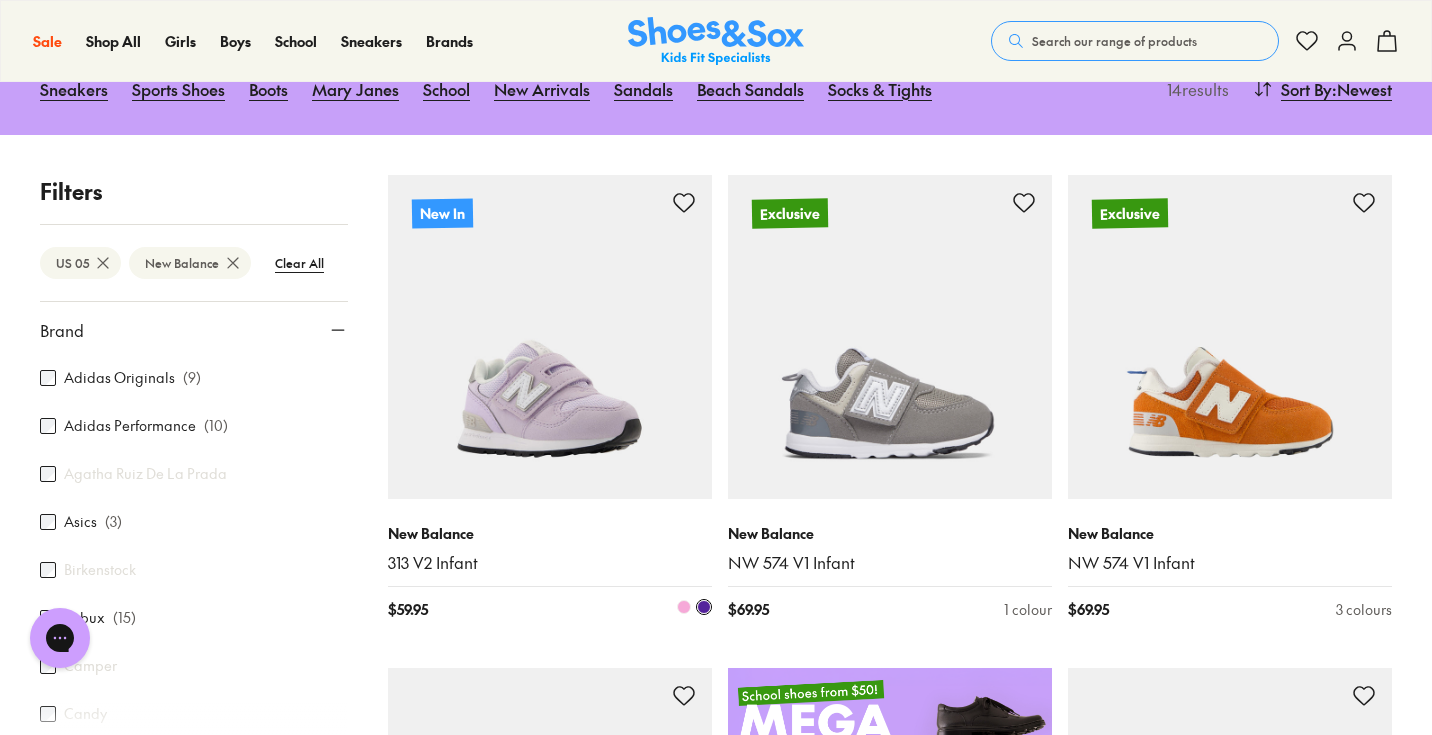 click at bounding box center [550, 337] 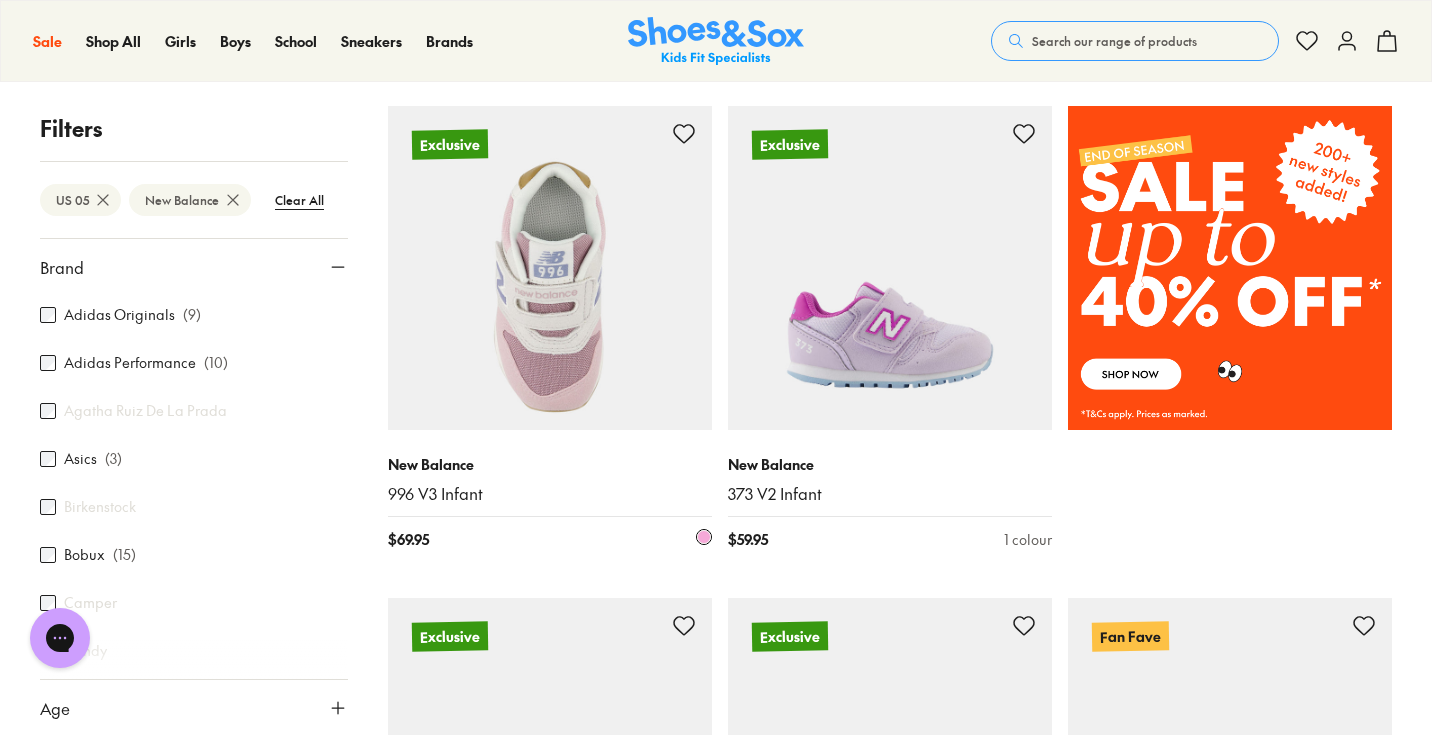 scroll, scrollTop: 1332, scrollLeft: 0, axis: vertical 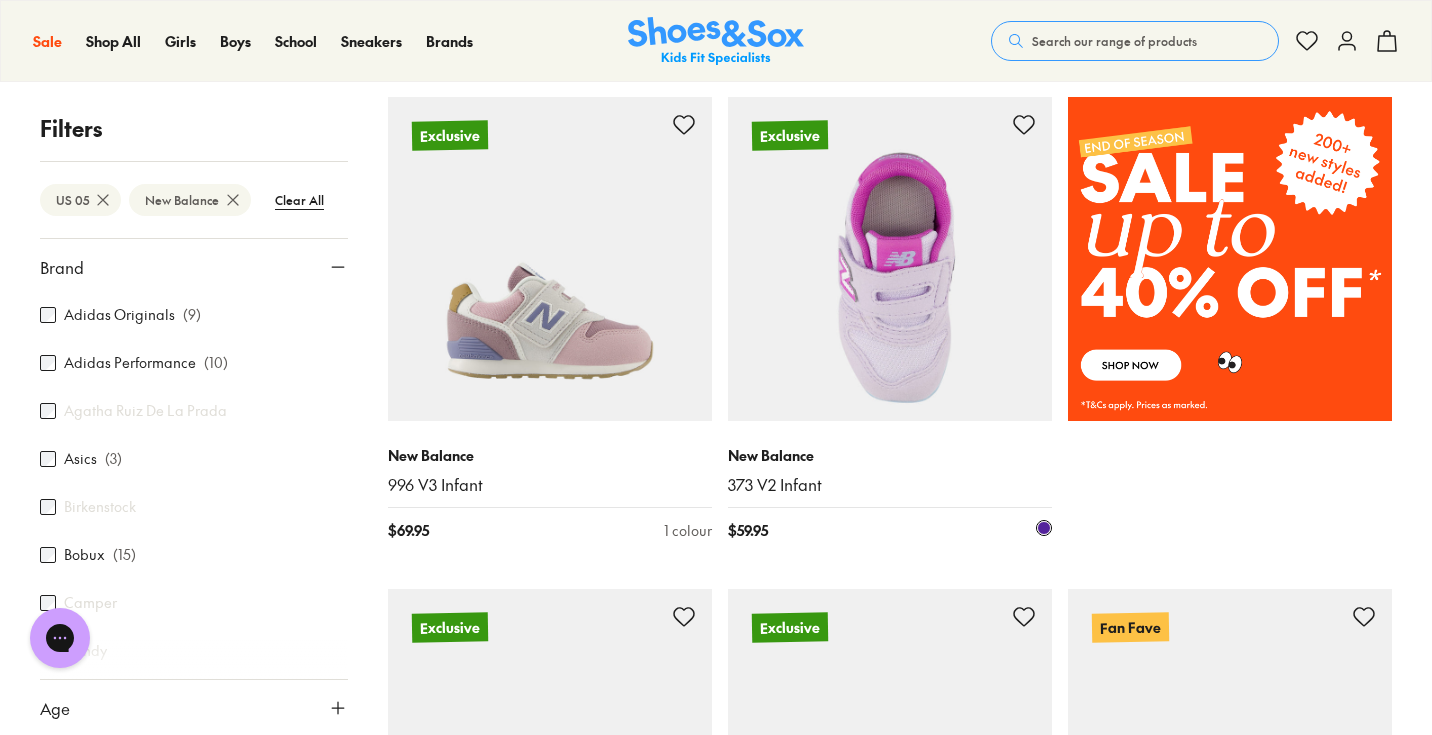 click at bounding box center (890, 259) 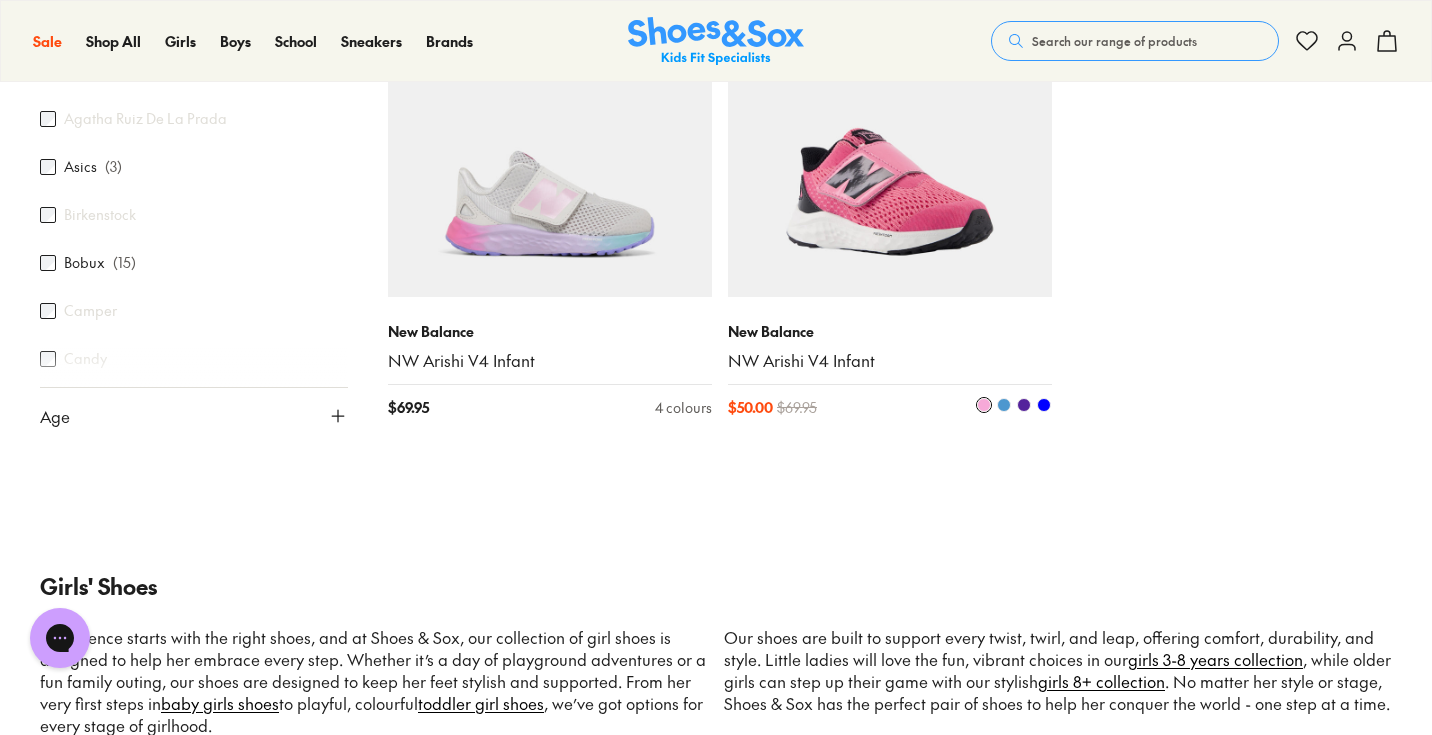 scroll, scrollTop: 2446, scrollLeft: 0, axis: vertical 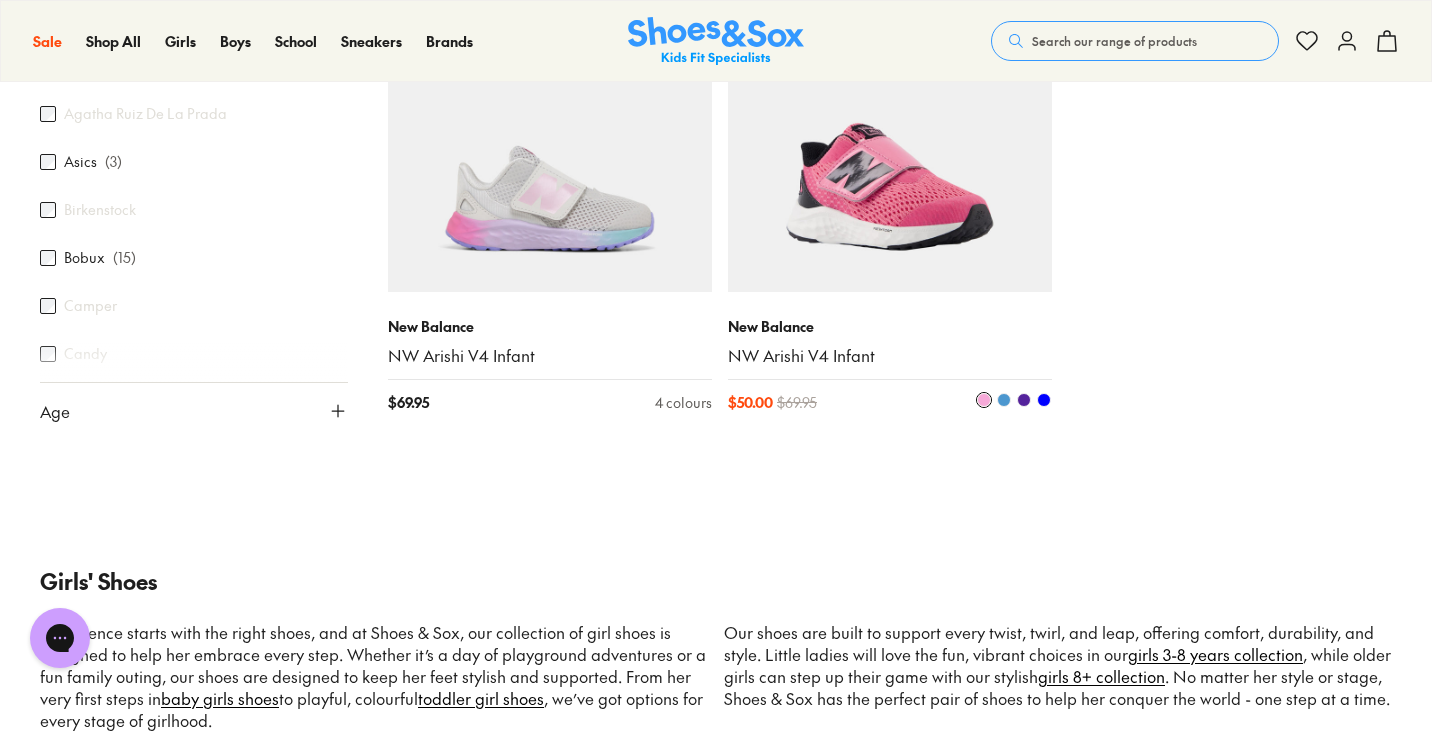 click at bounding box center [890, 130] 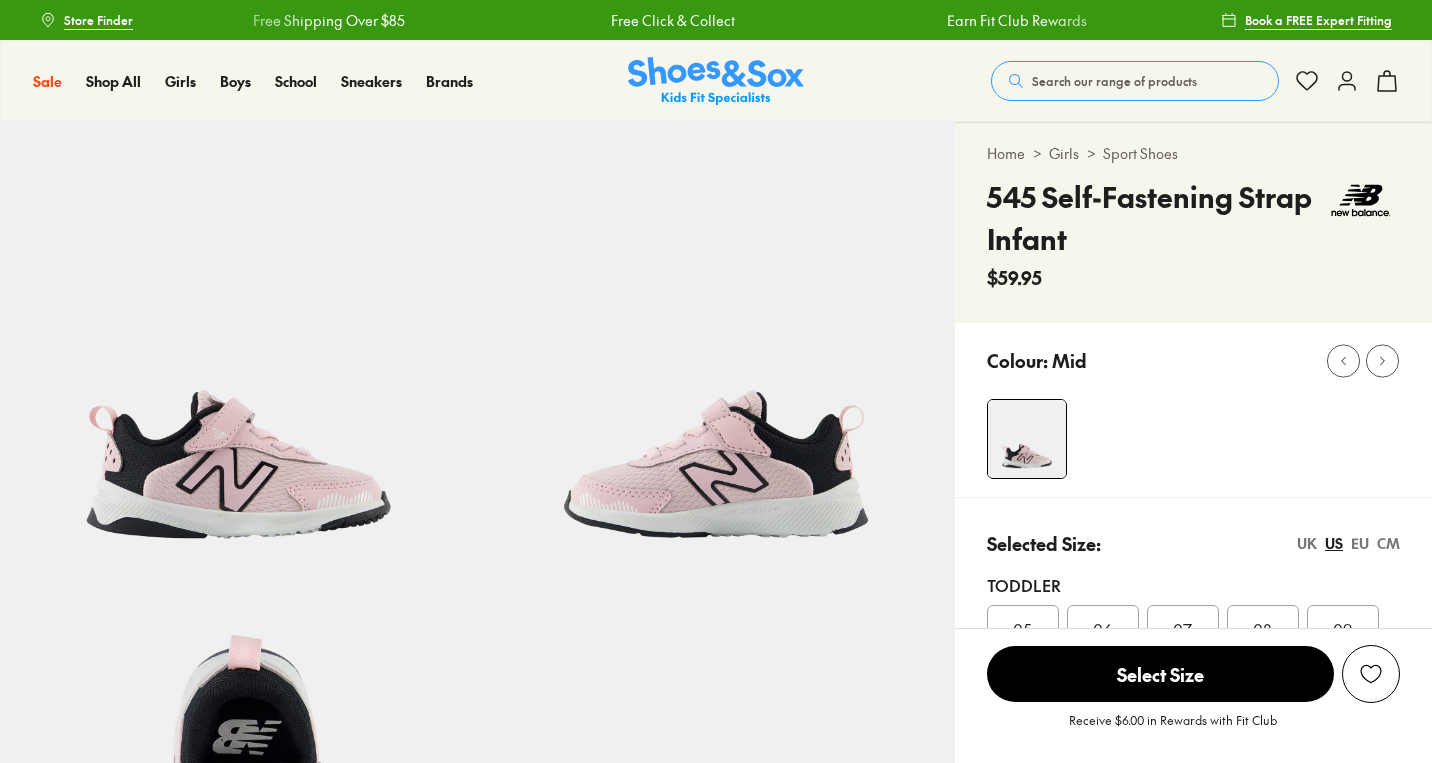 select on "*" 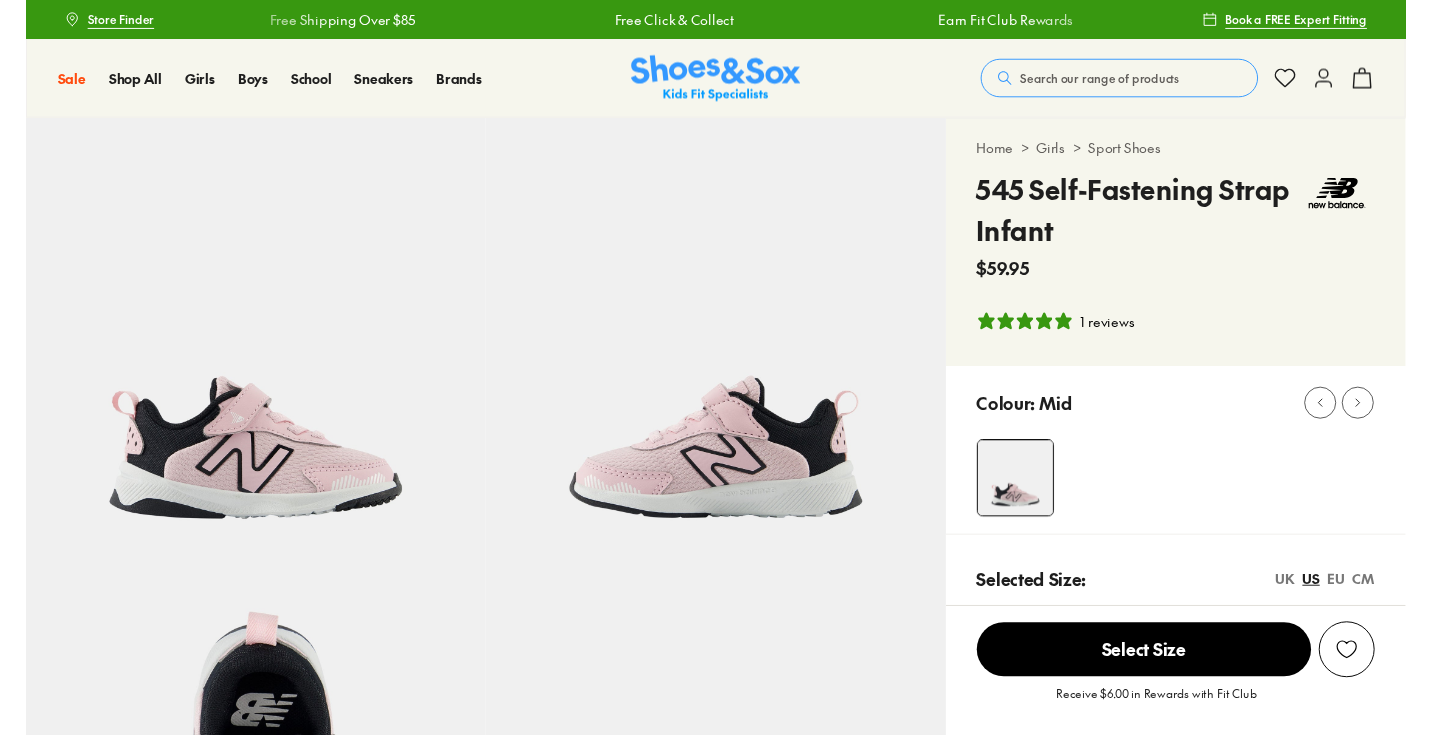 scroll, scrollTop: 0, scrollLeft: 0, axis: both 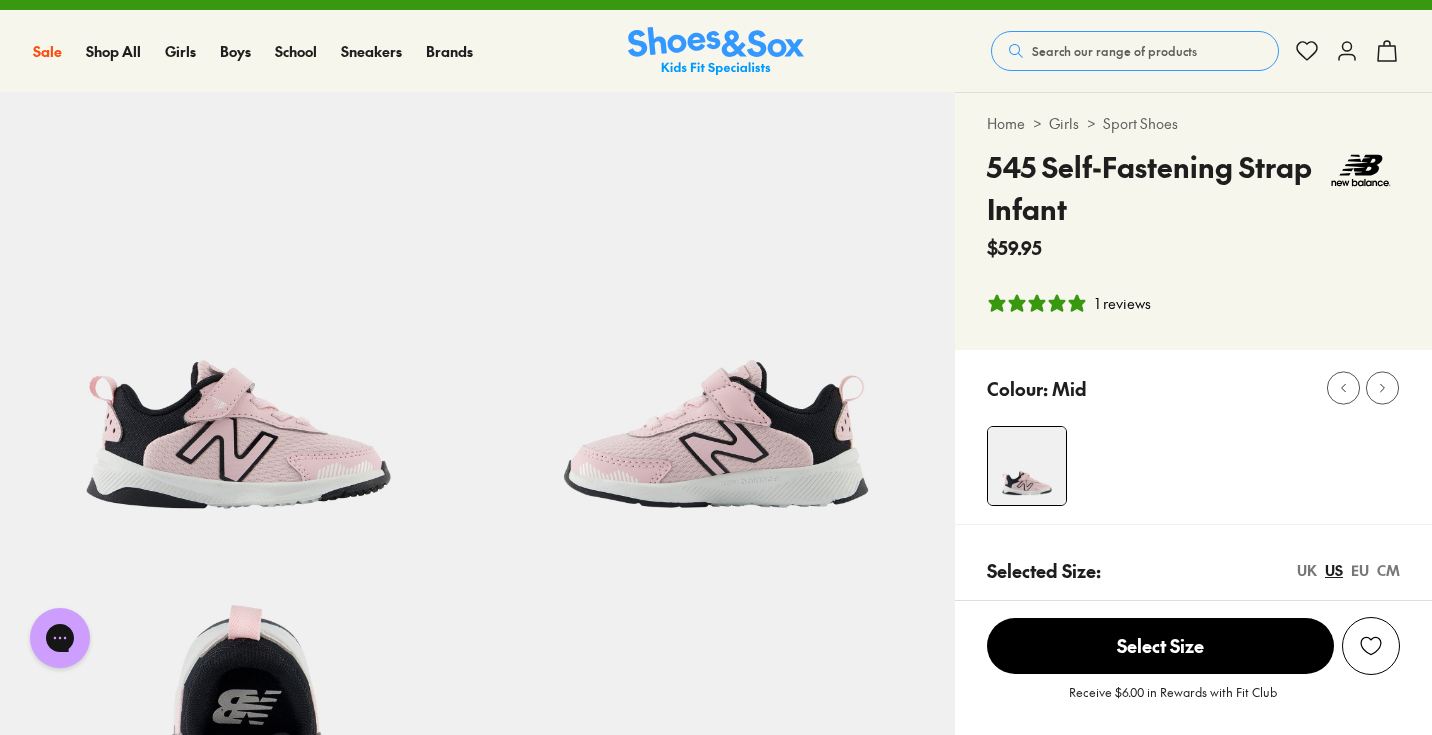 click on "Search our range of products" at bounding box center [1114, 51] 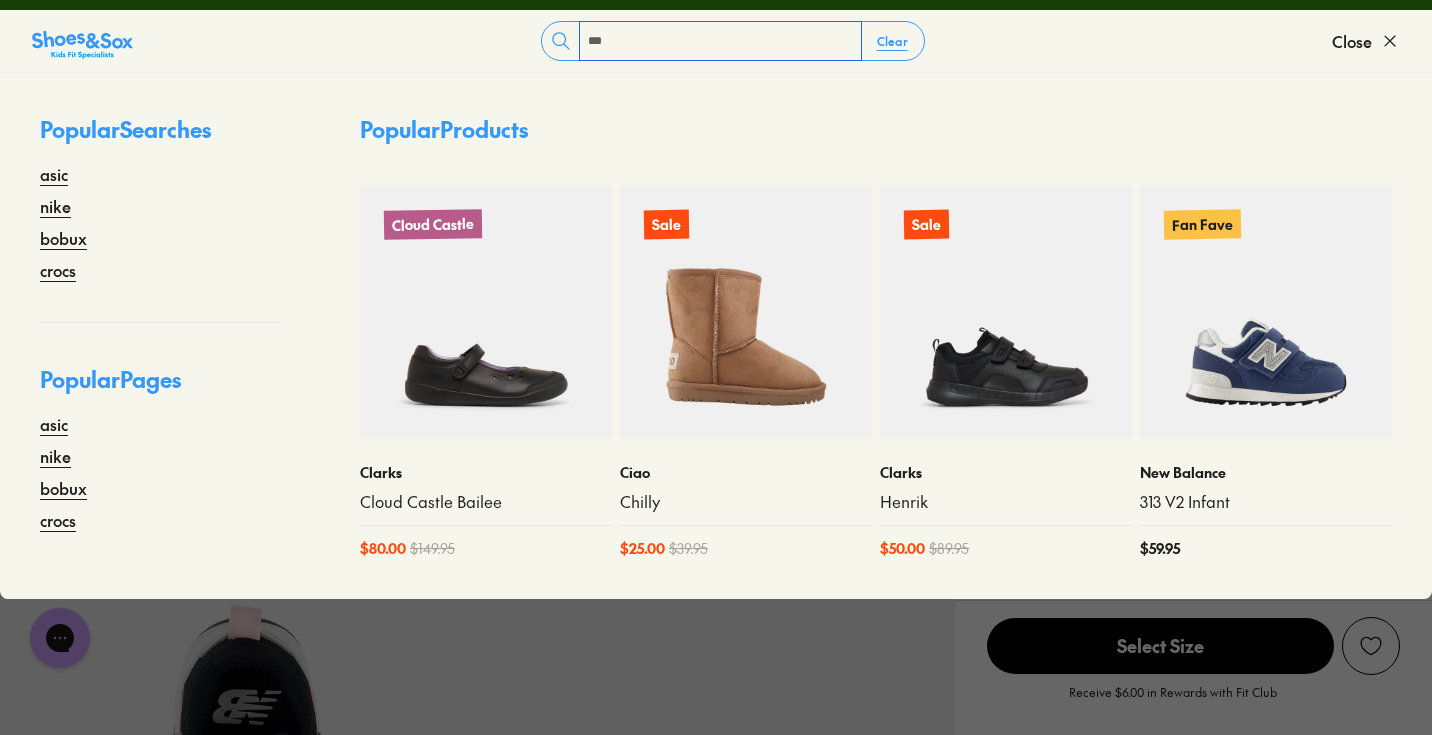 type on "***" 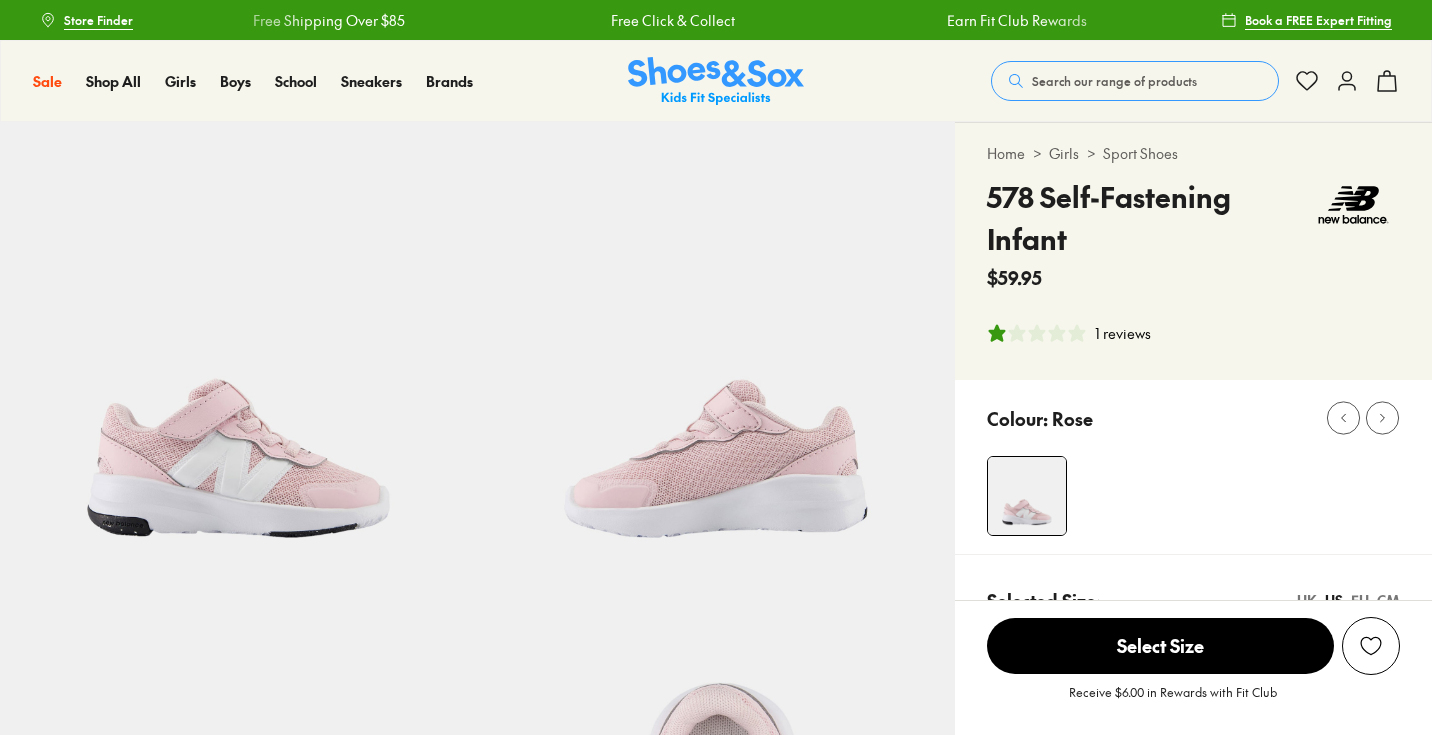 select on "*" 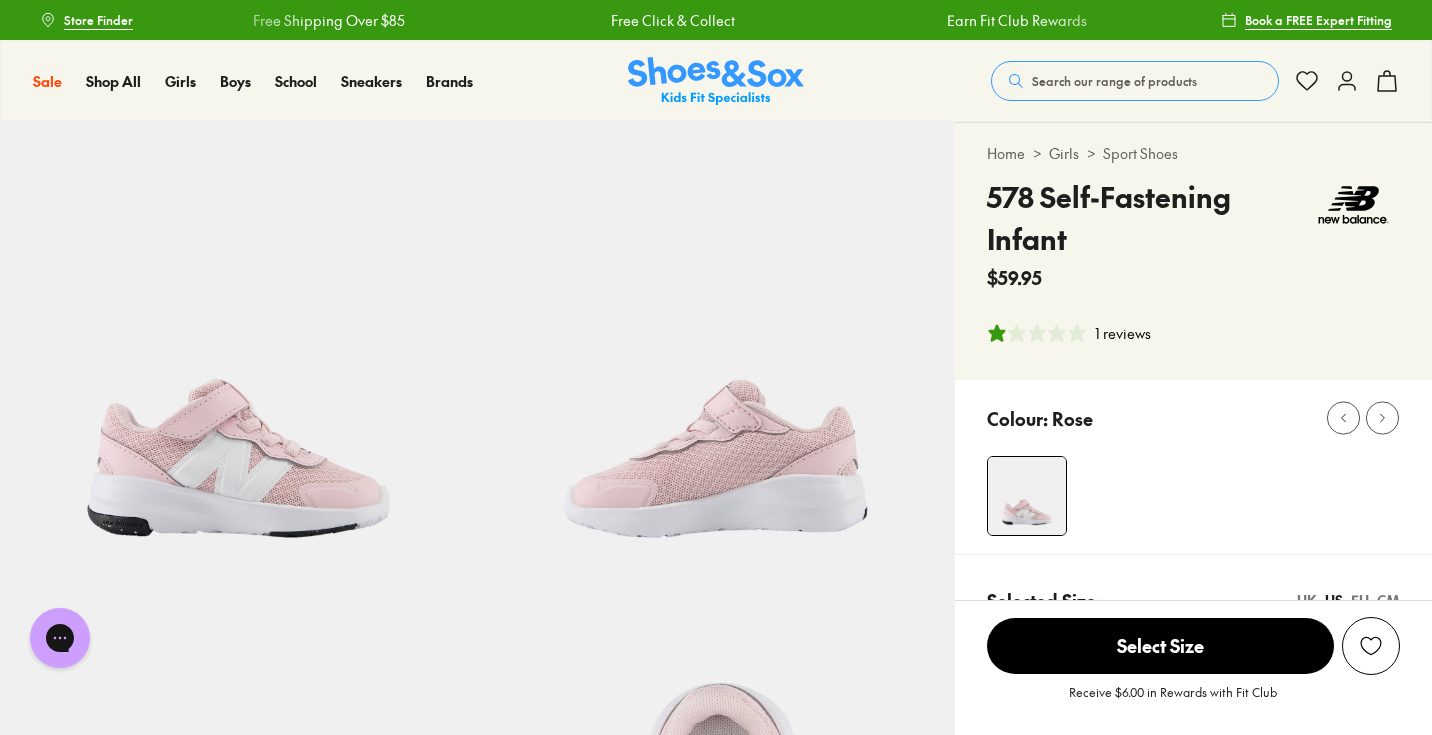 scroll, scrollTop: 0, scrollLeft: 0, axis: both 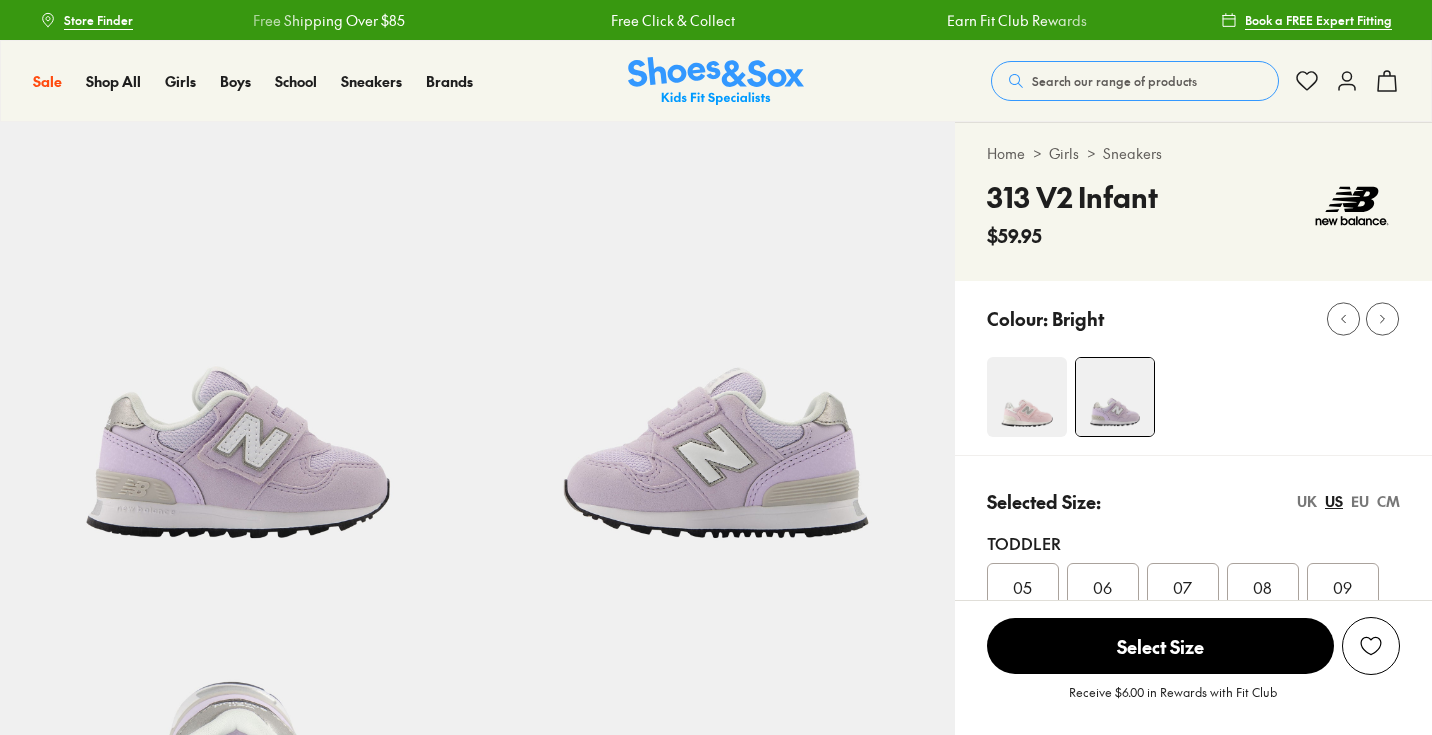 select on "*" 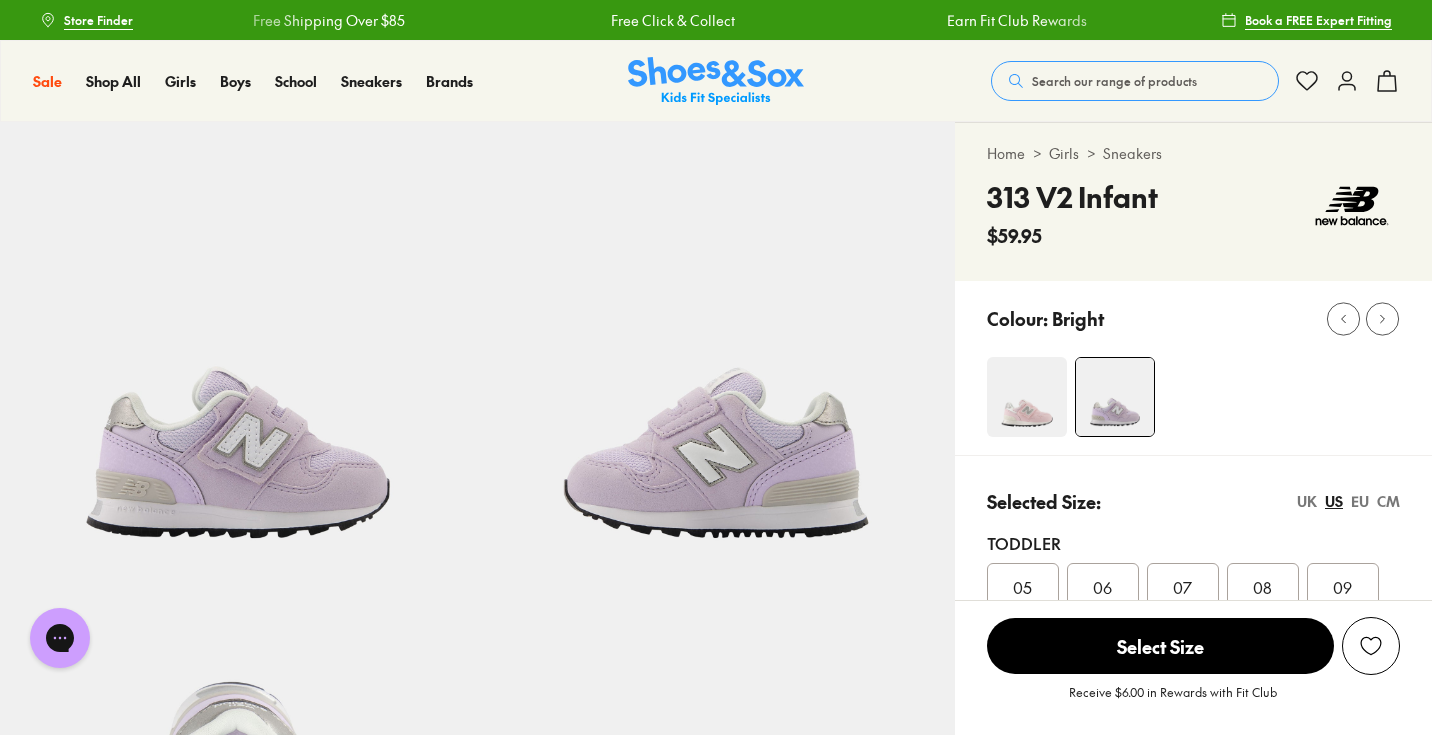 scroll, scrollTop: 0, scrollLeft: 0, axis: both 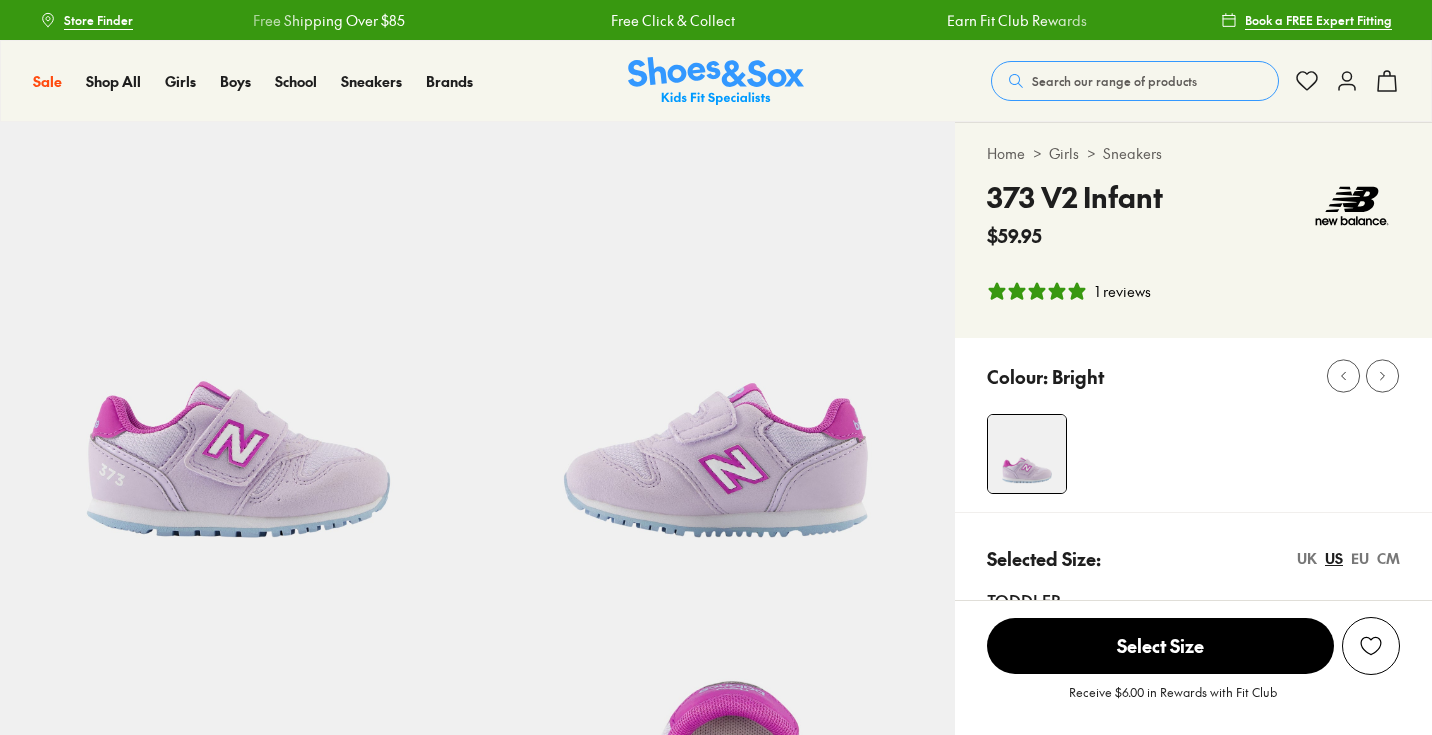 select on "*" 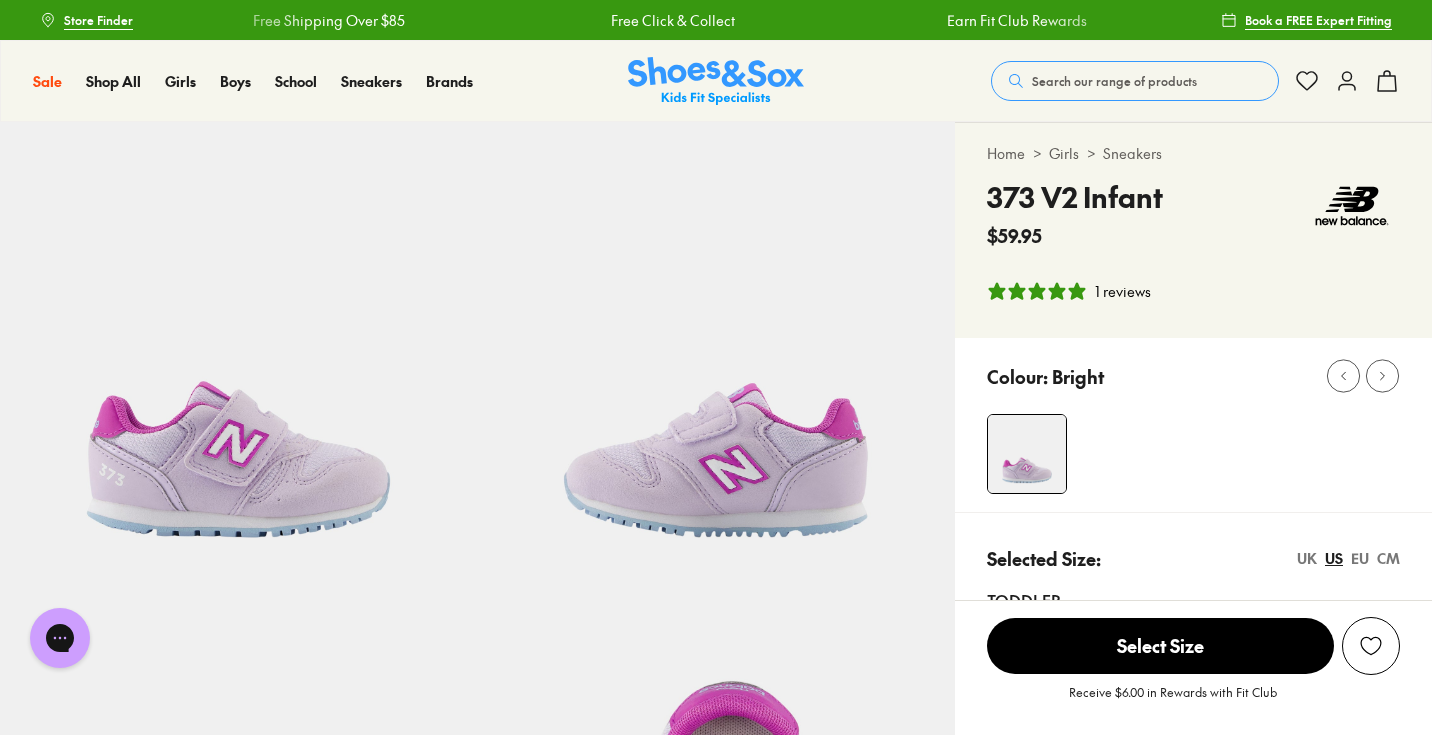 scroll, scrollTop: 0, scrollLeft: 0, axis: both 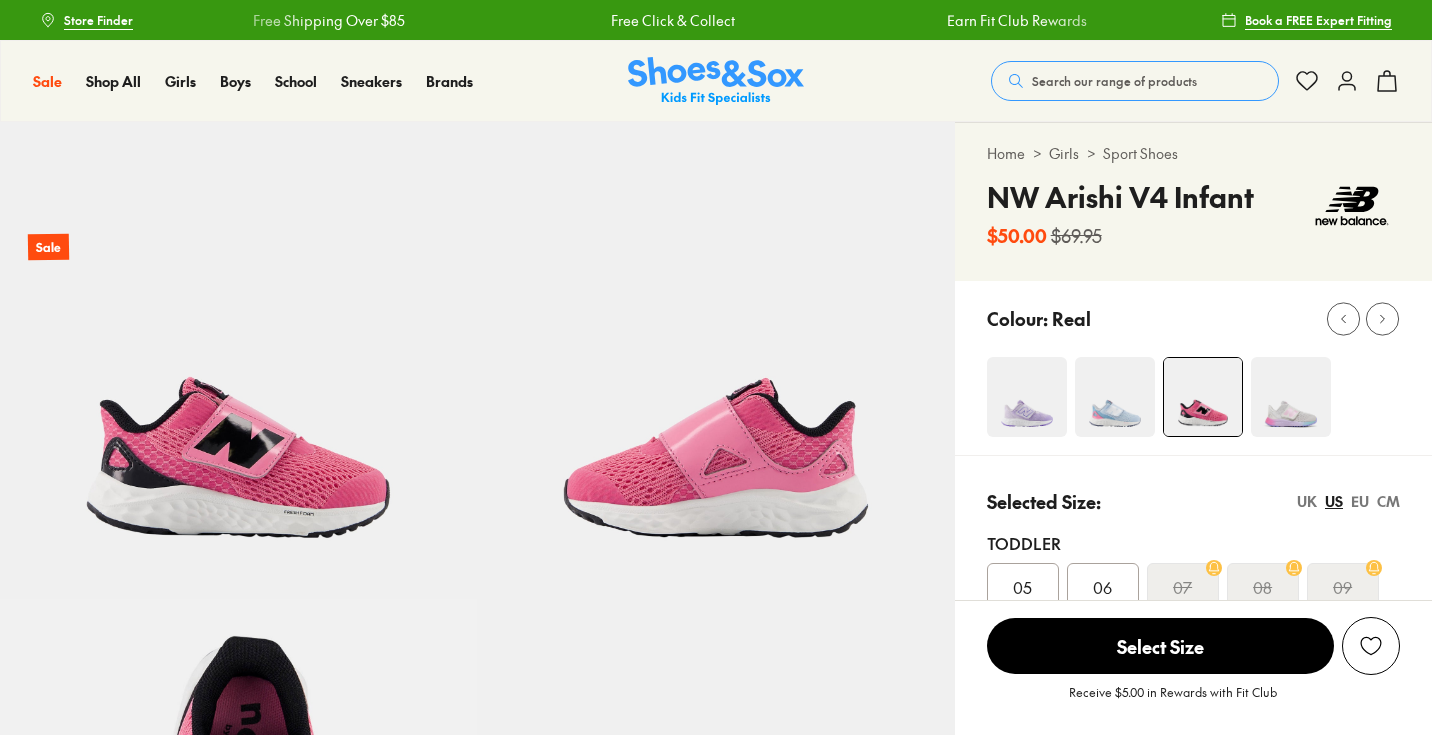 select on "*" 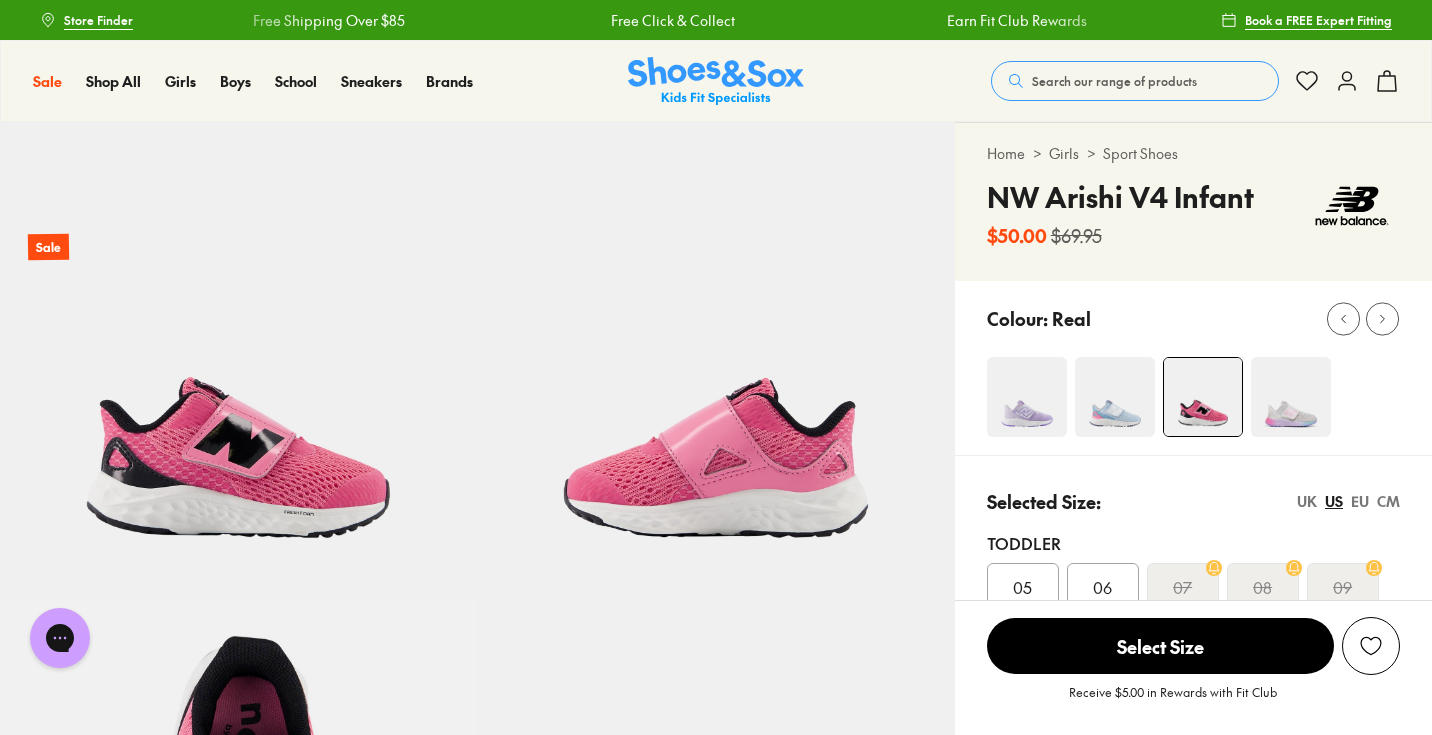 scroll, scrollTop: 0, scrollLeft: 0, axis: both 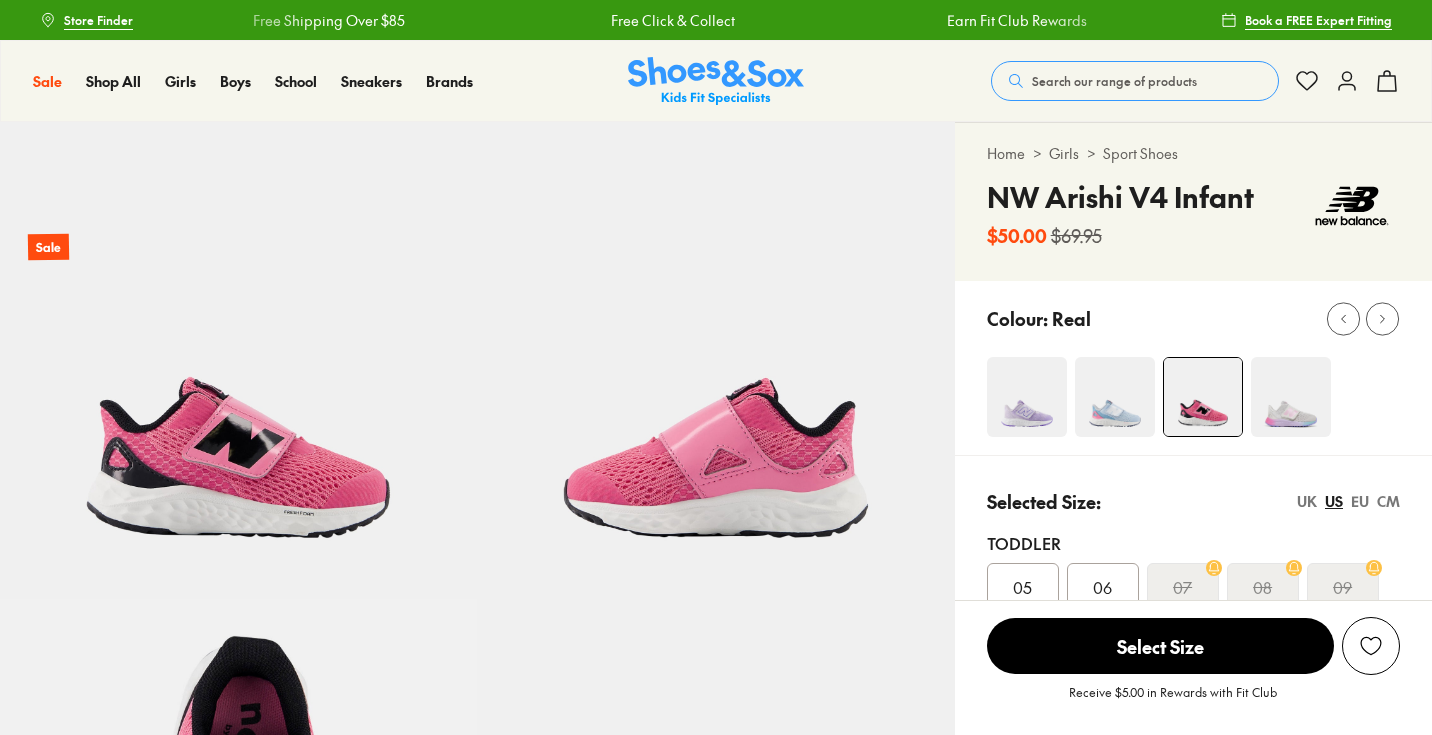 select on "*" 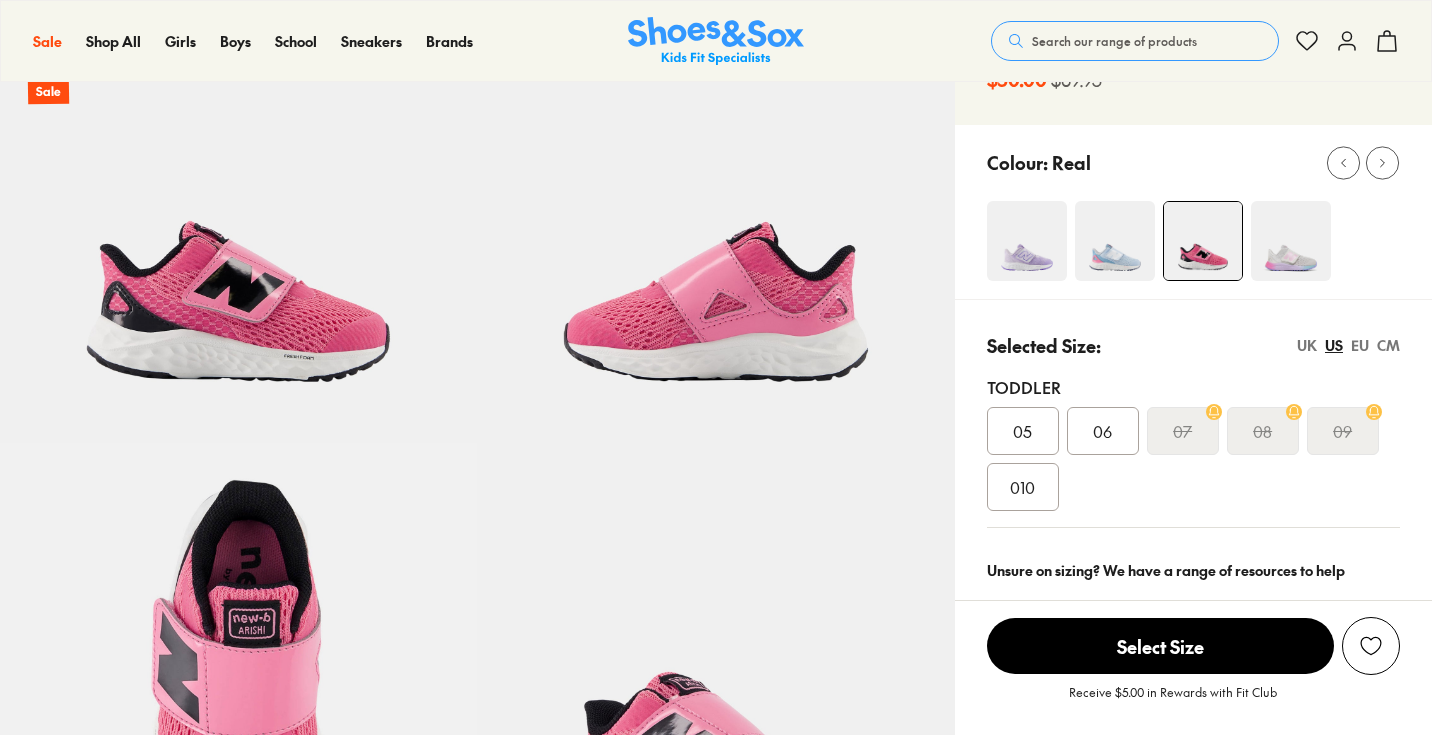scroll, scrollTop: 156, scrollLeft: 0, axis: vertical 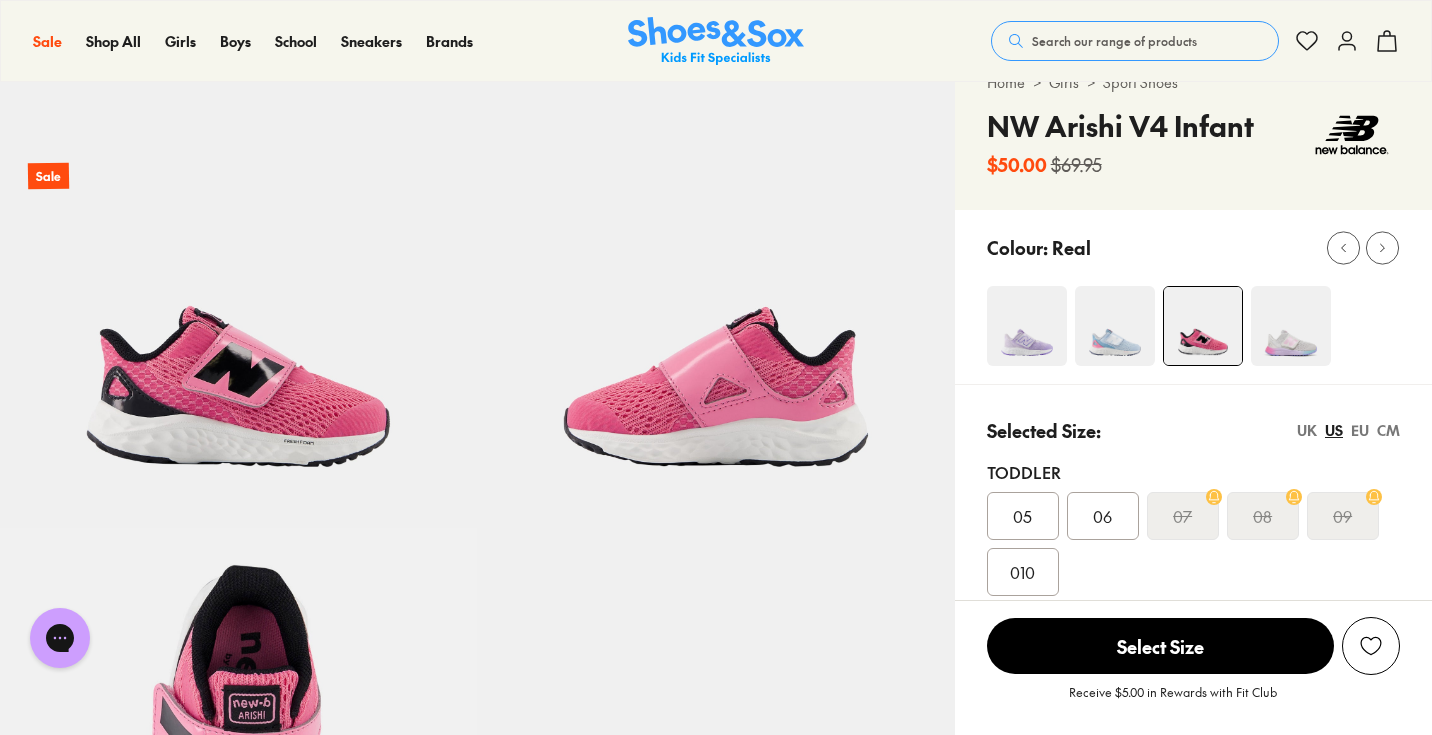 click on "05" at bounding box center (1022, 516) 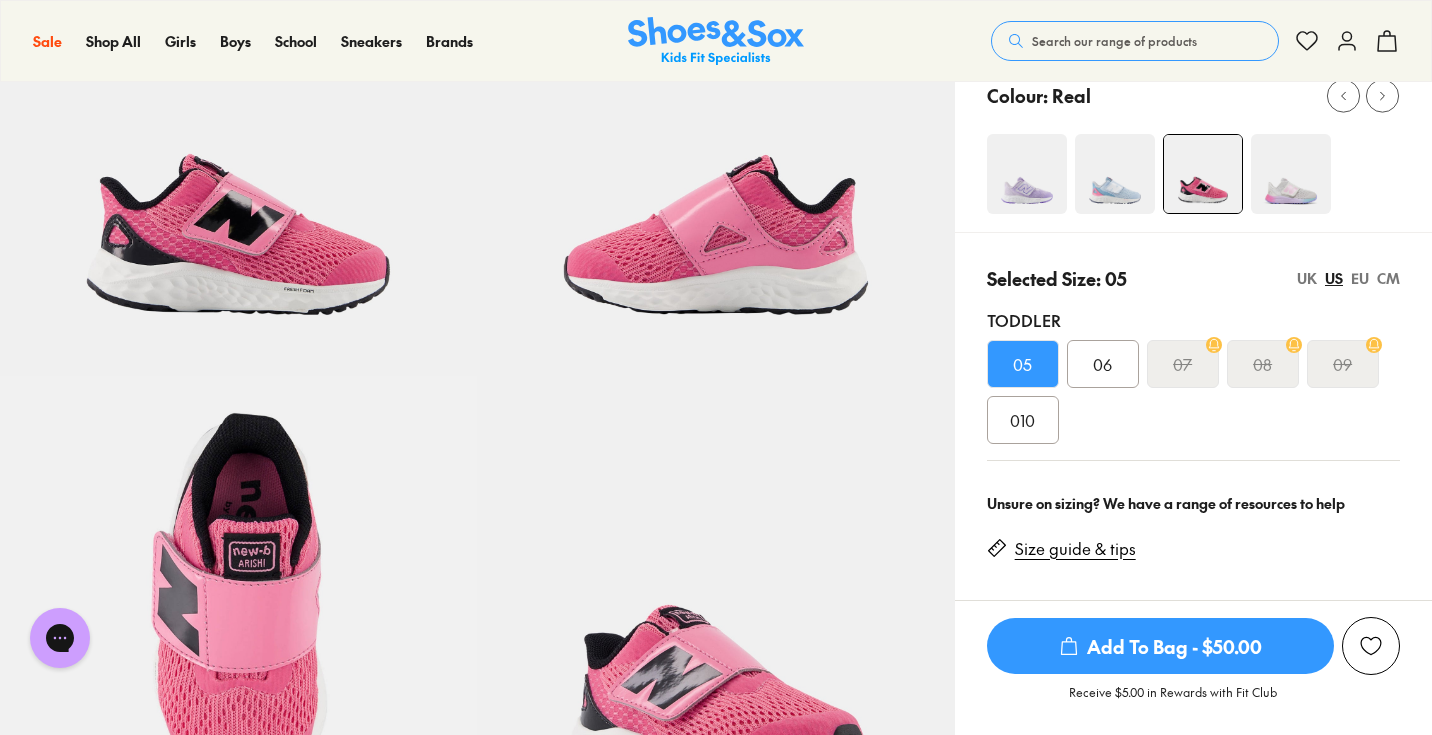 scroll, scrollTop: 222, scrollLeft: 0, axis: vertical 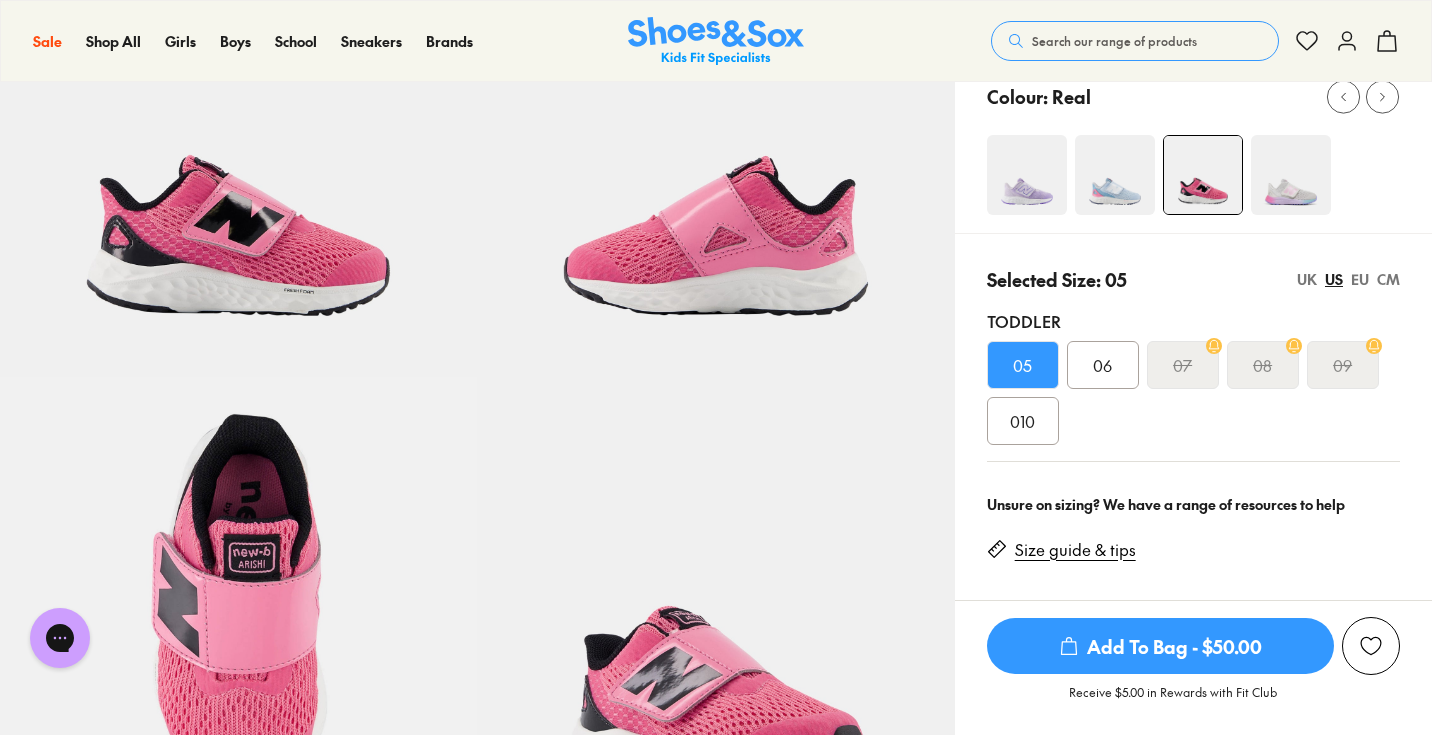 click 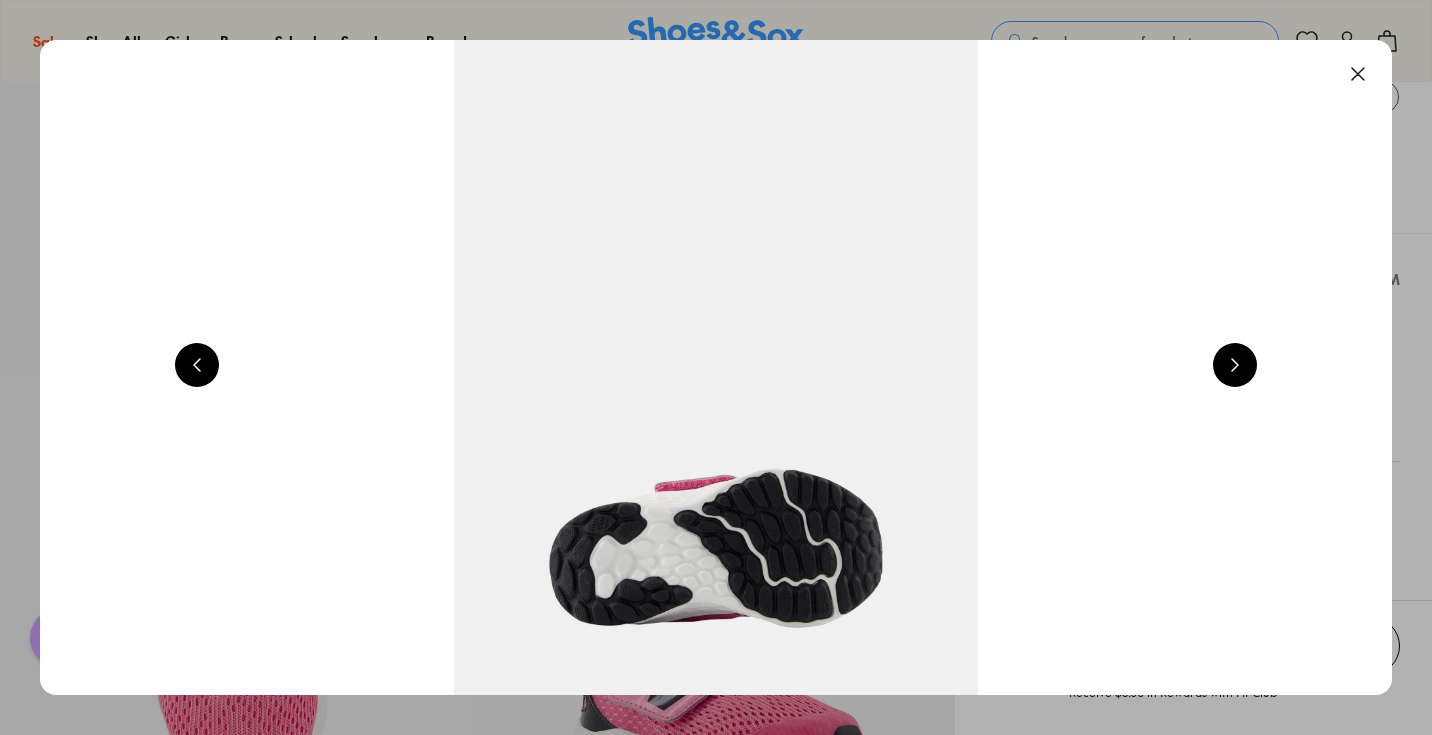 scroll, scrollTop: 0, scrollLeft: 1360, axis: horizontal 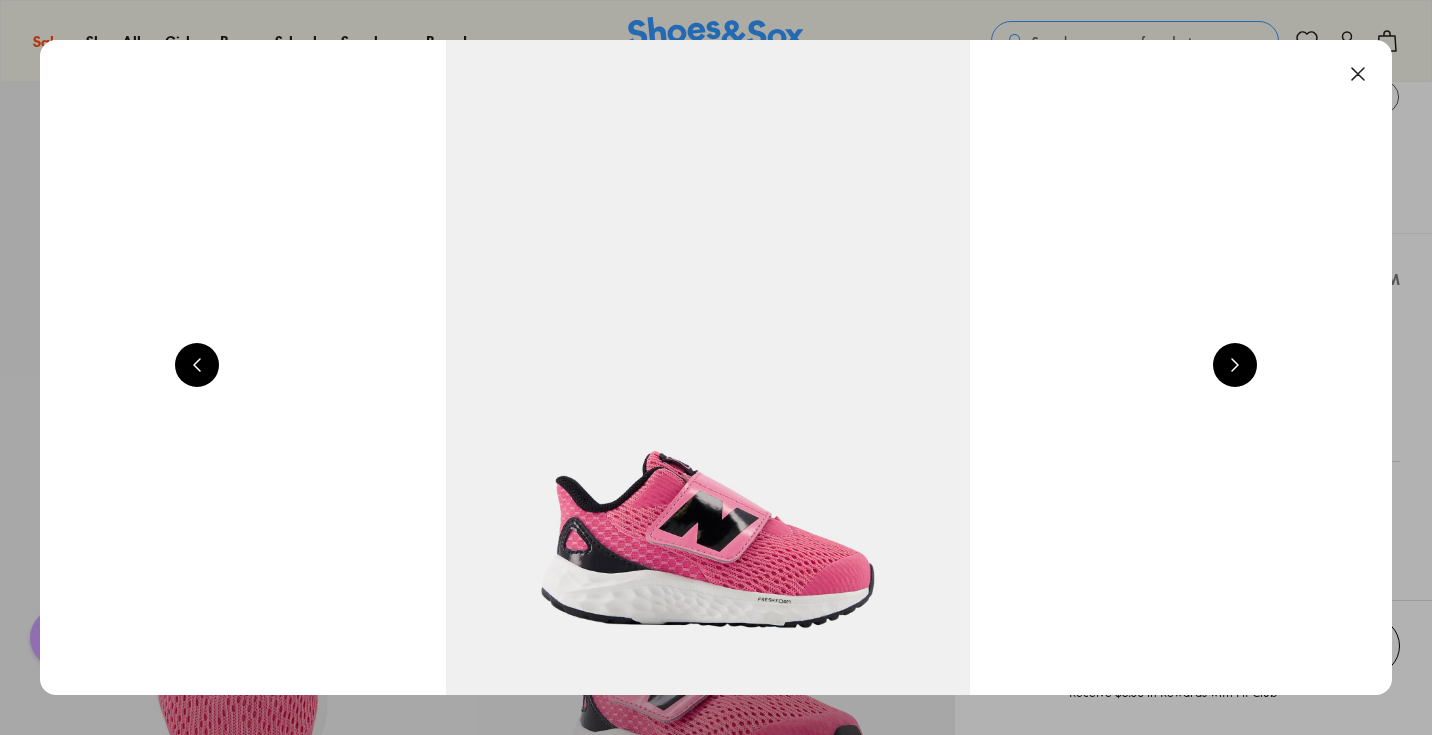 click at bounding box center (1235, 365) 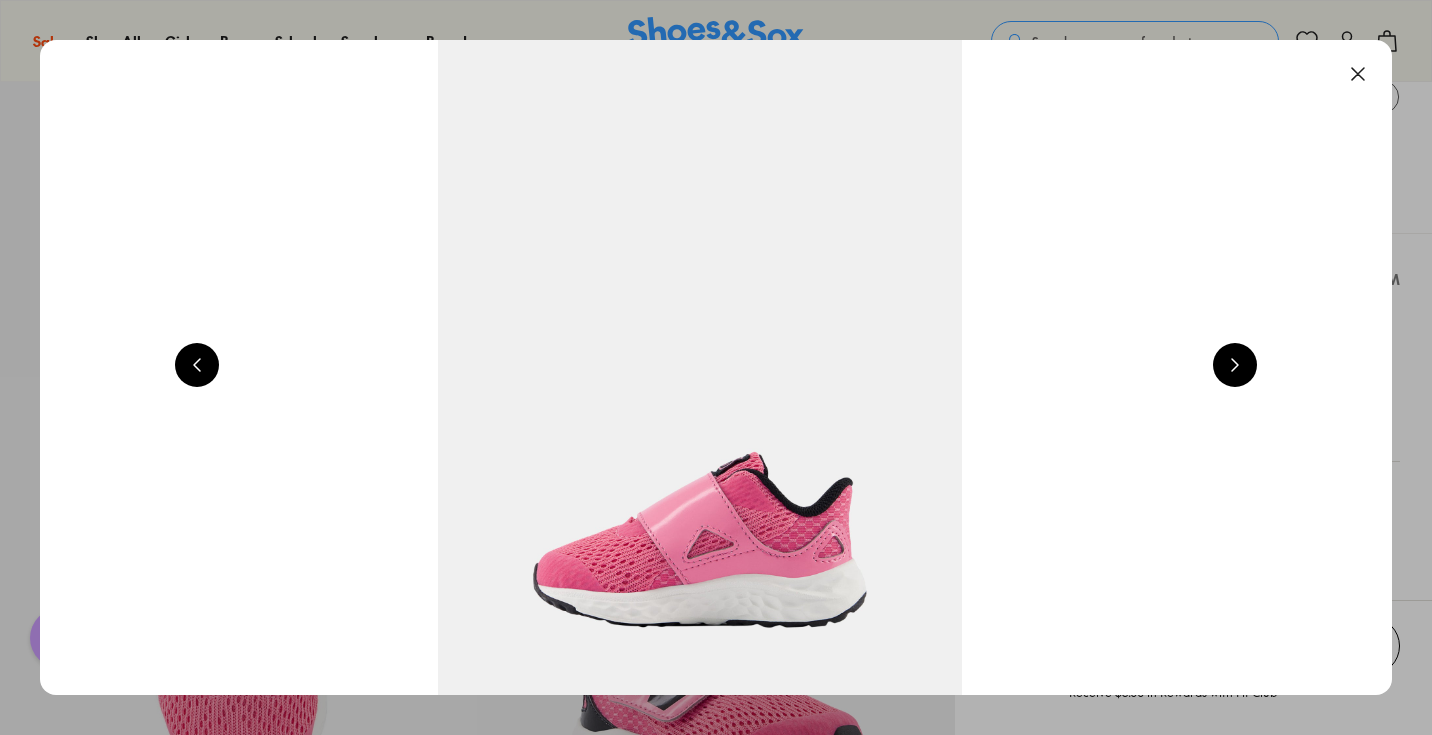 click at bounding box center (1235, 365) 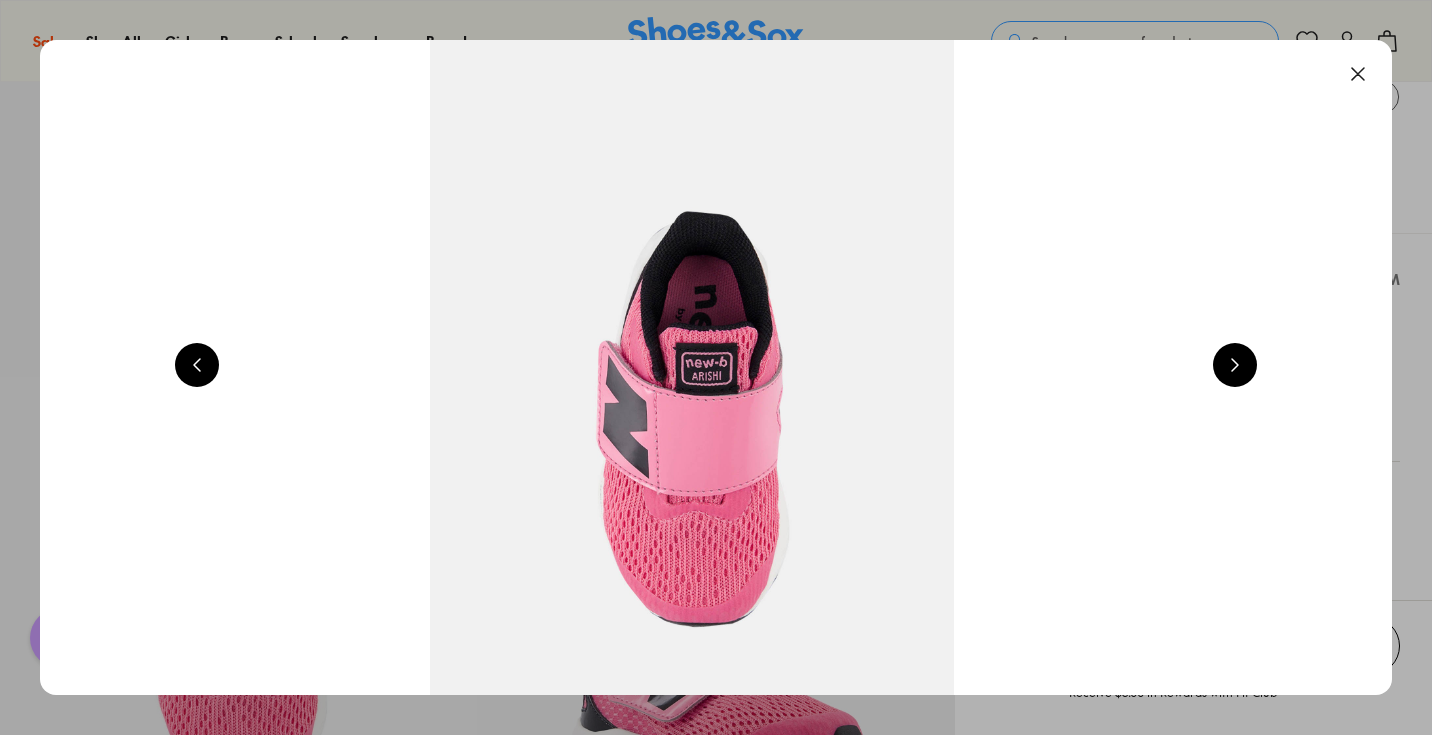 click at bounding box center [1235, 365] 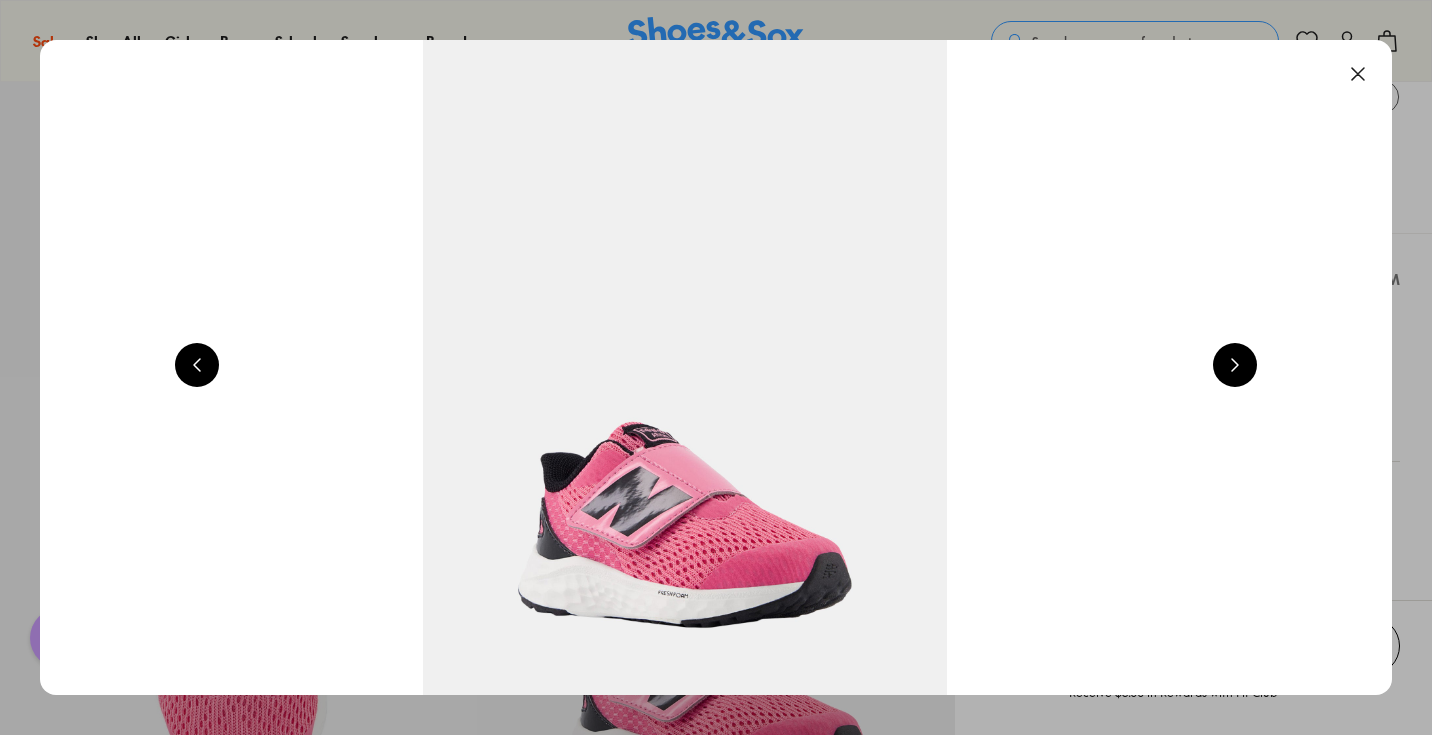 scroll, scrollTop: 0, scrollLeft: 5440, axis: horizontal 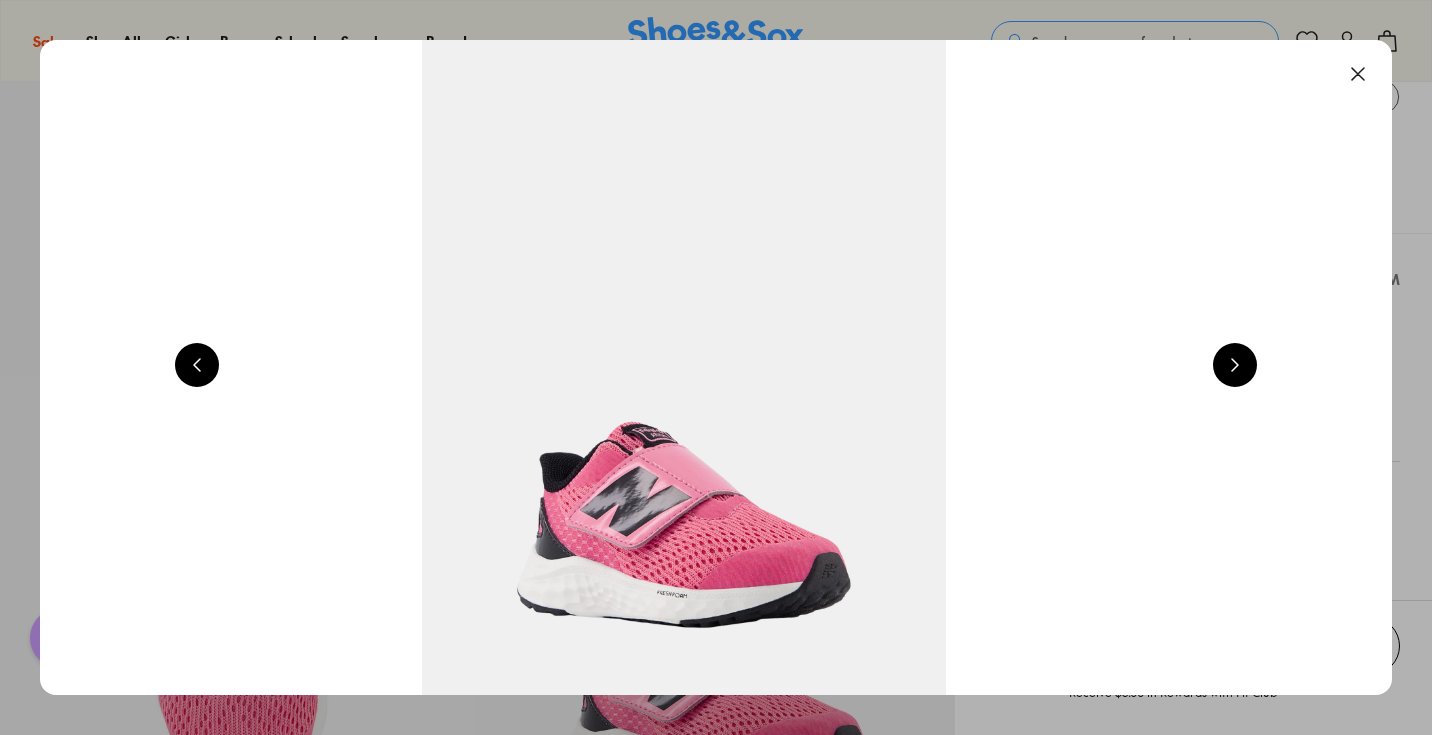 click at bounding box center [1358, 74] 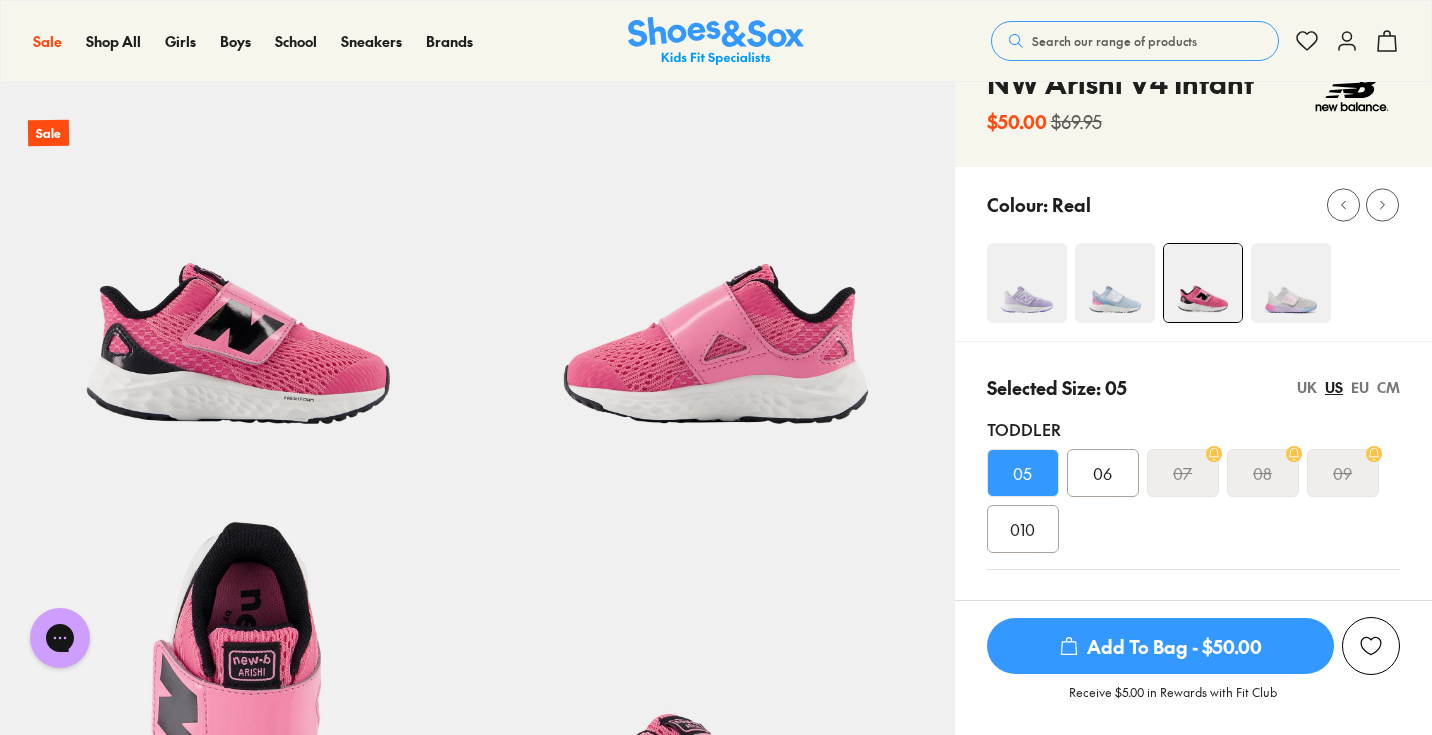 scroll, scrollTop: 119, scrollLeft: 0, axis: vertical 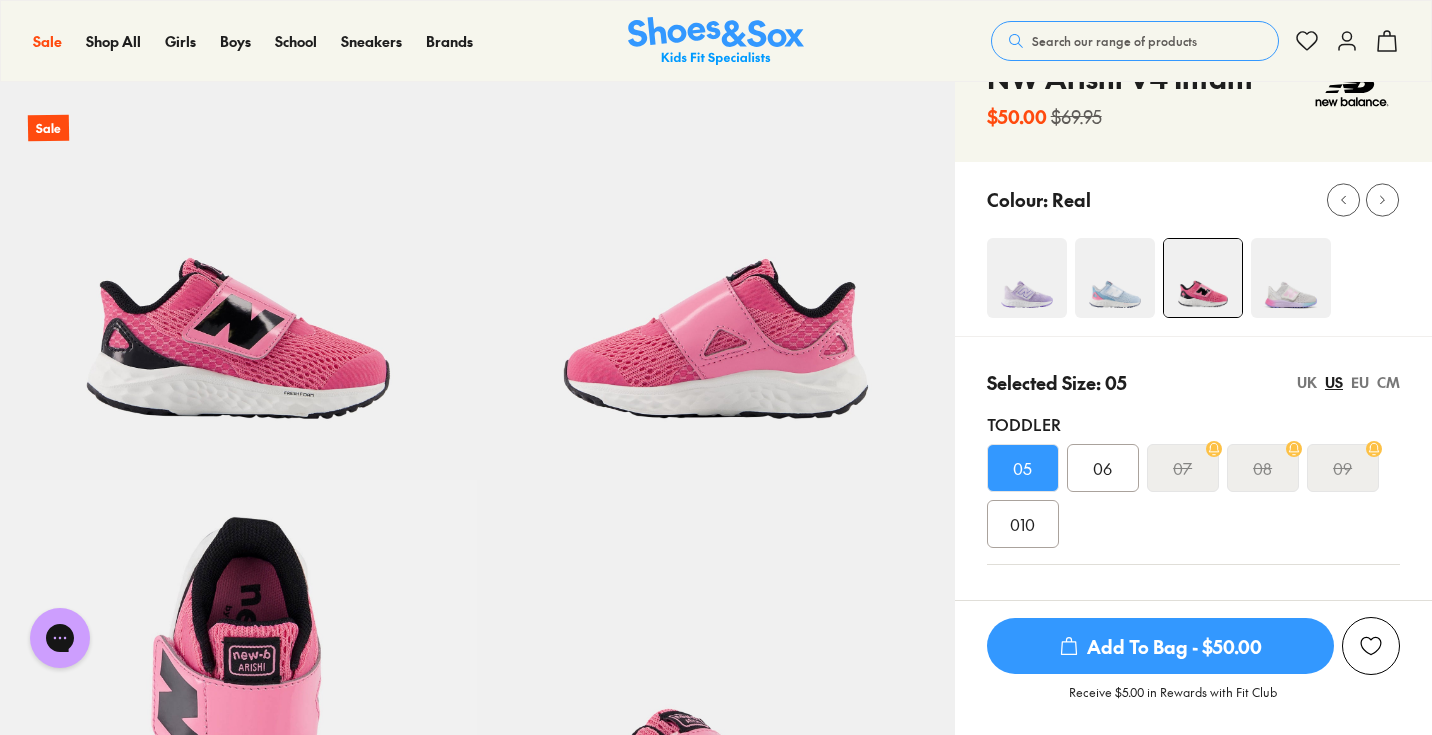 click at bounding box center (1291, 278) 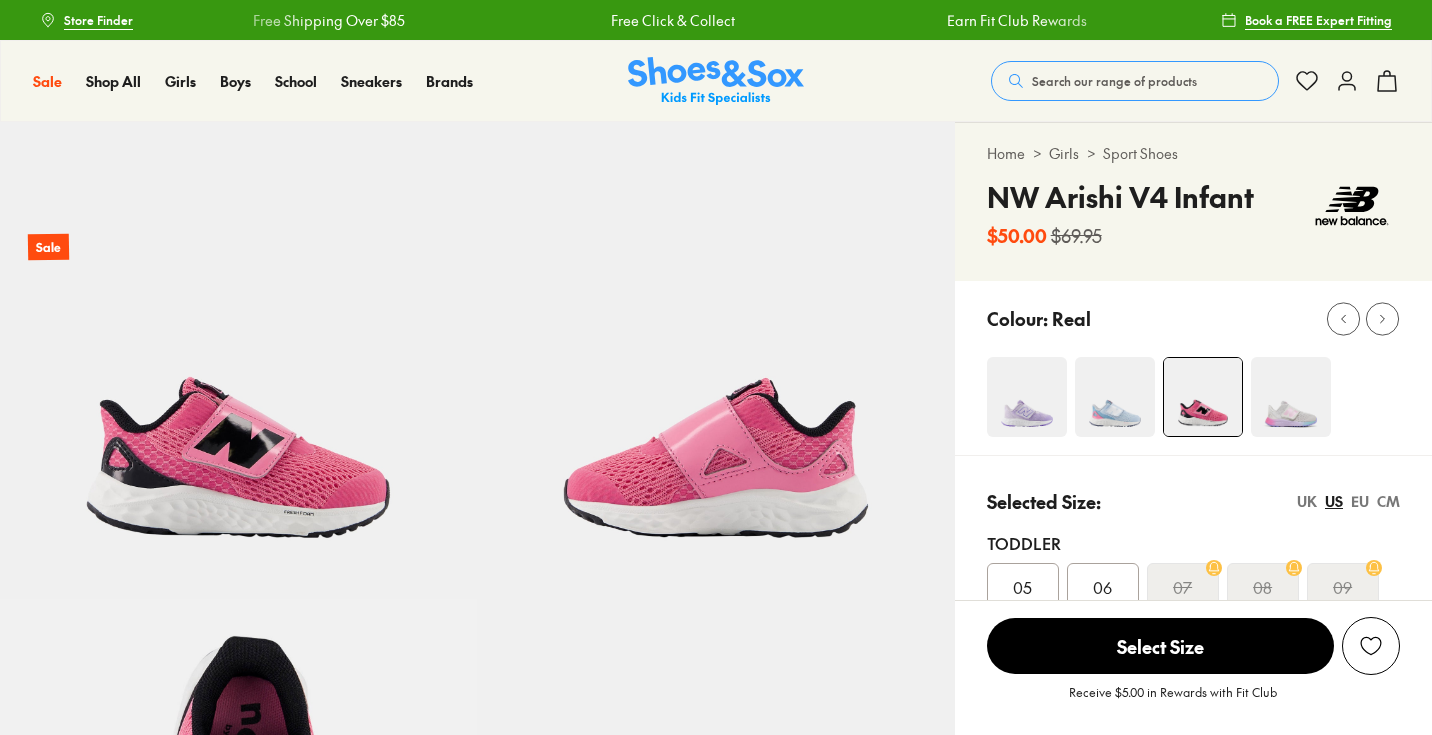 select on "*" 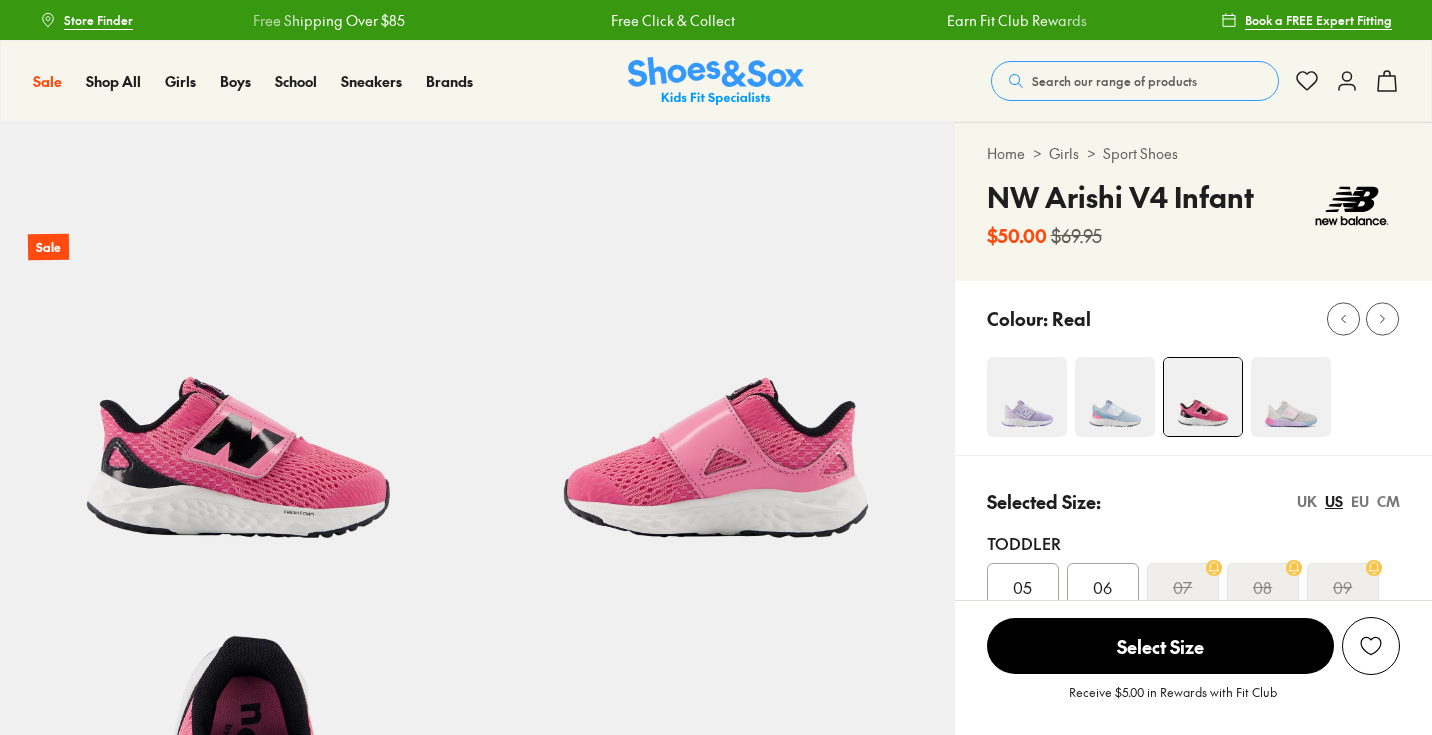 scroll, scrollTop: 0, scrollLeft: 0, axis: both 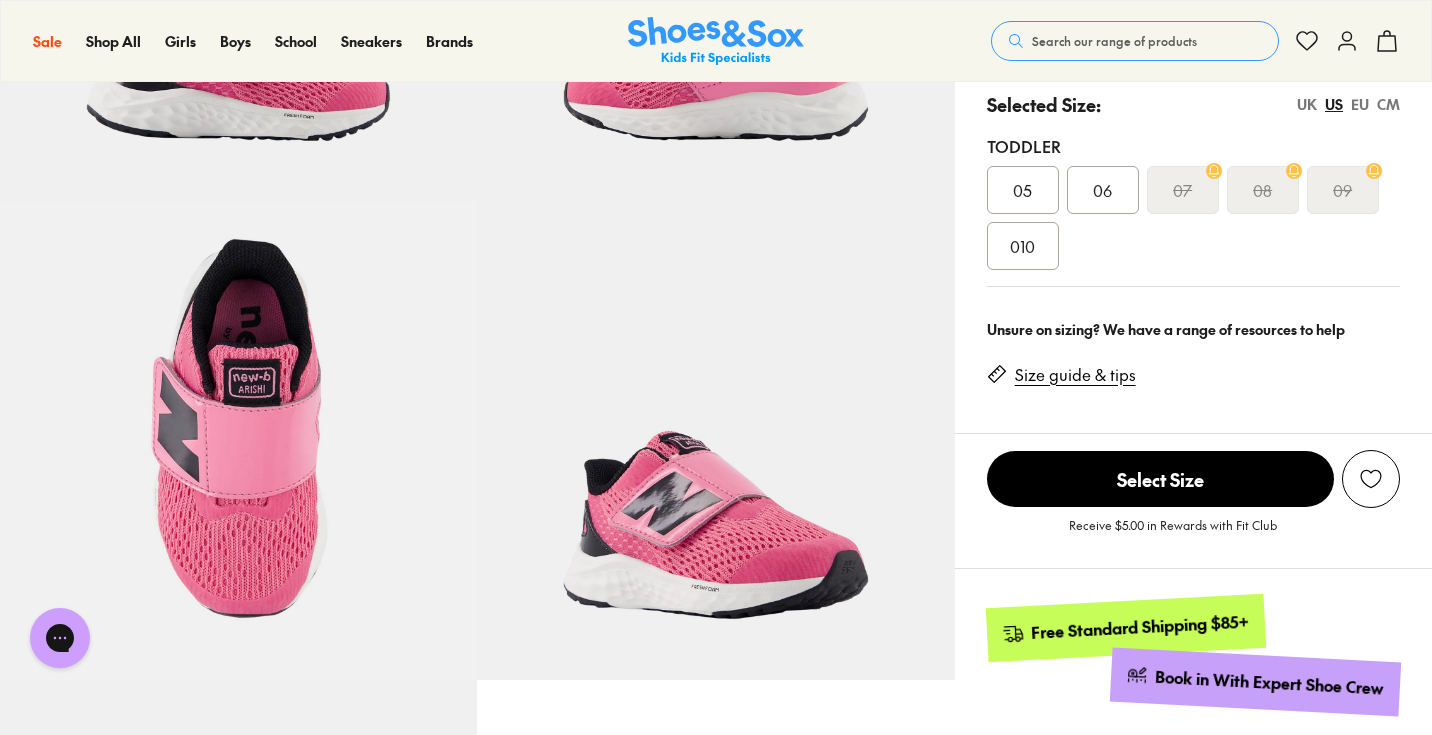 click on "05" at bounding box center (1023, 190) 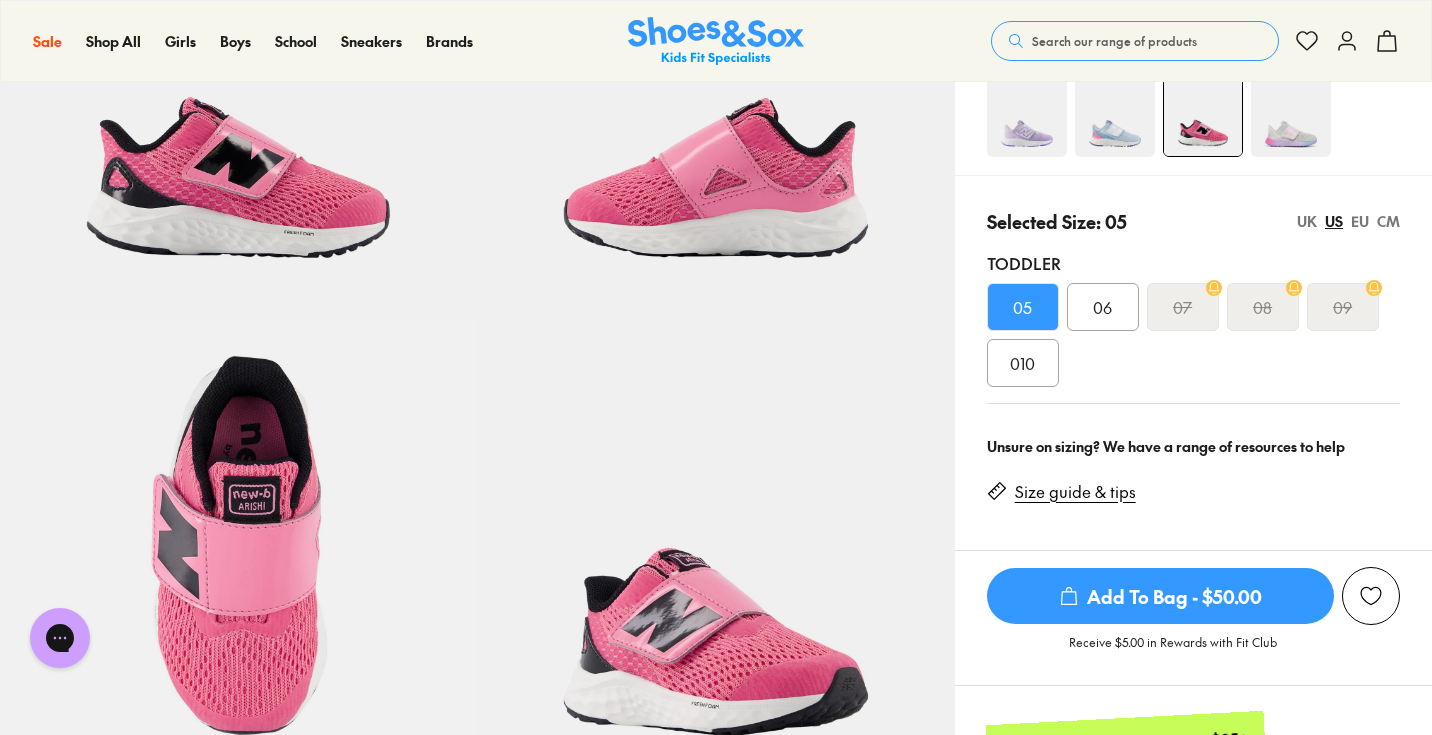 scroll, scrollTop: 279, scrollLeft: 0, axis: vertical 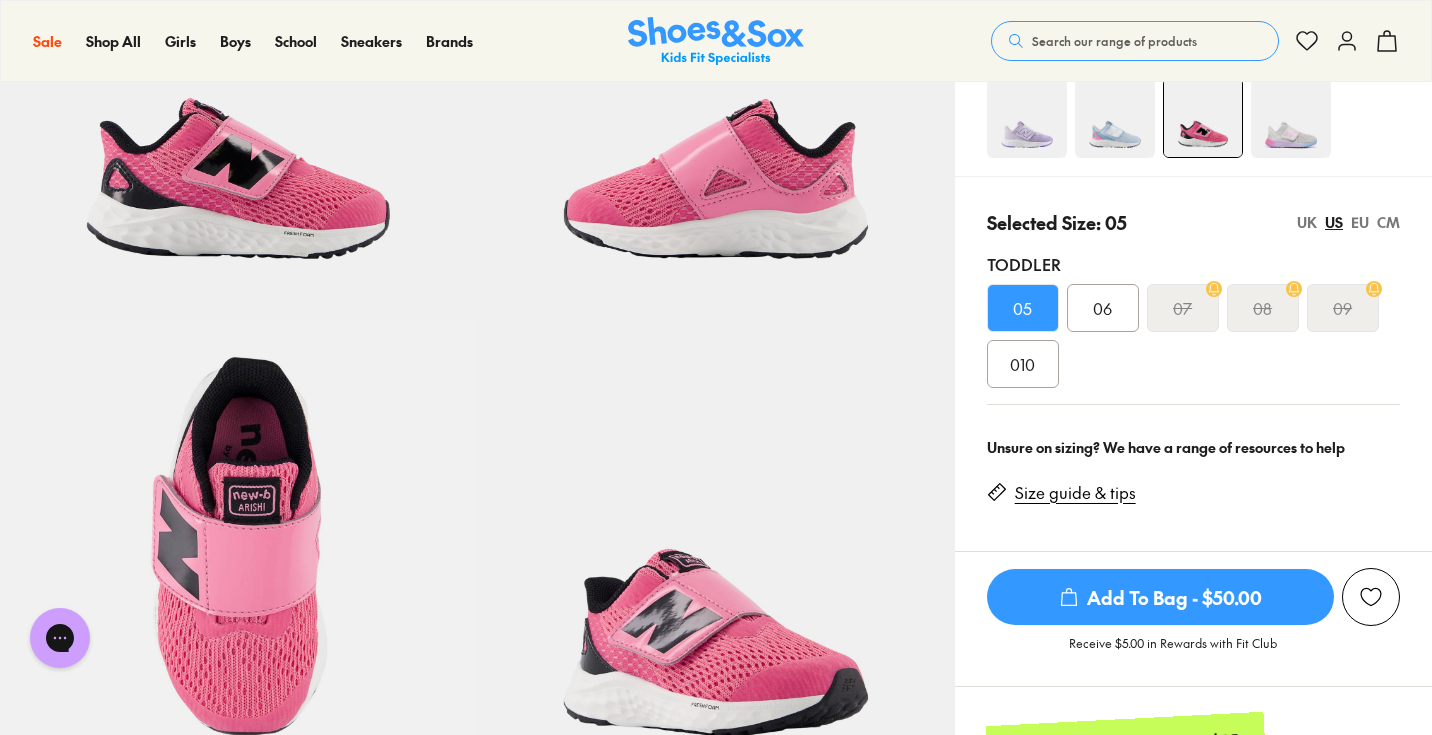 click on "Add To Bag - $50.00" at bounding box center [1160, 597] 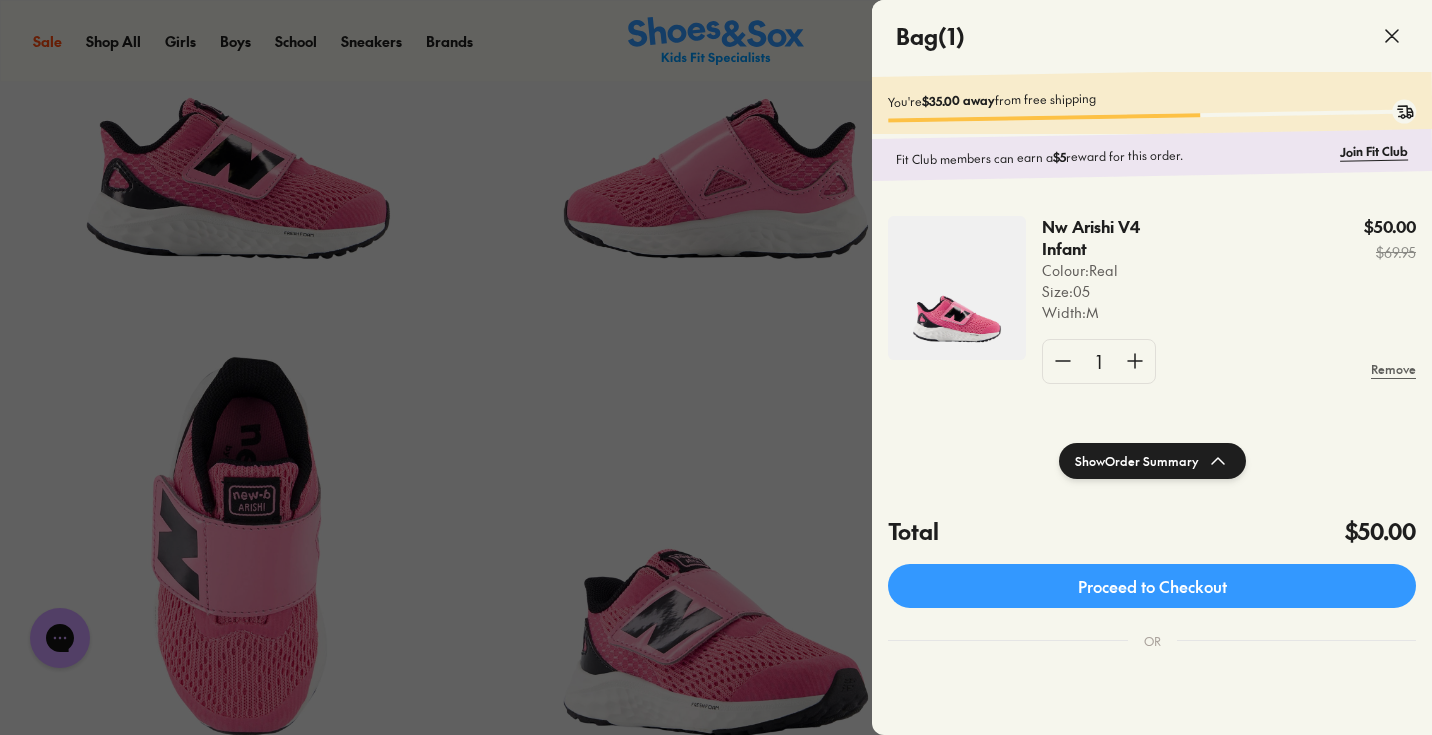 click 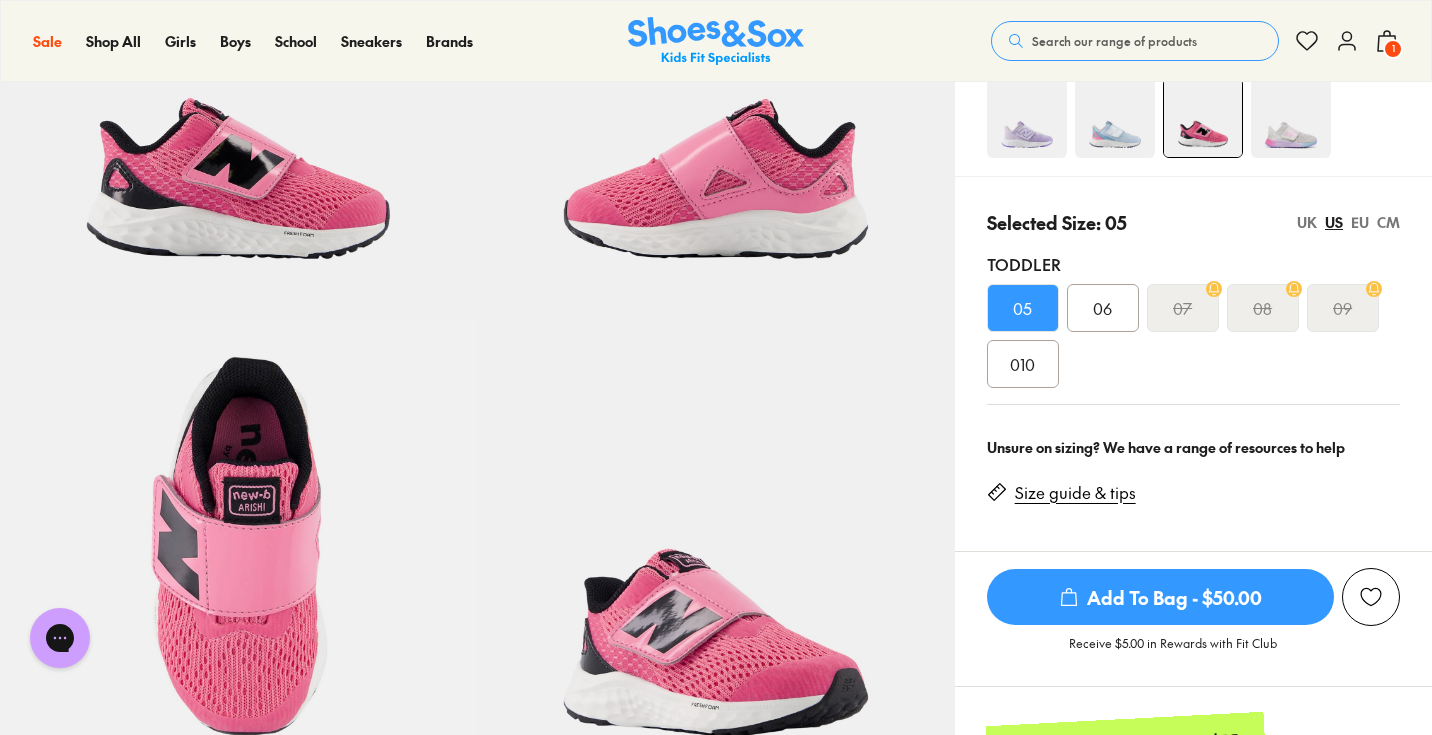 click 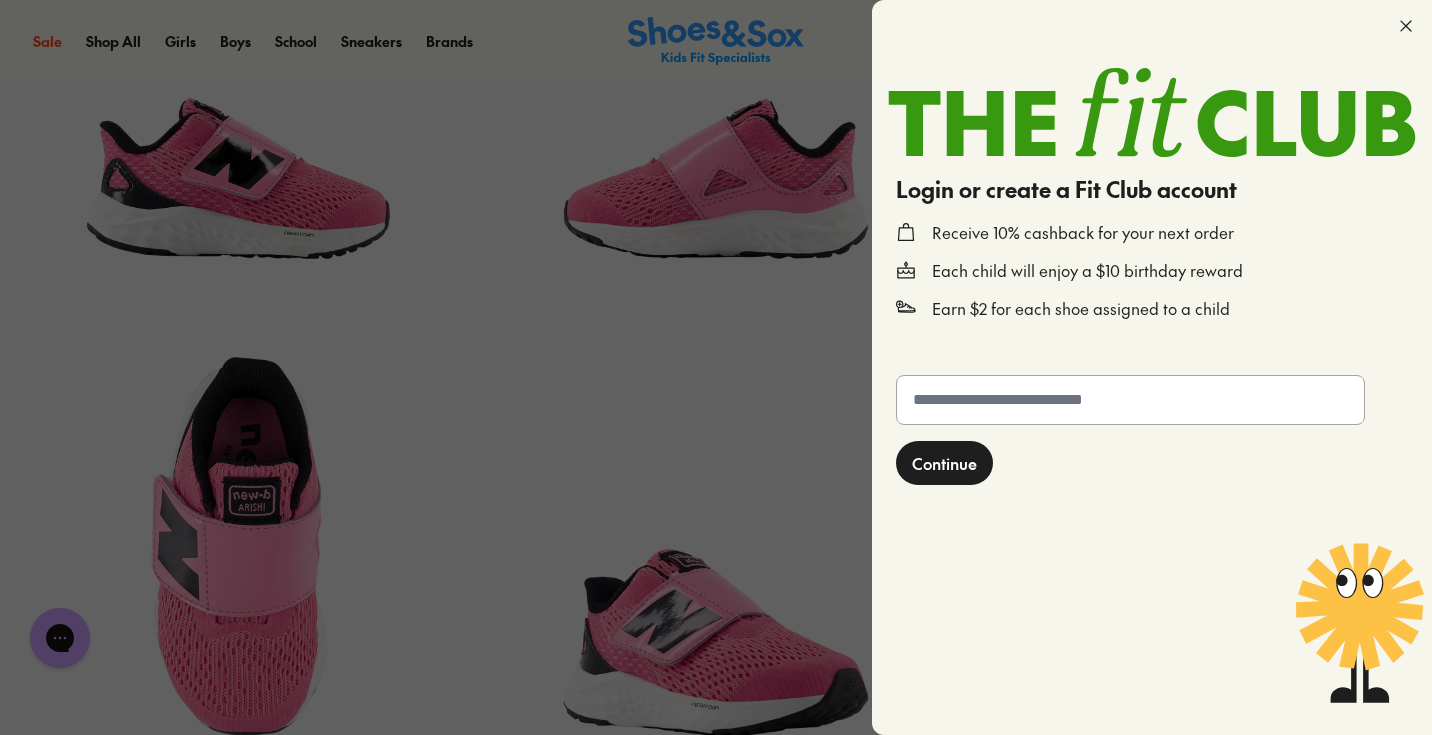 click 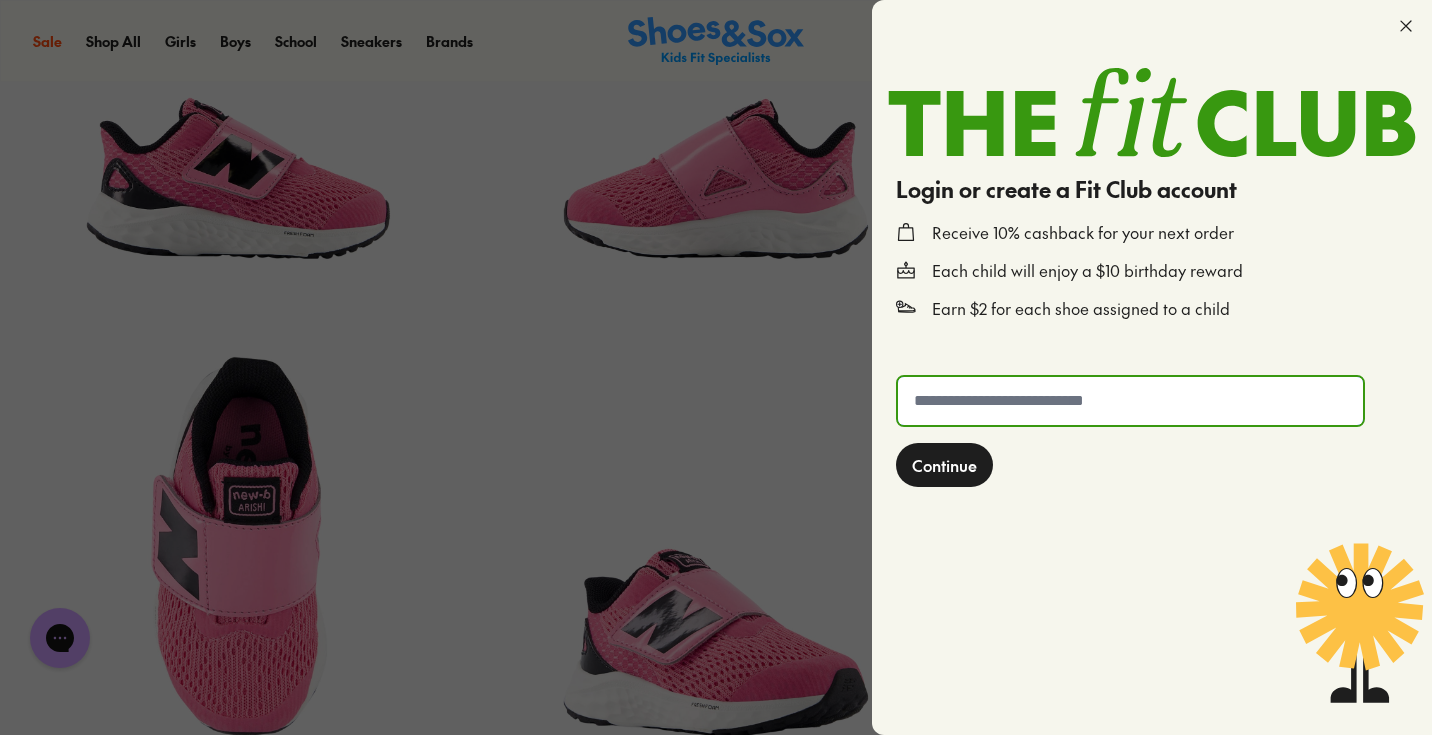 type on "**********" 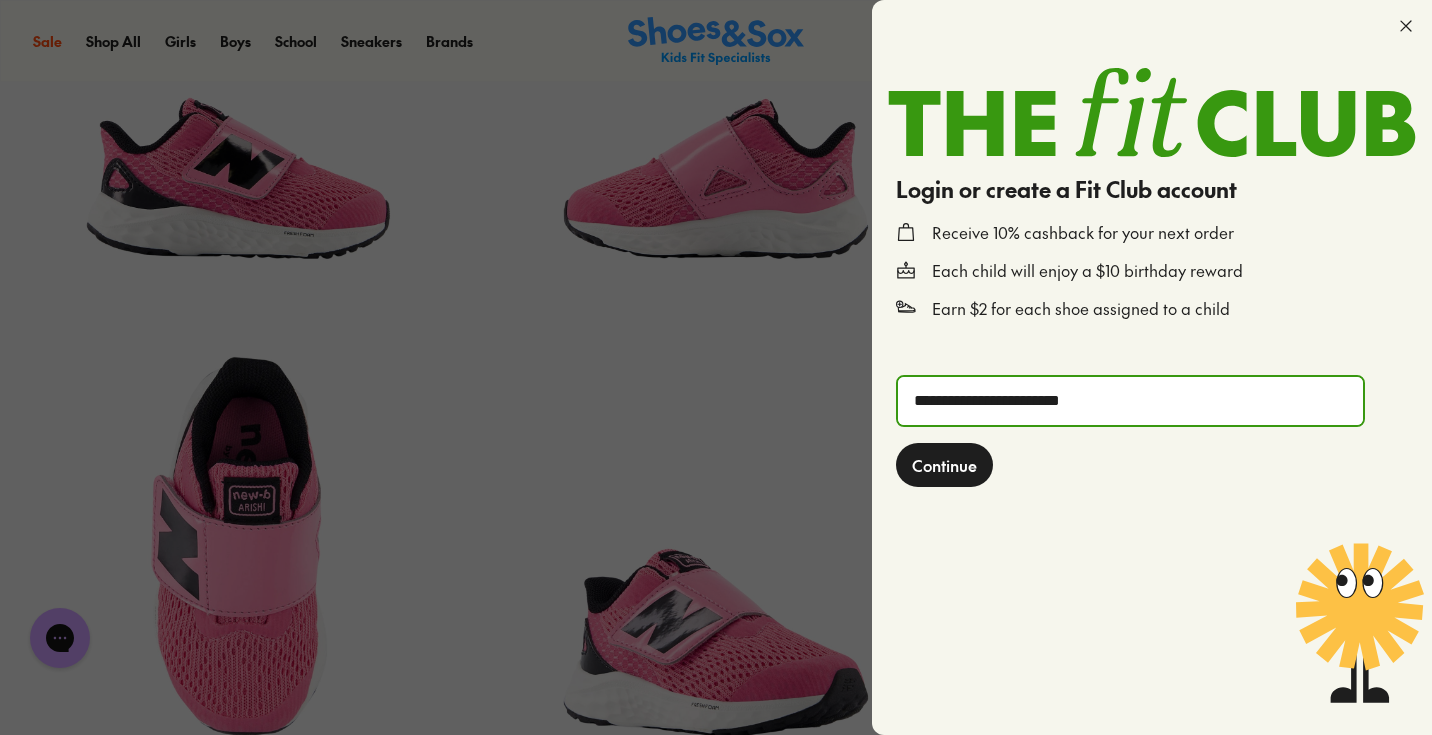 click on "Continue" 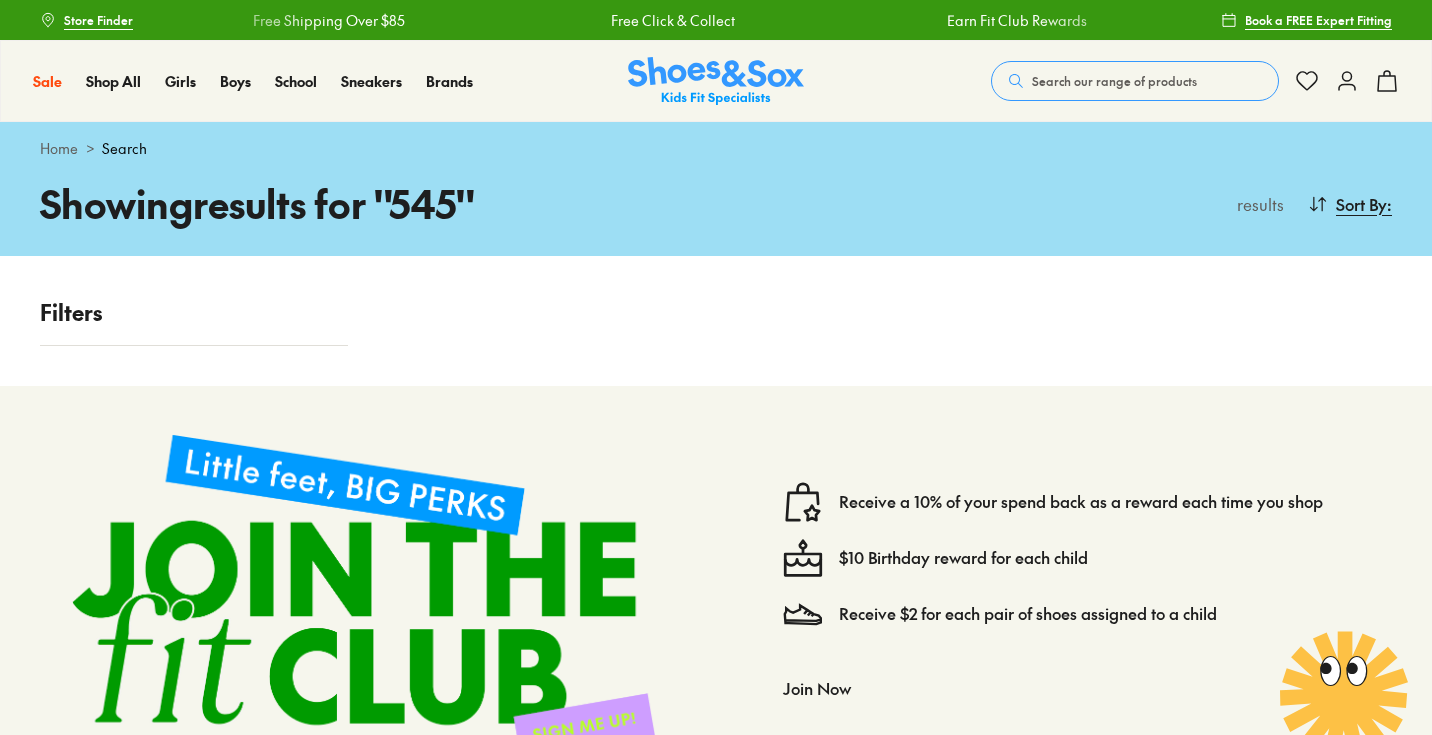 scroll, scrollTop: 0, scrollLeft: 0, axis: both 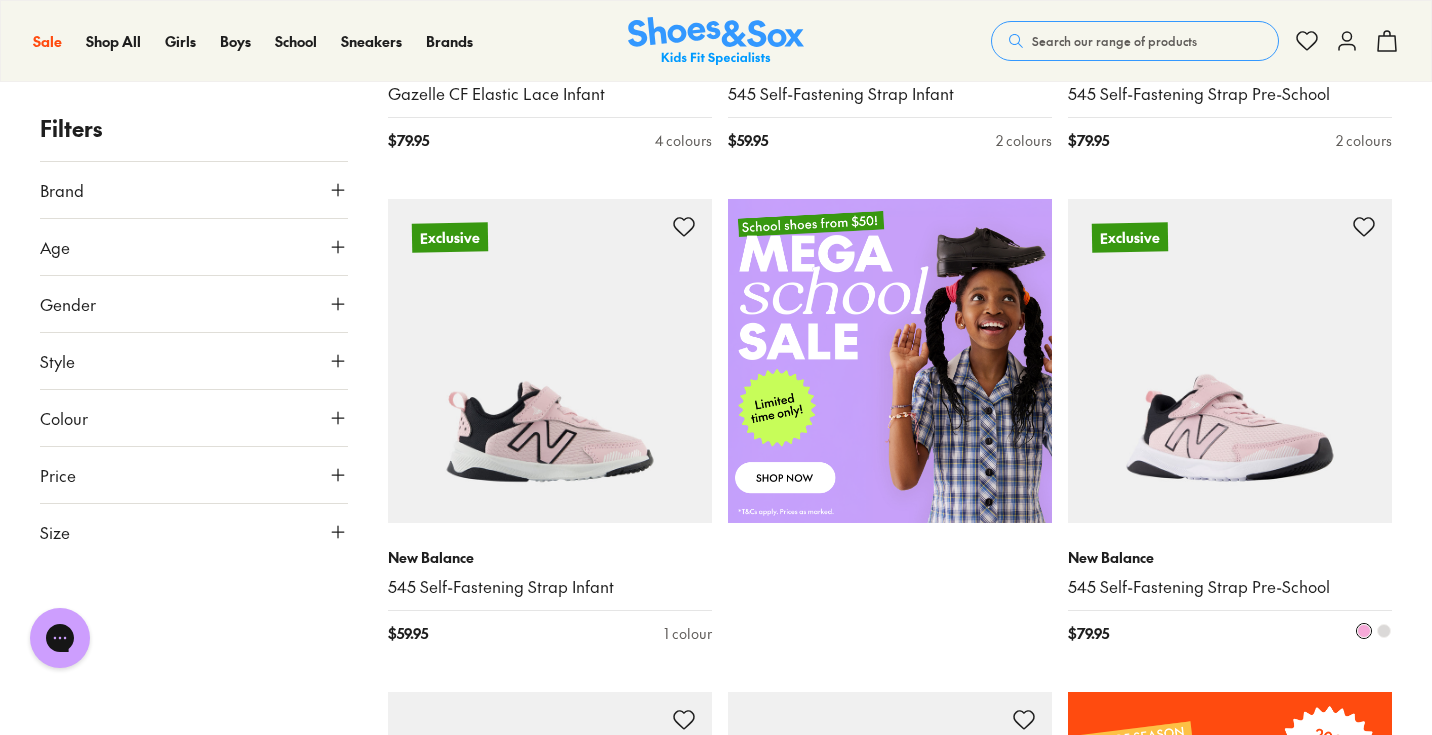 click at bounding box center (1230, 361) 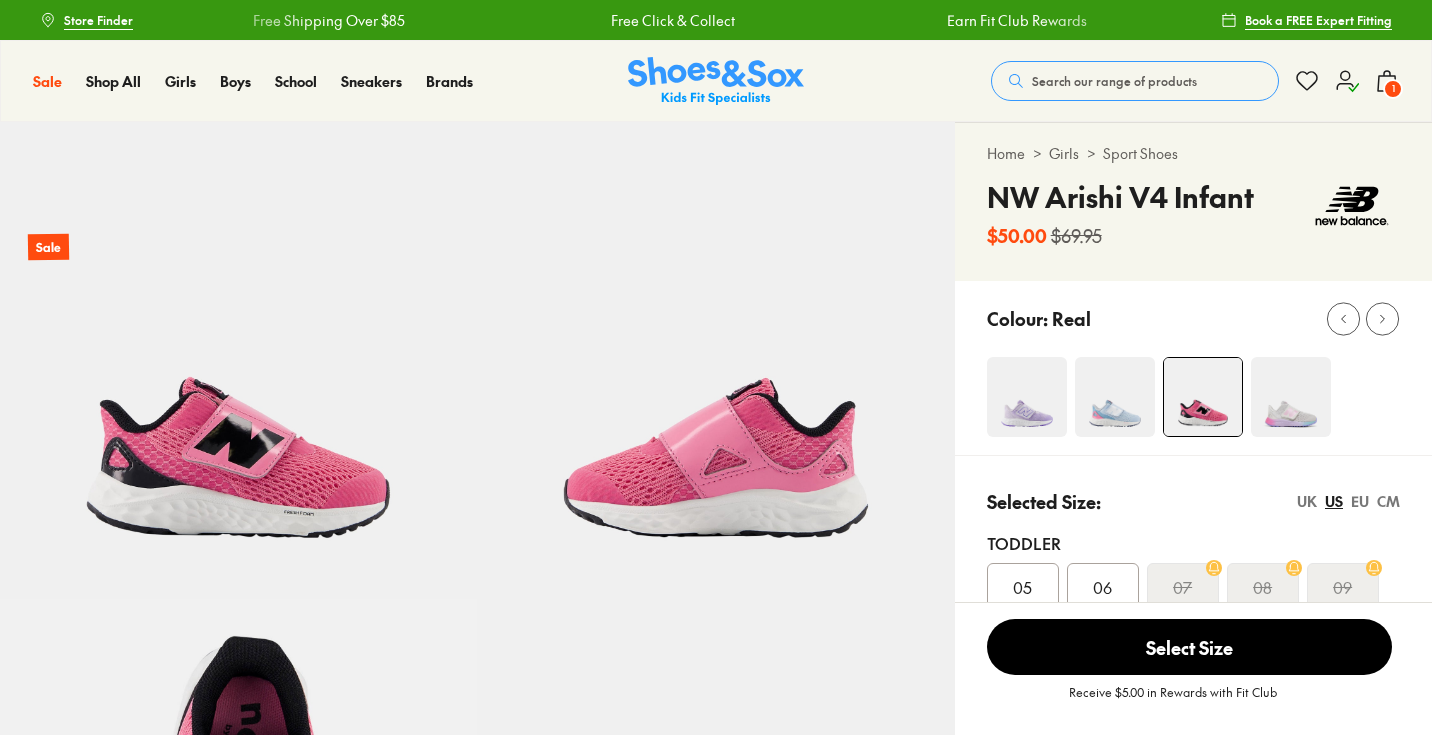 scroll, scrollTop: 83, scrollLeft: 0, axis: vertical 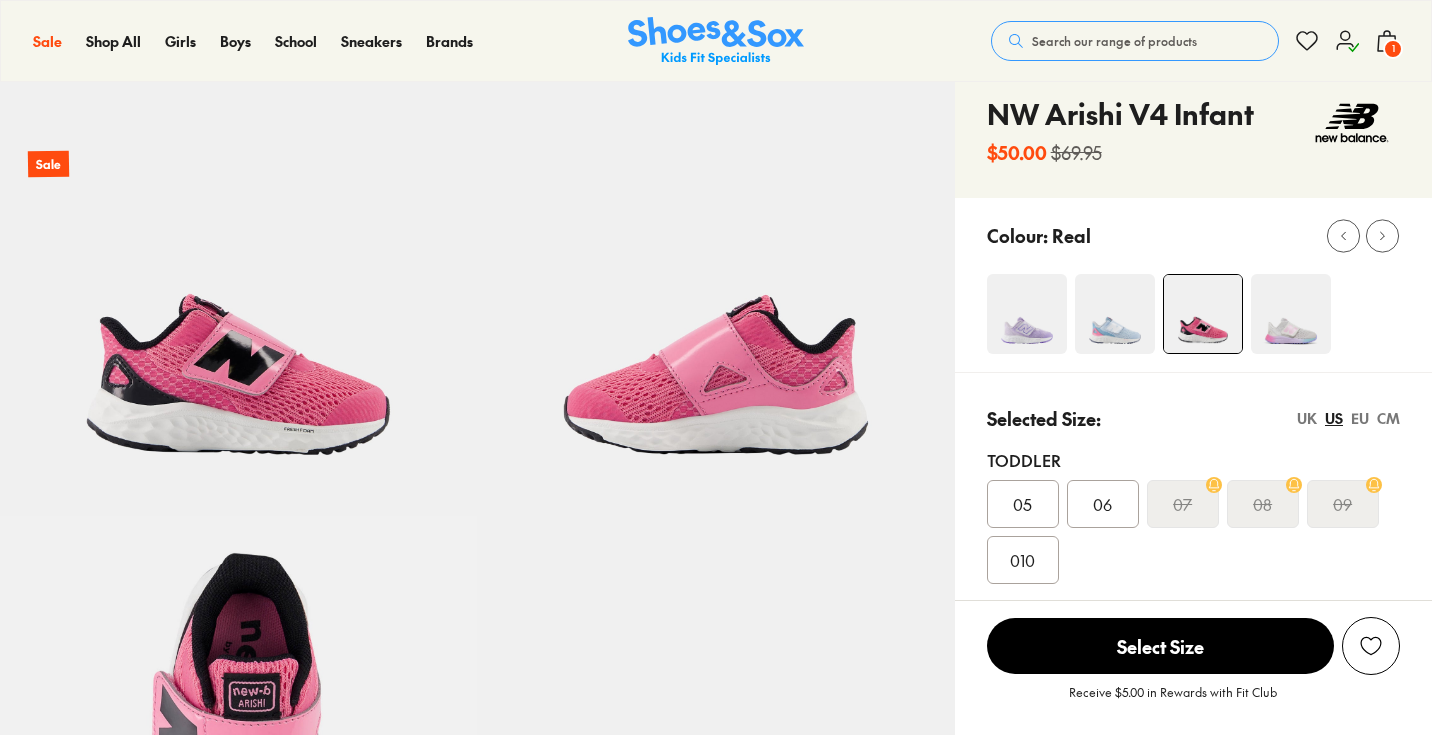 select on "*" 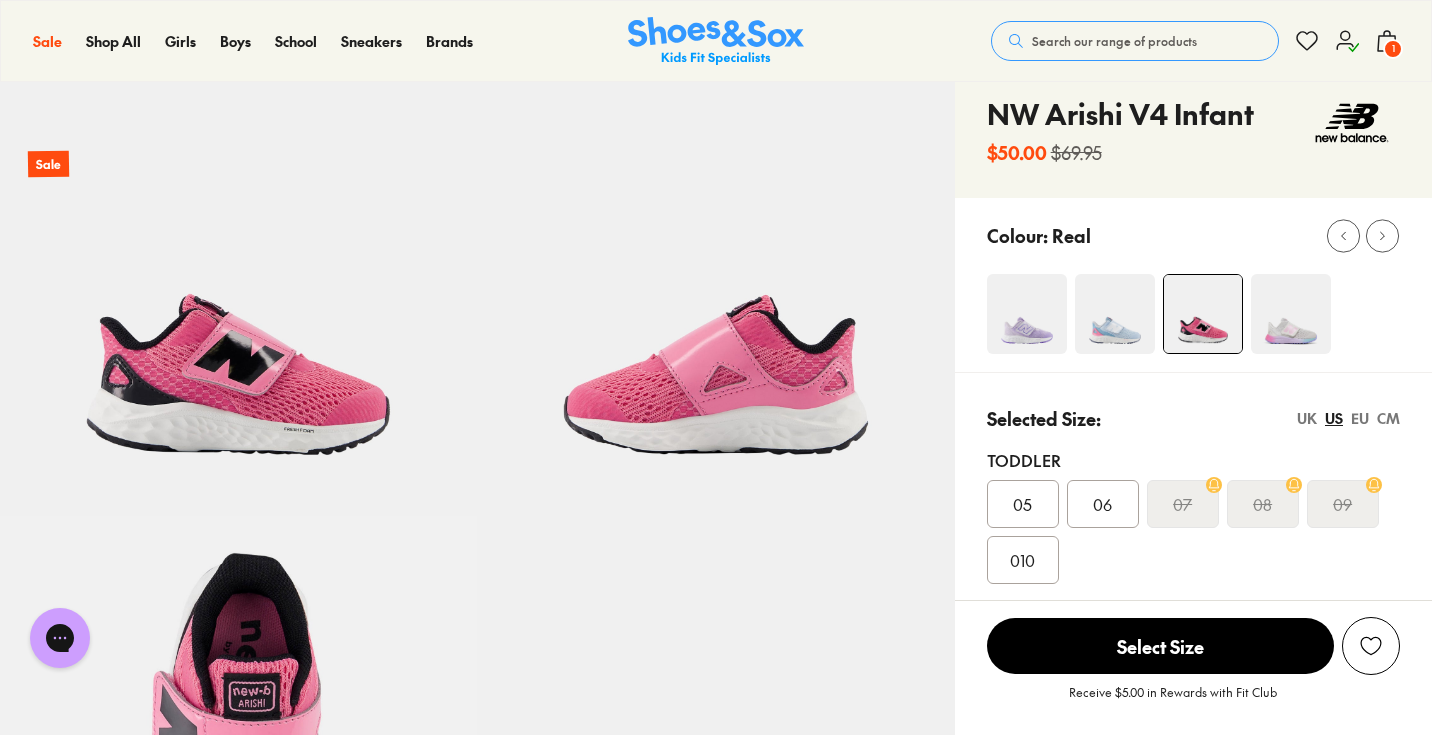 scroll, scrollTop: 0, scrollLeft: 0, axis: both 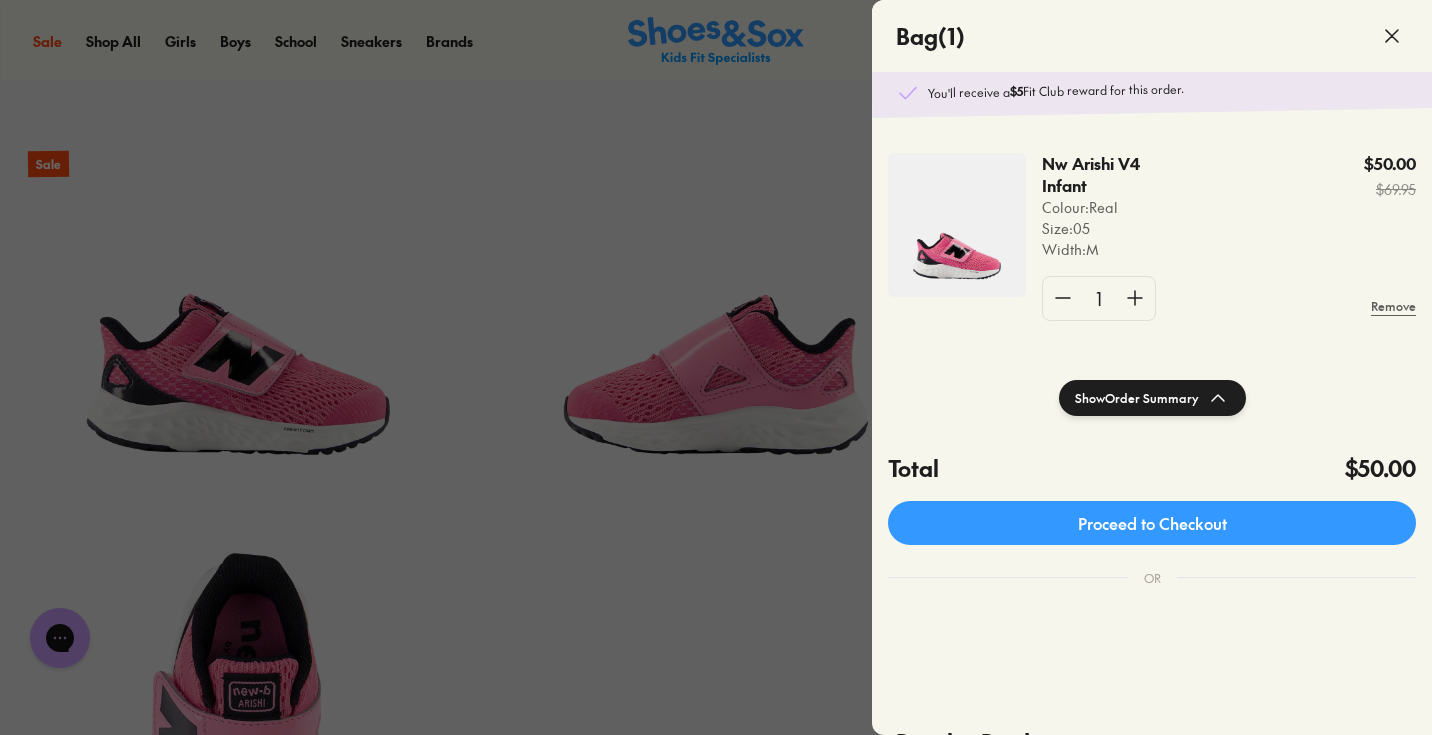 click at bounding box center (890, 615) 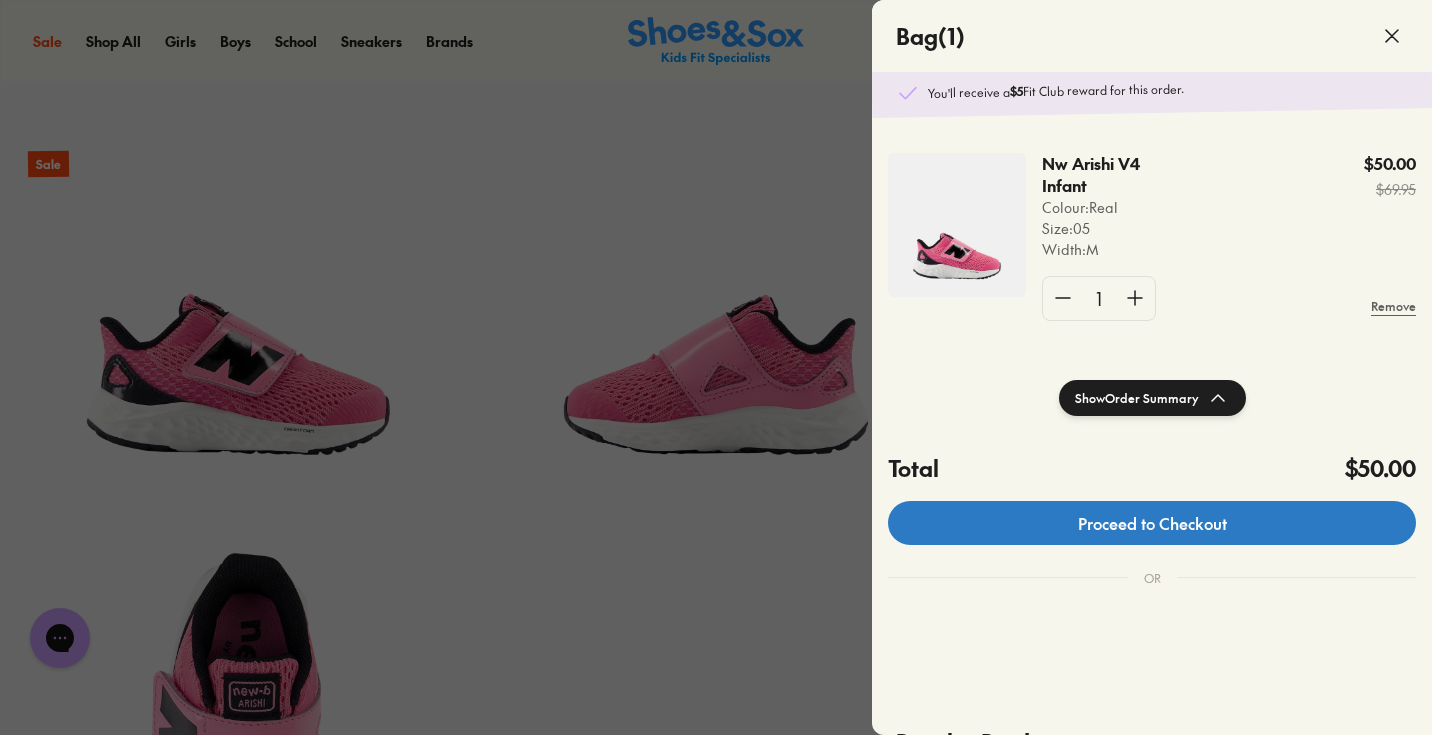 click on "Proceed to Checkout" 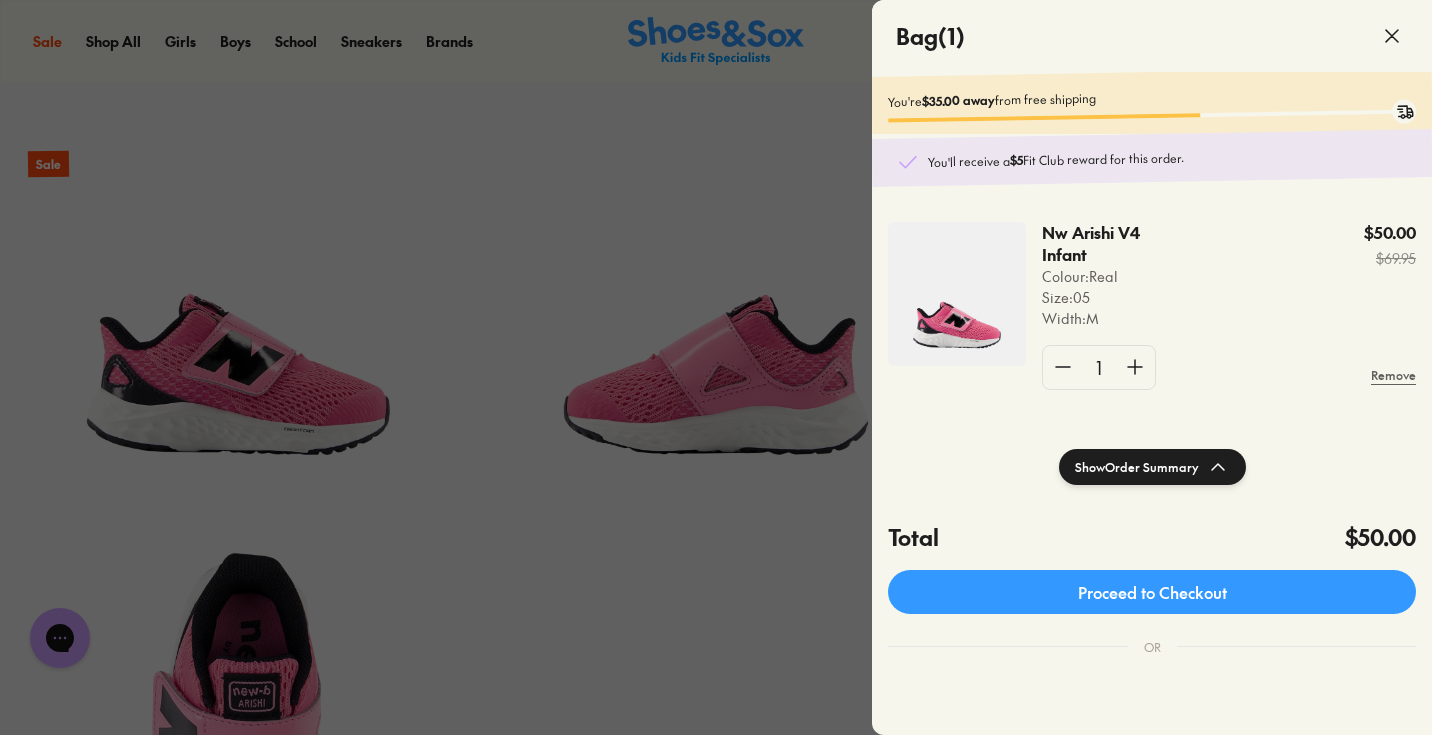 scroll, scrollTop: 0, scrollLeft: 0, axis: both 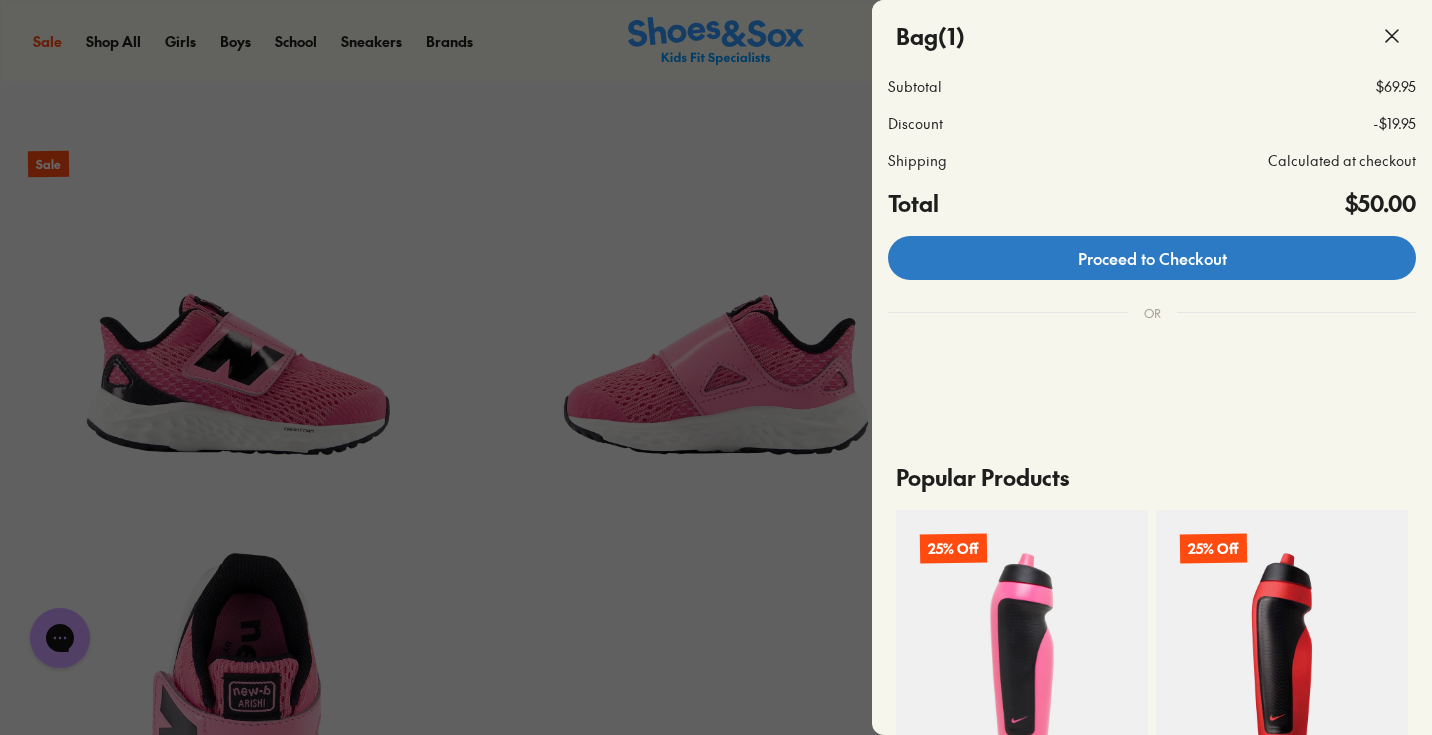 click on "Proceed to Checkout" 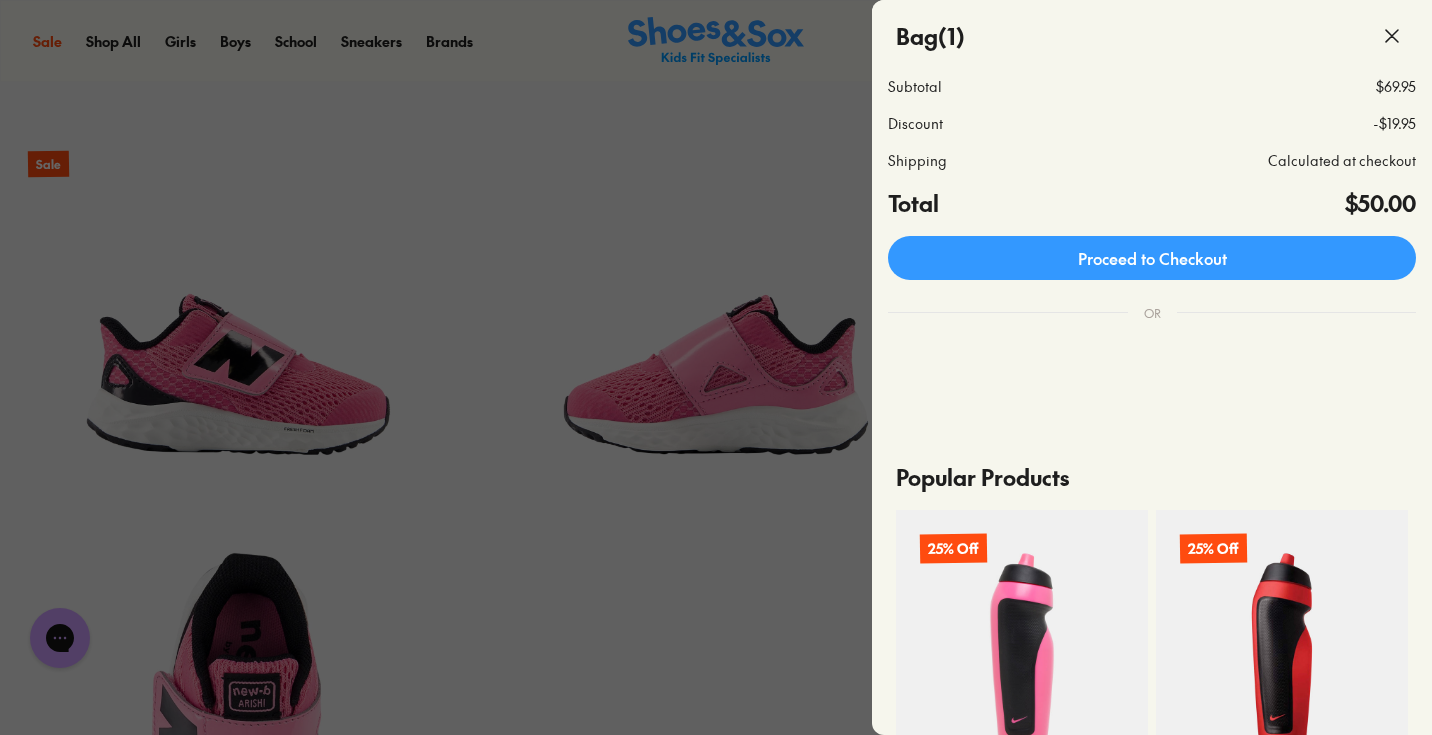 click 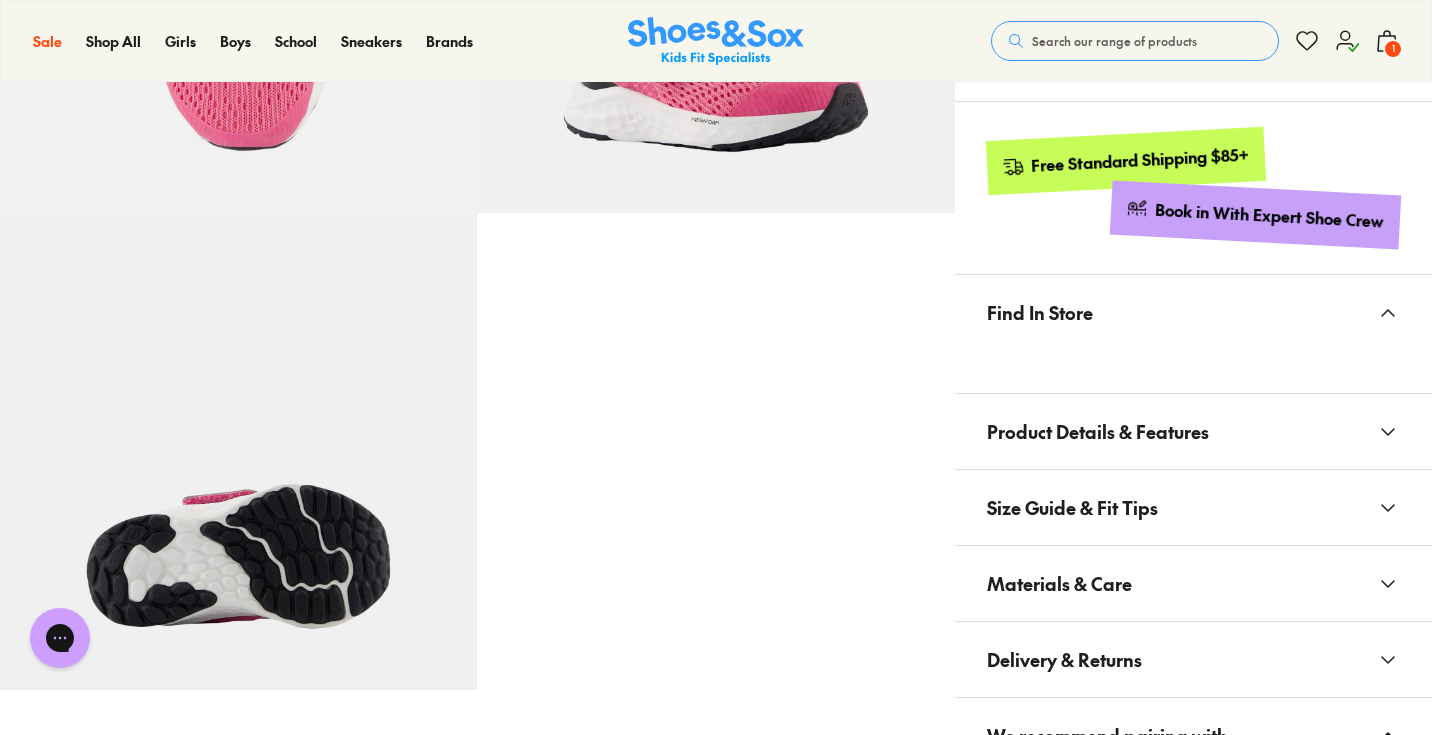 scroll, scrollTop: 867, scrollLeft: 0, axis: vertical 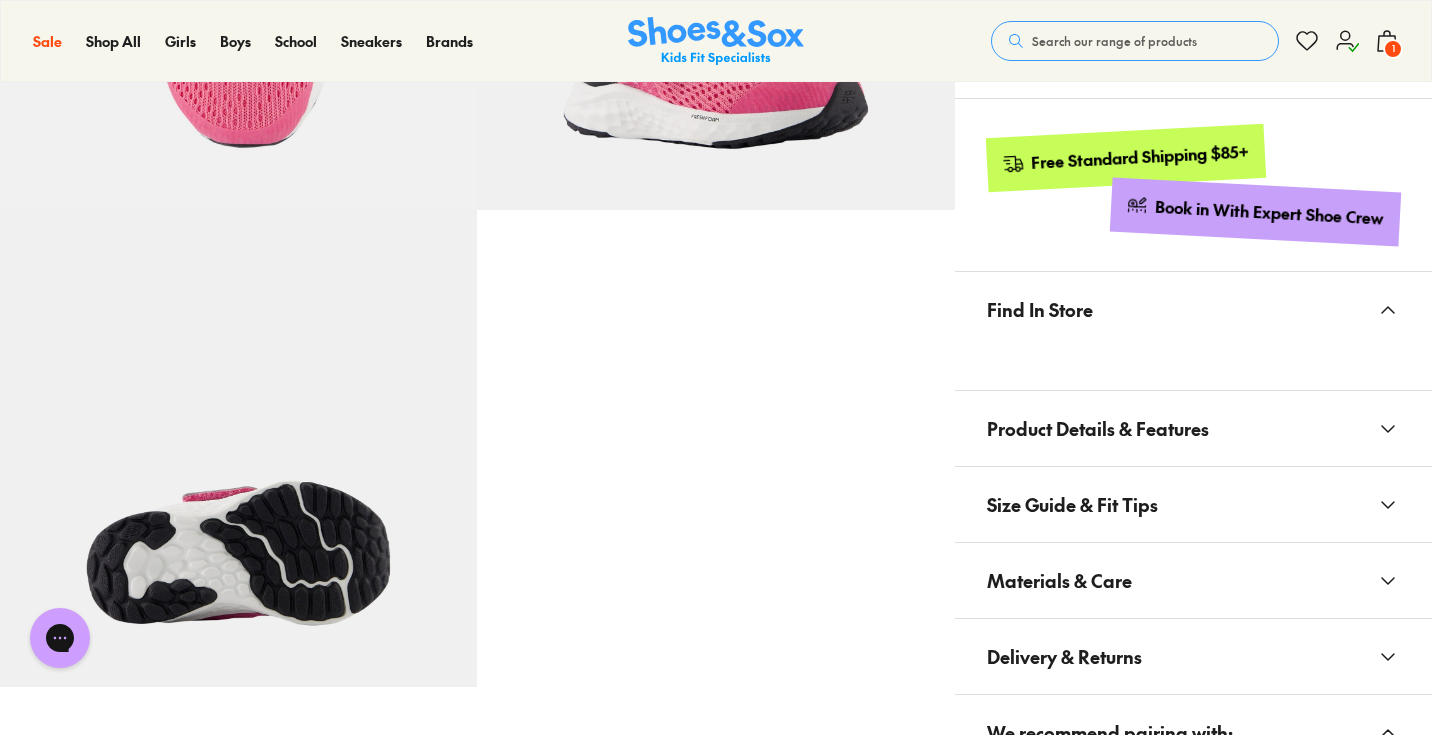 click on "Find In Store" at bounding box center [1193, 309] 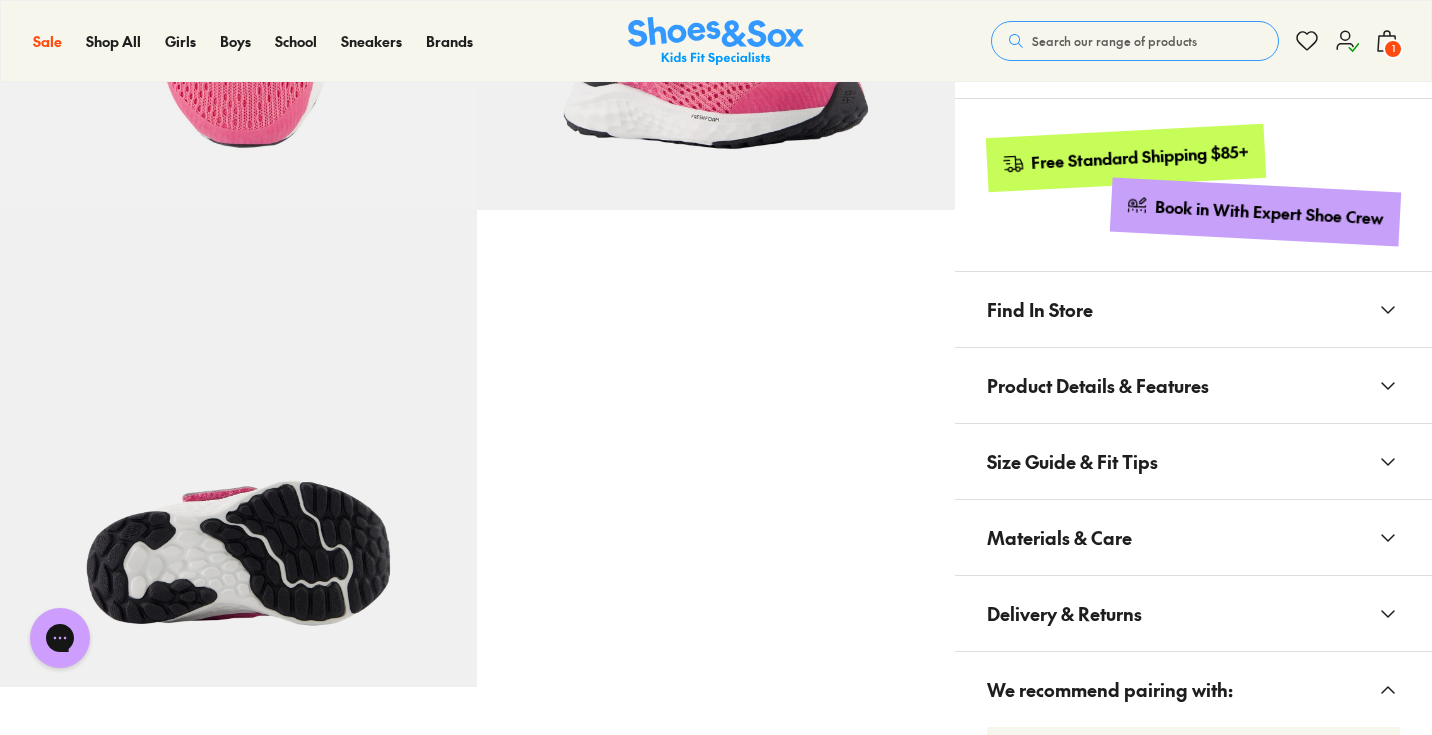 click on "Find In Store" at bounding box center (1193, 309) 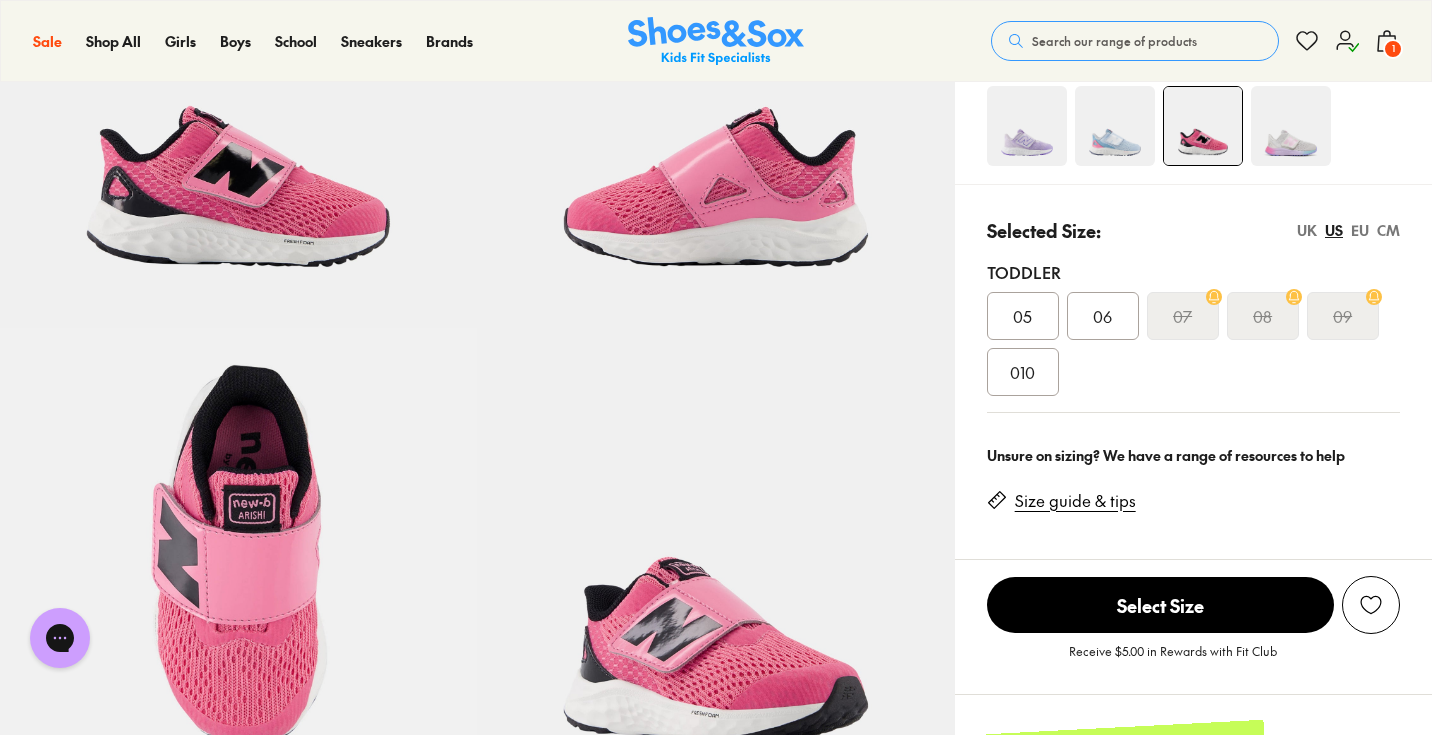 scroll, scrollTop: 269, scrollLeft: 0, axis: vertical 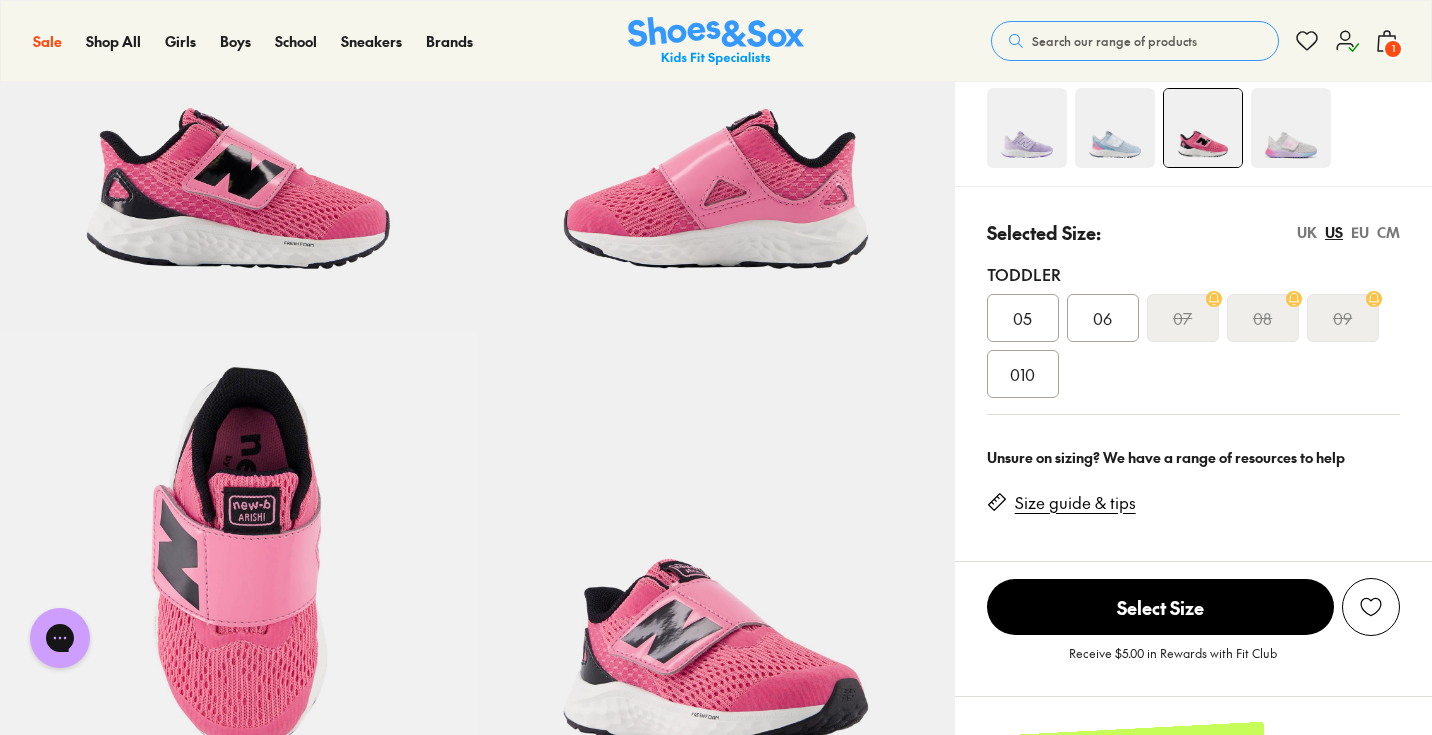 click on "05" at bounding box center (1023, 318) 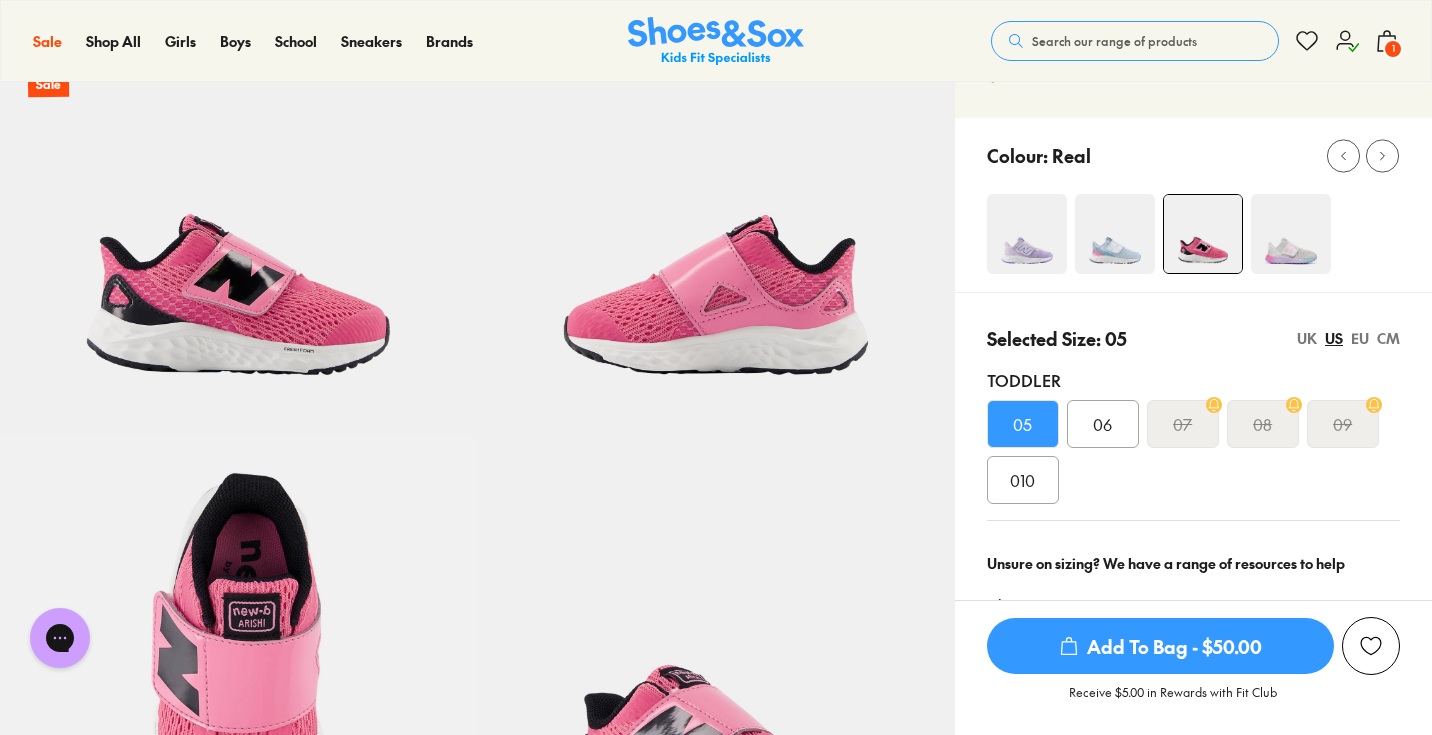 scroll, scrollTop: 195, scrollLeft: 0, axis: vertical 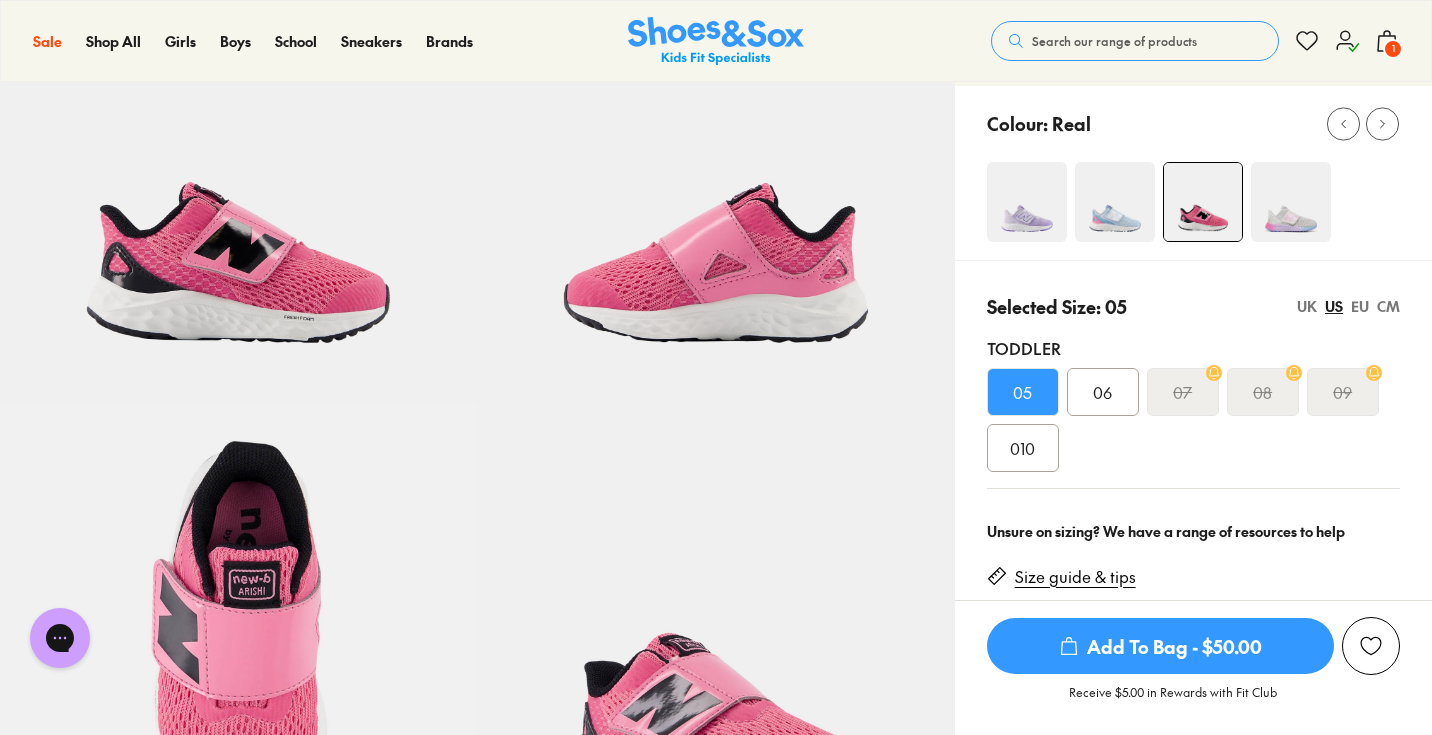 click on "Search our range of products Clear Close Popular  Searches asic nike bobux crocs Popular  Pages asic nike bobux crocs Popular  Products Cloud Castle Clarks Cloud Castle Bailee $ 80.00 $ 149.95 Sale Ciao Chilly $ 25.00 $ 39.95 Sale Clarks Henrik $ 50.00 $ 89.95 Fan Fave New Balance 313 V2 Infant $ 59.95
1
Bag  ( 1 ) You're  $35.00 away  from free shipping You'll receive a  $5  Fit Club reward for this order. Nw Arishi V4 Infant Colour:  Real Size :  05 Width :  M $50.00 $69.95 1 Remove Hide  Order Summary  Subtotal $69.95 Discount -$19.95 Shipping Calculated at checkout Total $50.00 Proceed to Checkout
OR
Popular Products 25% Off Nike Nike Waterbottle 600ml $ 14.96 $ 19.95 25% Off Nike Nike Waterbottle 600ml $ 14.96 $ 19.95 25% Off Nike Nike Waterbottle 600ml $ 14.96 $ 19.95 25% Off Nike Nike Waterbottle 600ml $ 14.96 $ 19.95" at bounding box center (1195, 41) 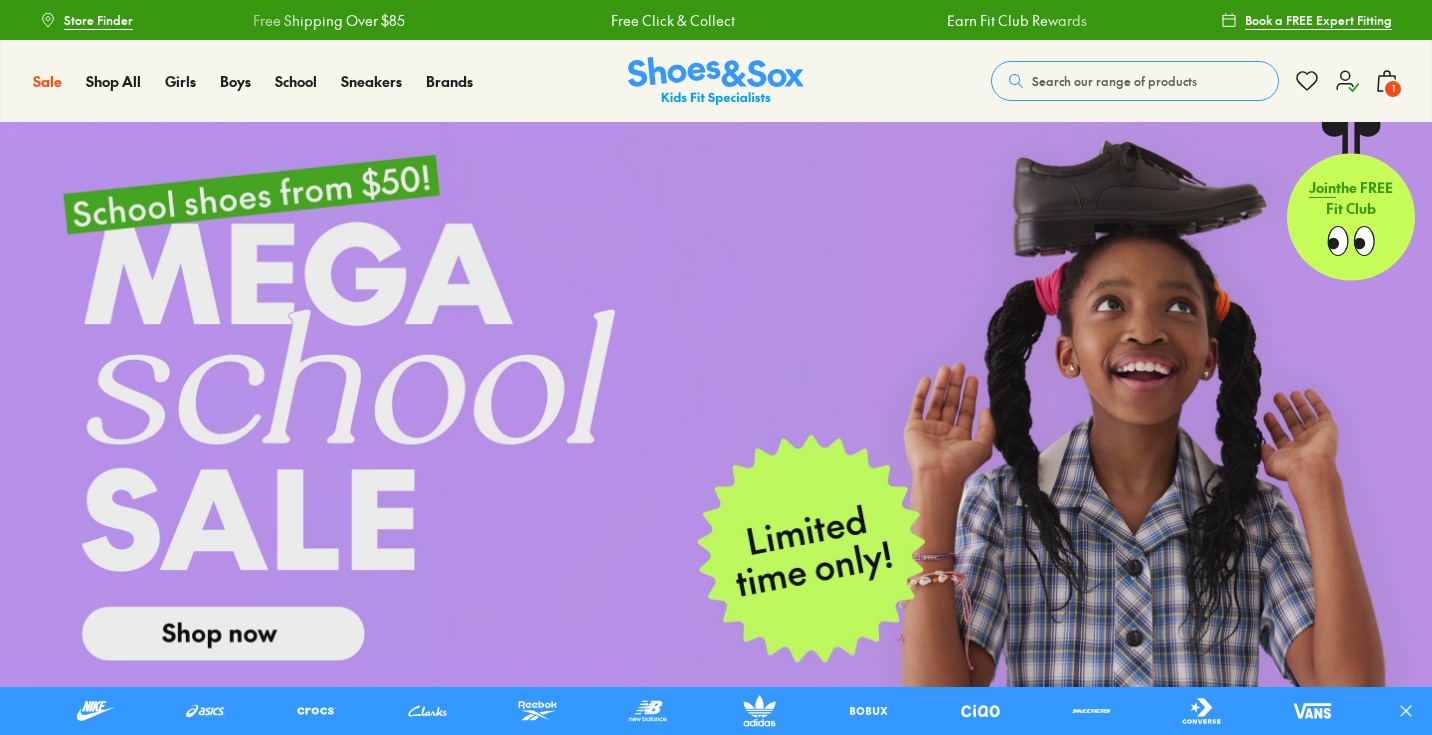 scroll, scrollTop: 0, scrollLeft: 0, axis: both 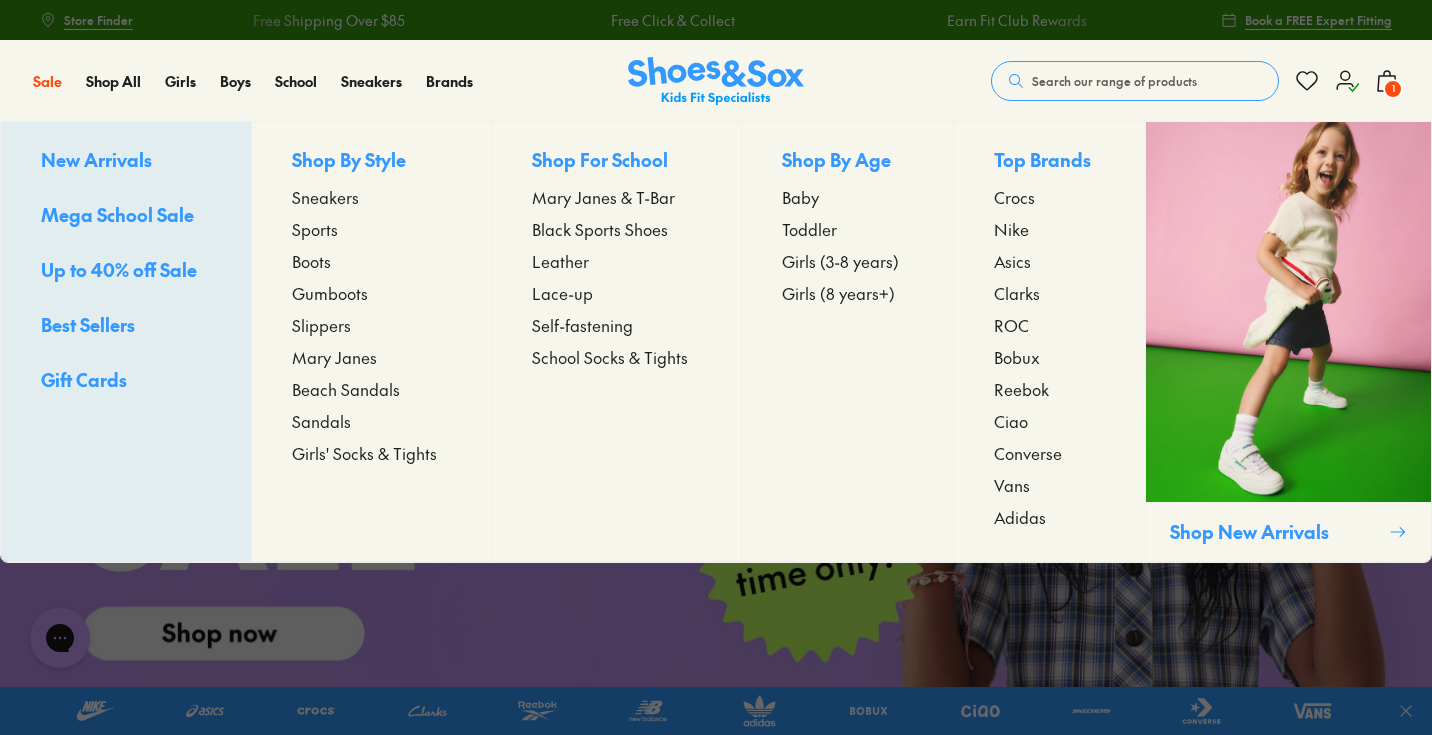 click on "Up to 40% off Sale" at bounding box center [119, 269] 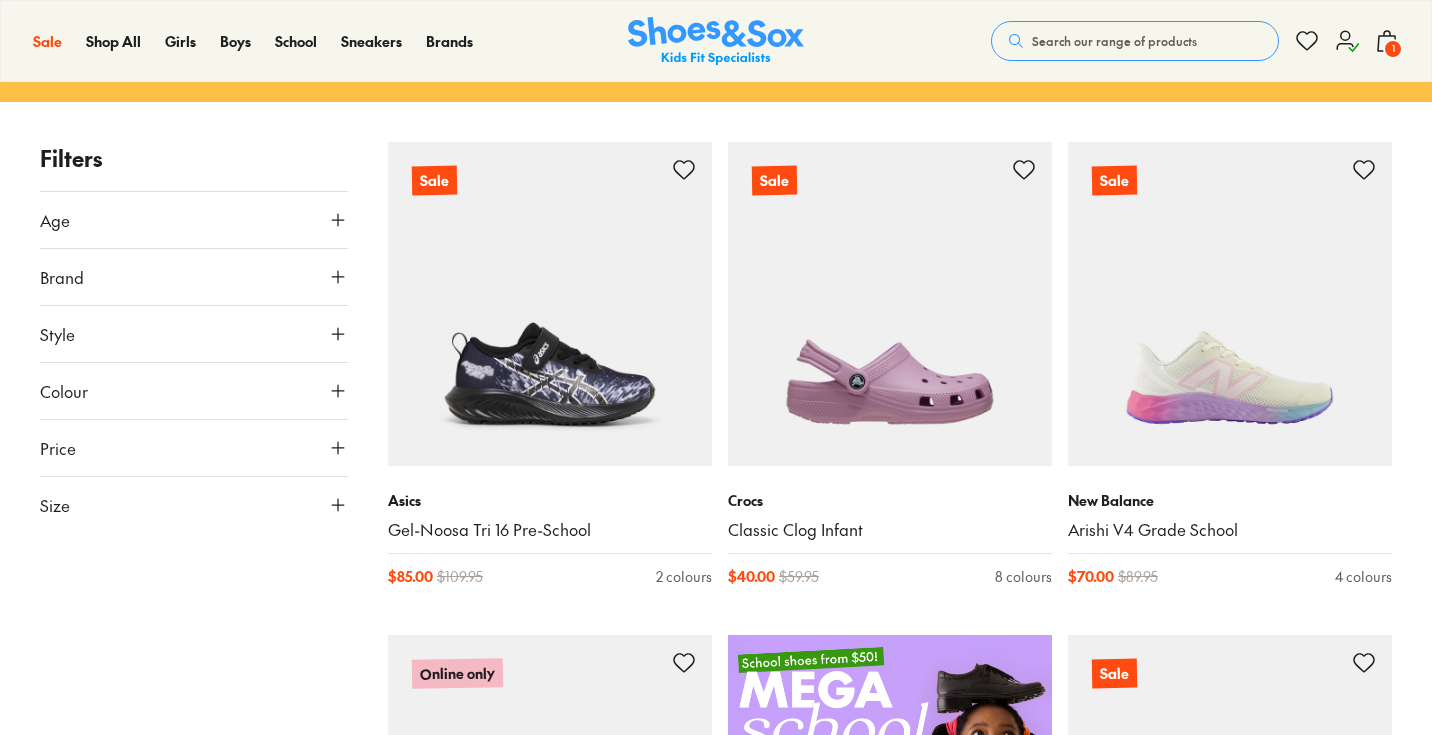 scroll, scrollTop: 0, scrollLeft: 0, axis: both 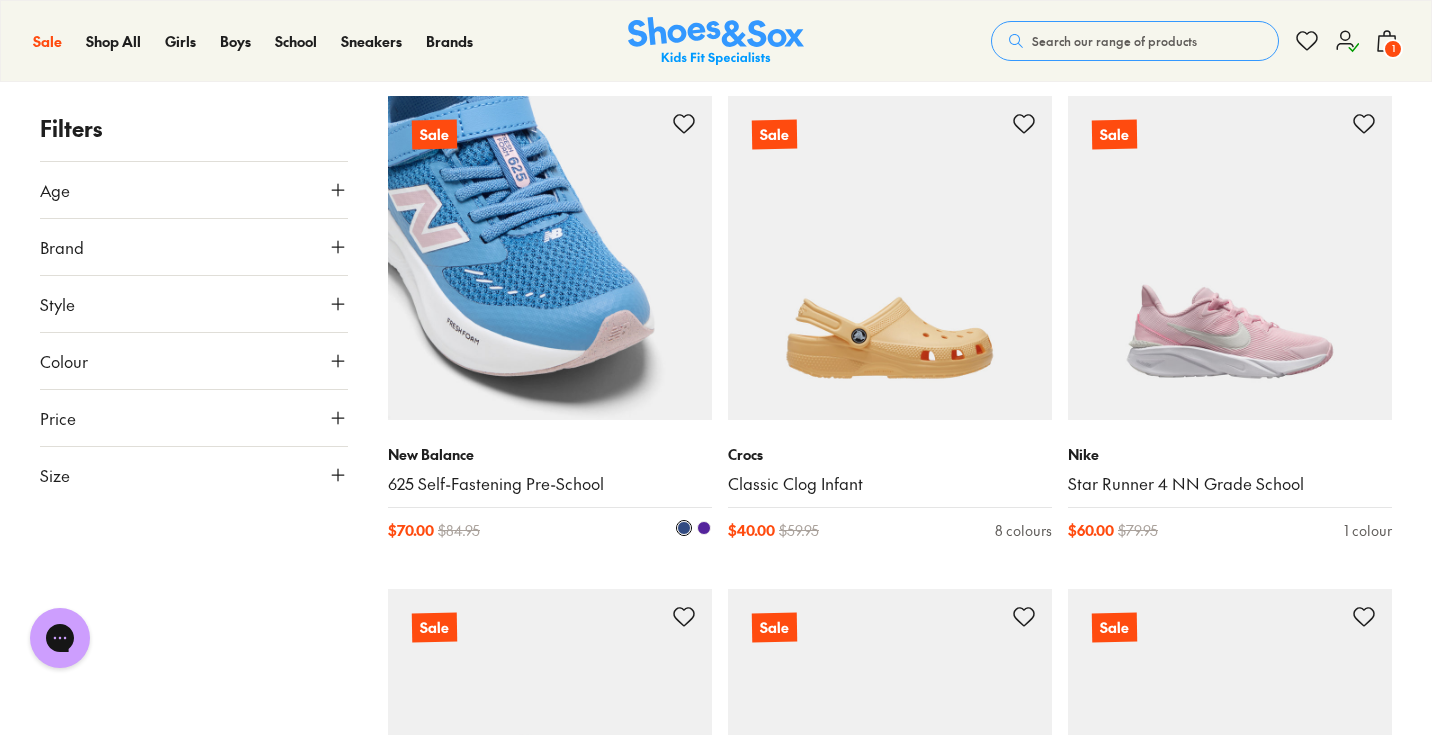 click at bounding box center [704, 528] 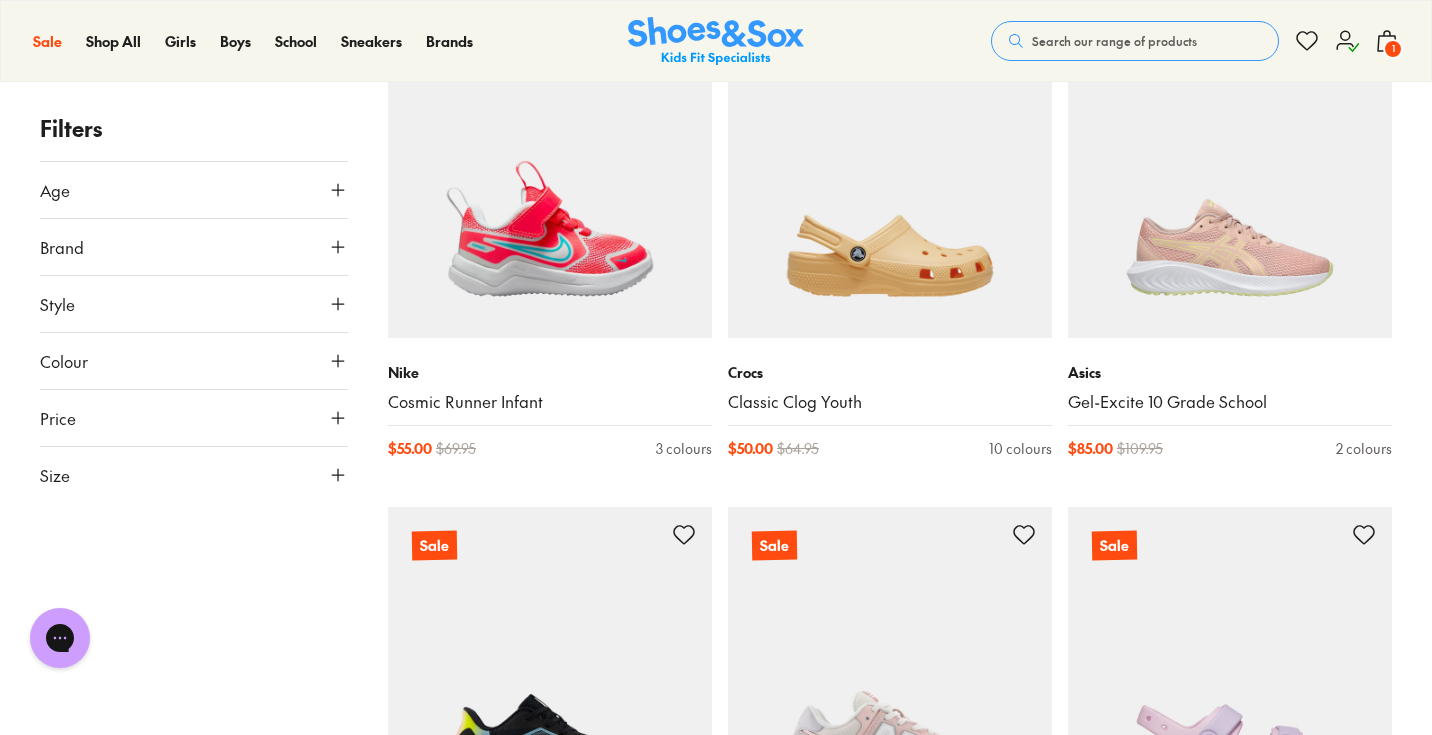 scroll, scrollTop: 2365, scrollLeft: 0, axis: vertical 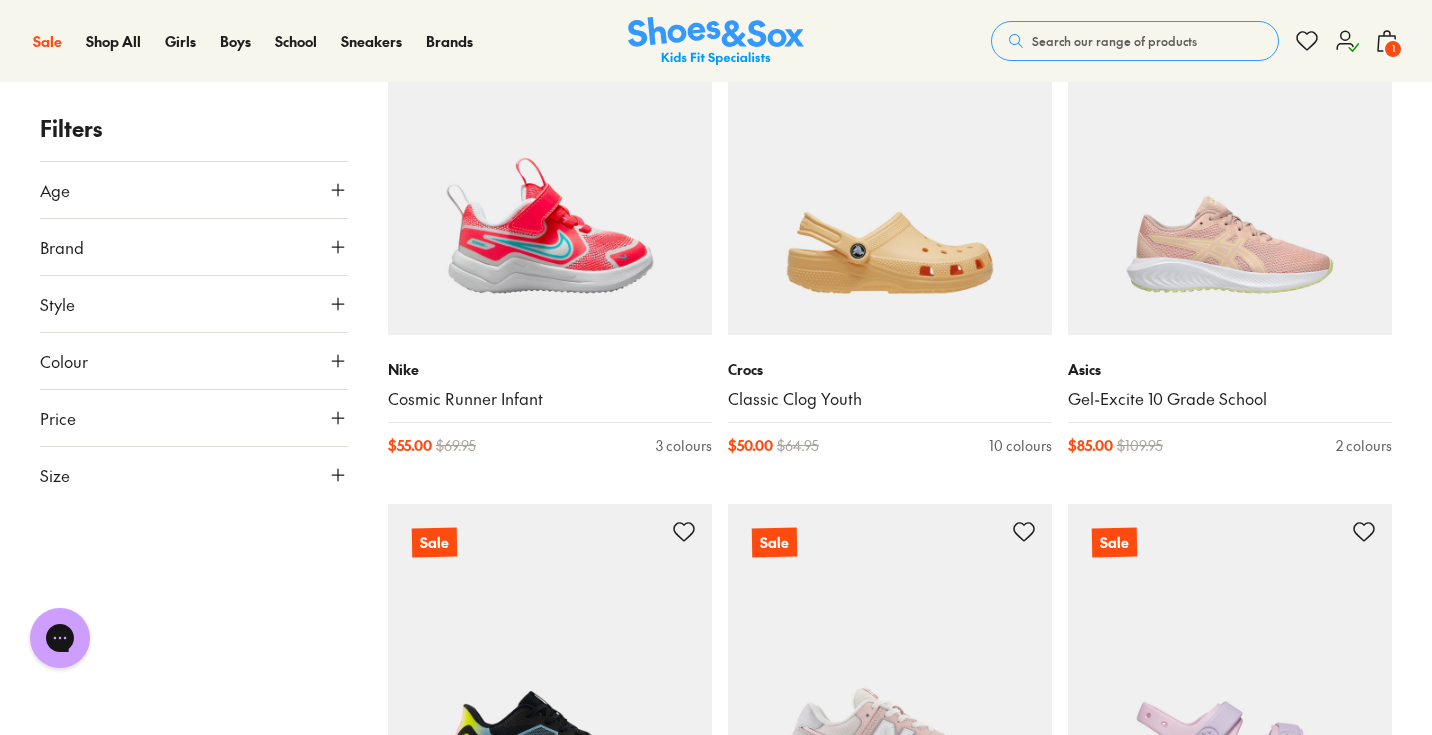 click on "Search our range of products" at bounding box center (1114, 41) 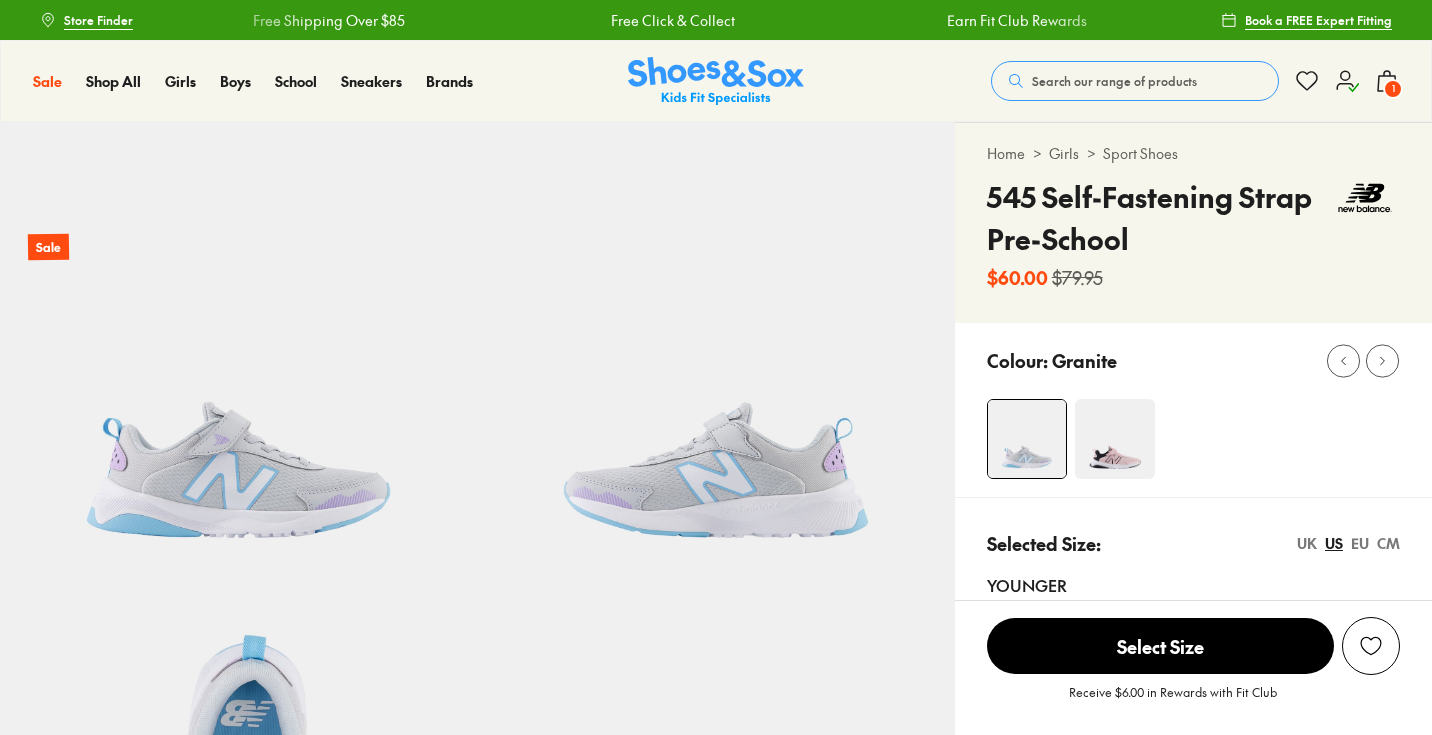scroll, scrollTop: 0, scrollLeft: 0, axis: both 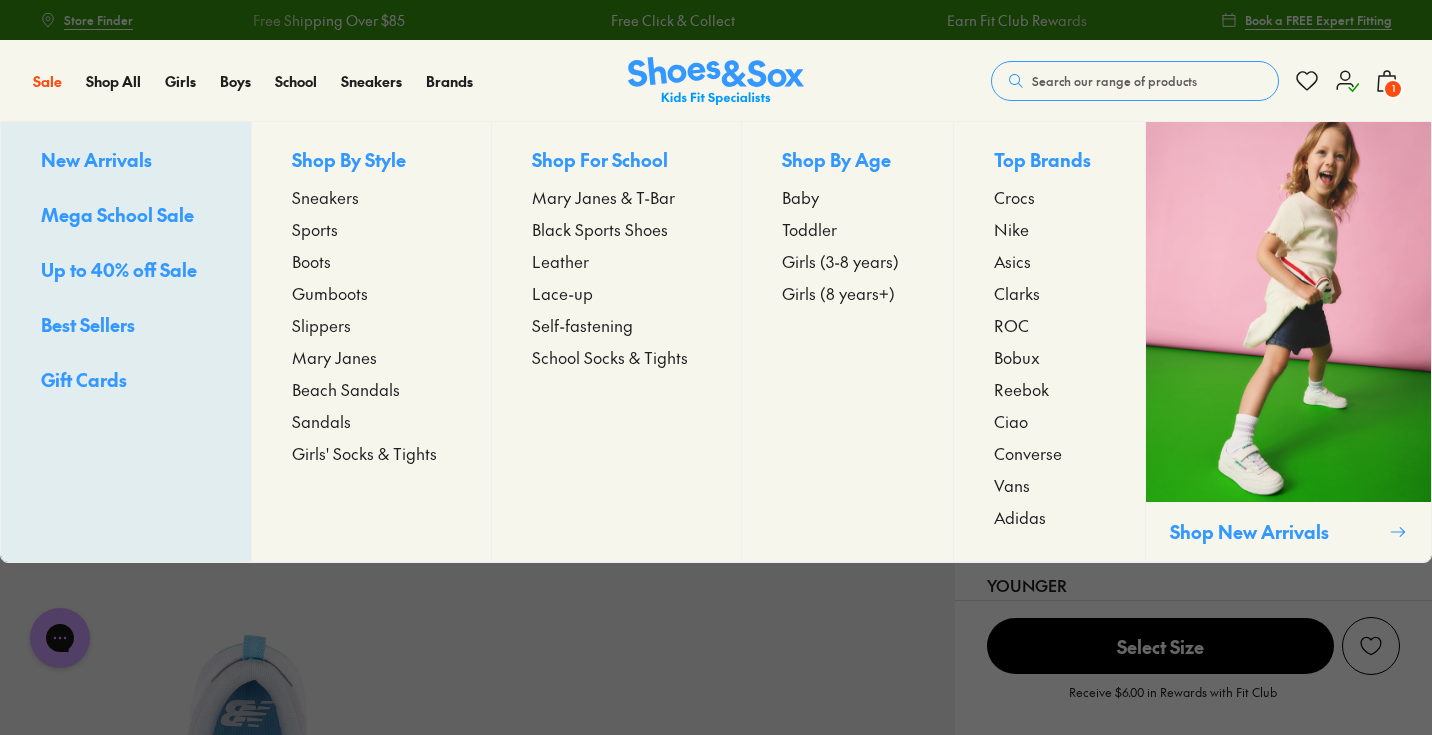 click on "Sneakers" at bounding box center (325, 197) 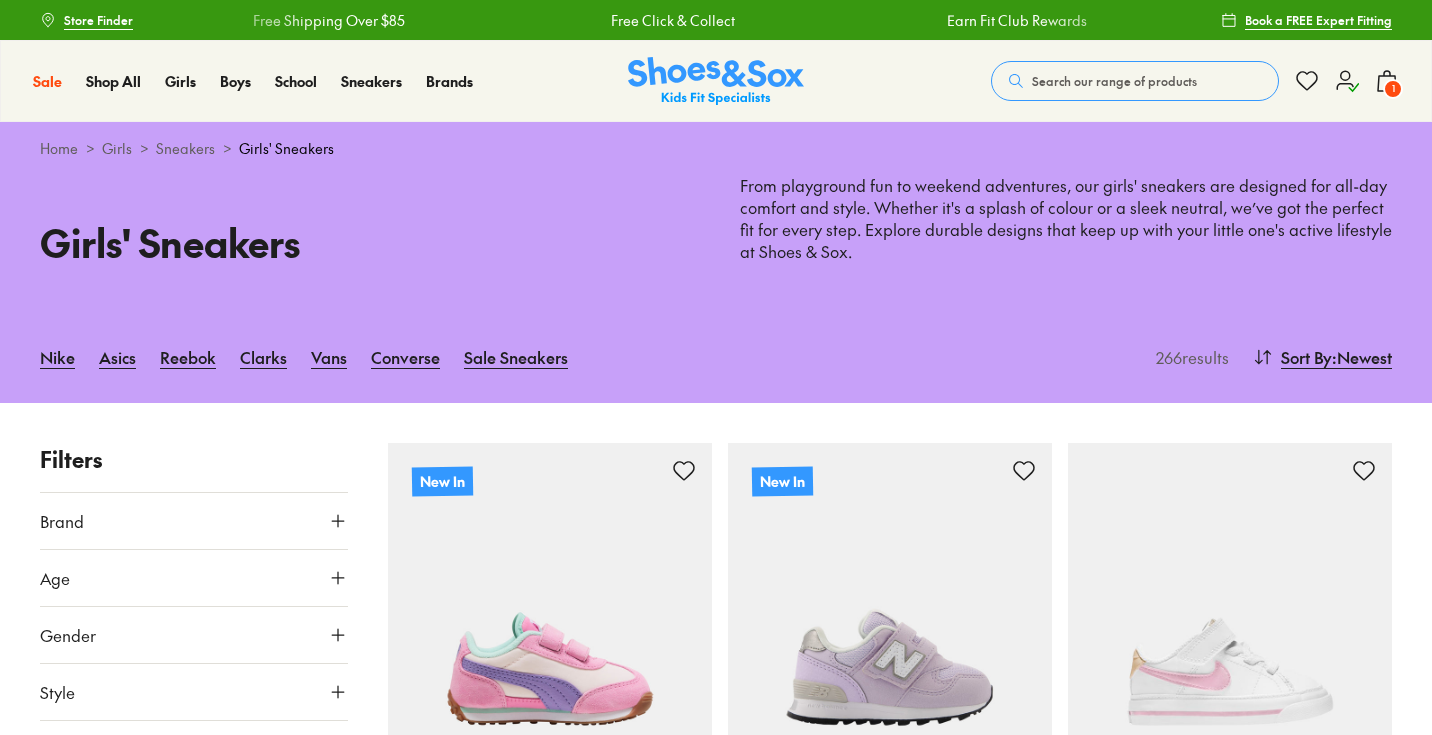 scroll, scrollTop: 243, scrollLeft: 0, axis: vertical 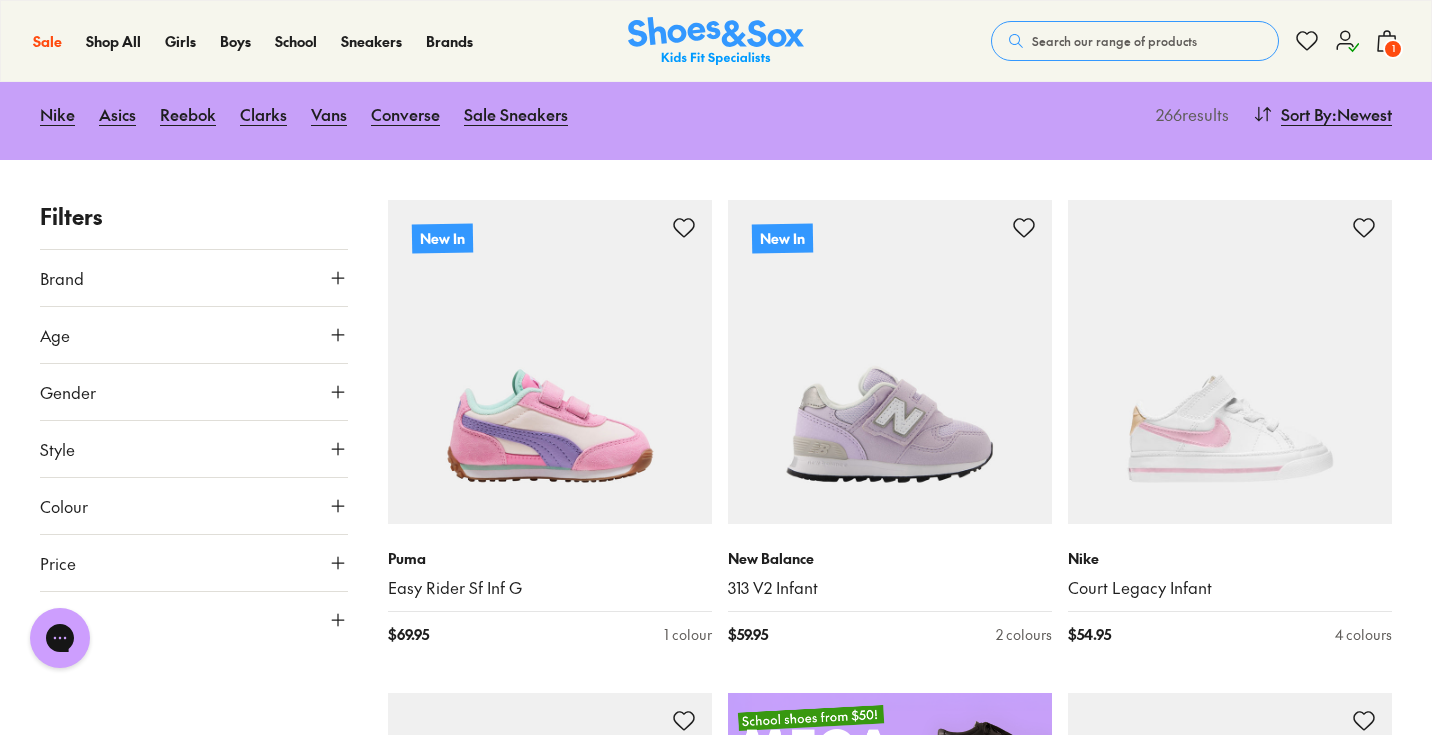 click on "Size" at bounding box center (194, 620) 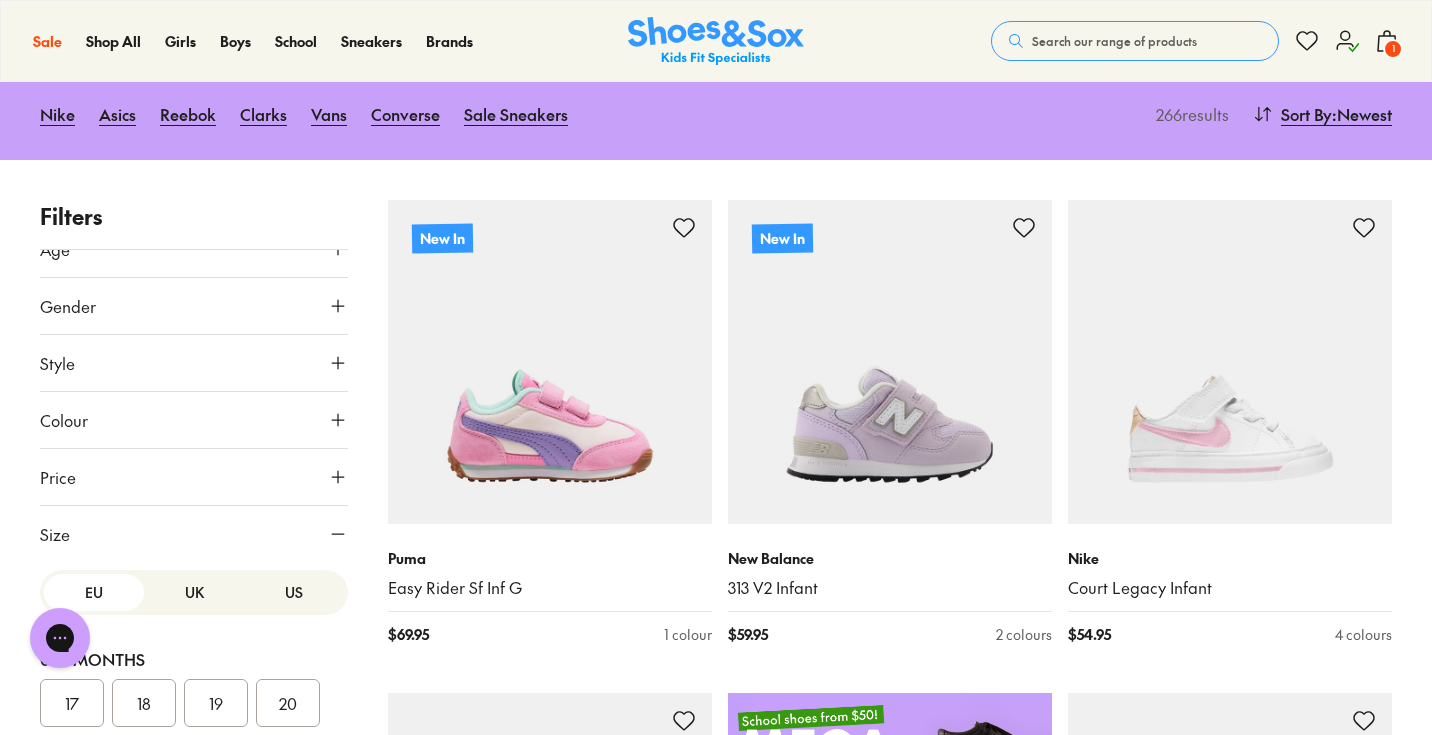 scroll, scrollTop: 88, scrollLeft: 0, axis: vertical 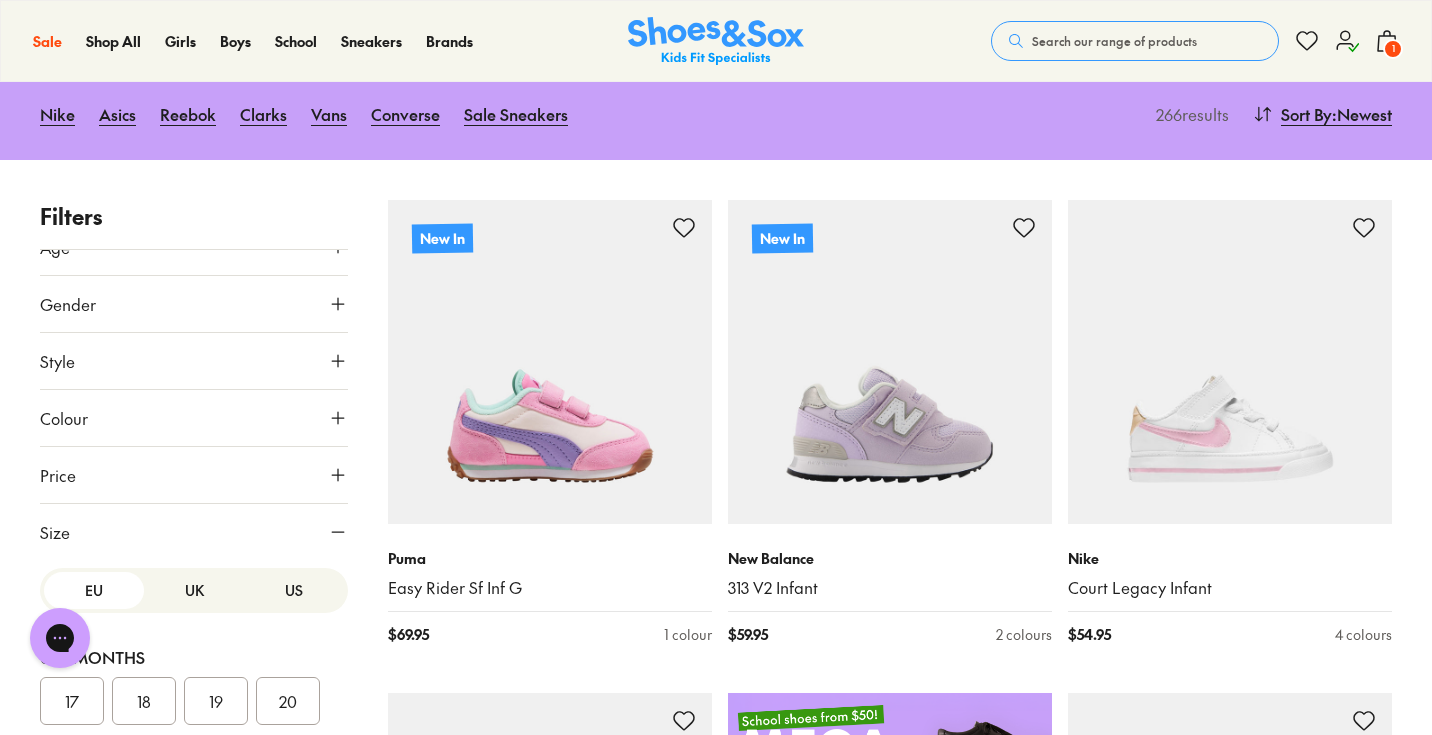 click on "US" at bounding box center [294, 590] 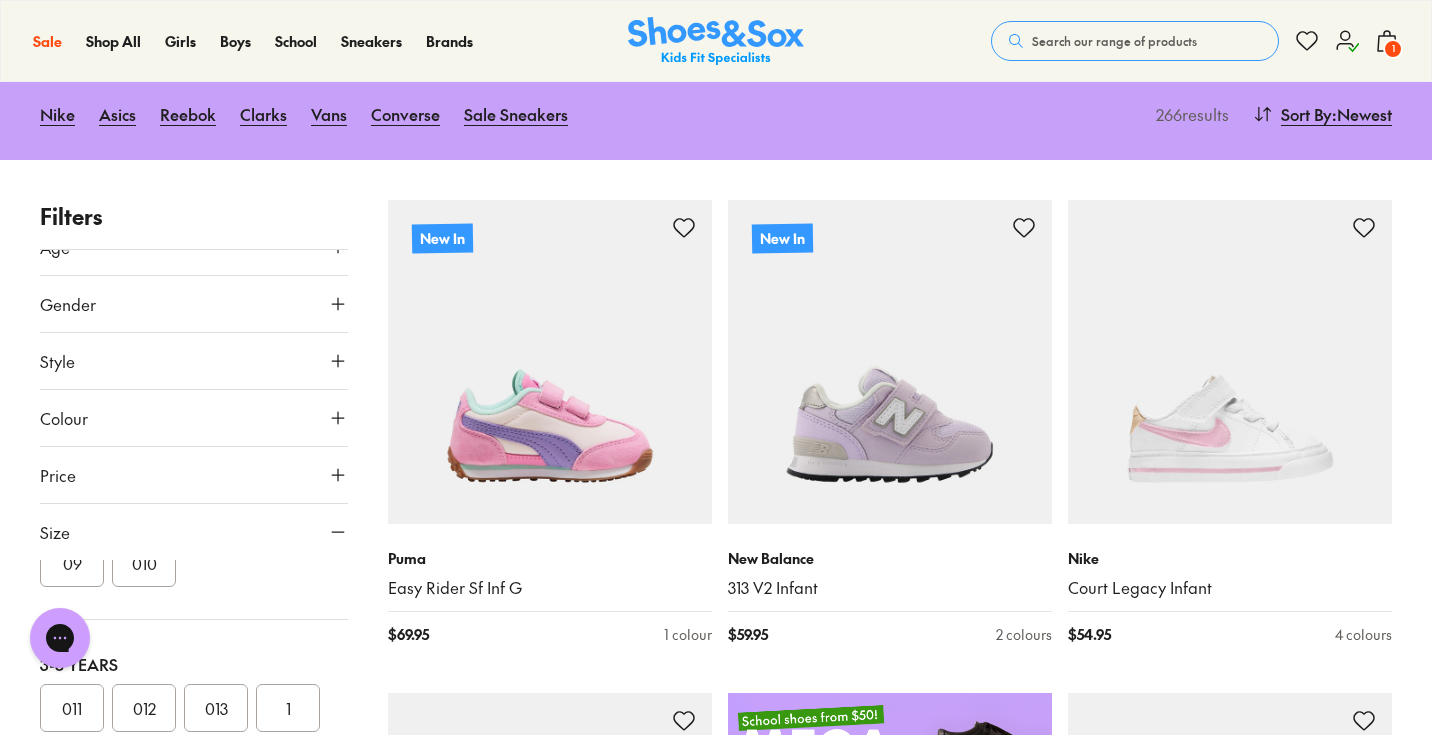 scroll, scrollTop: 338, scrollLeft: 0, axis: vertical 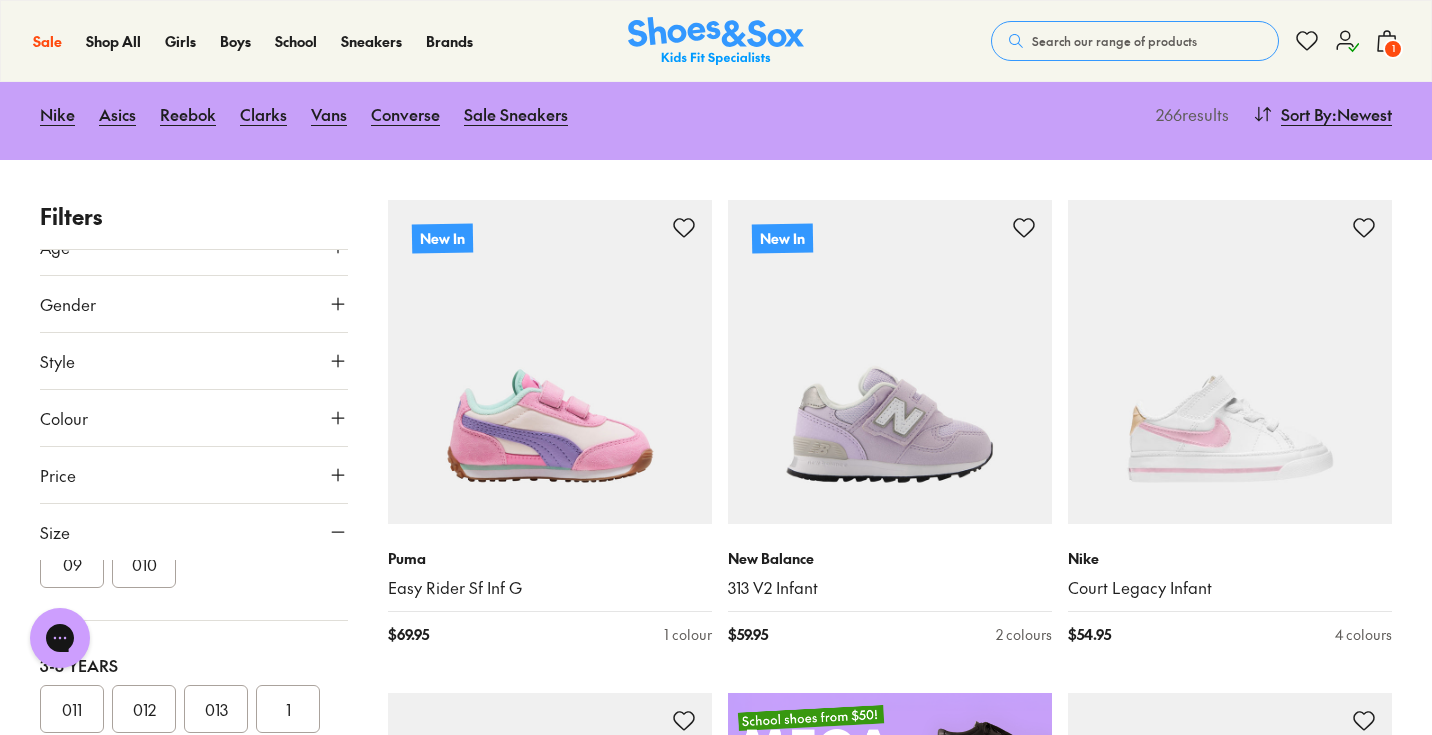 click on "010" at bounding box center [144, 564] 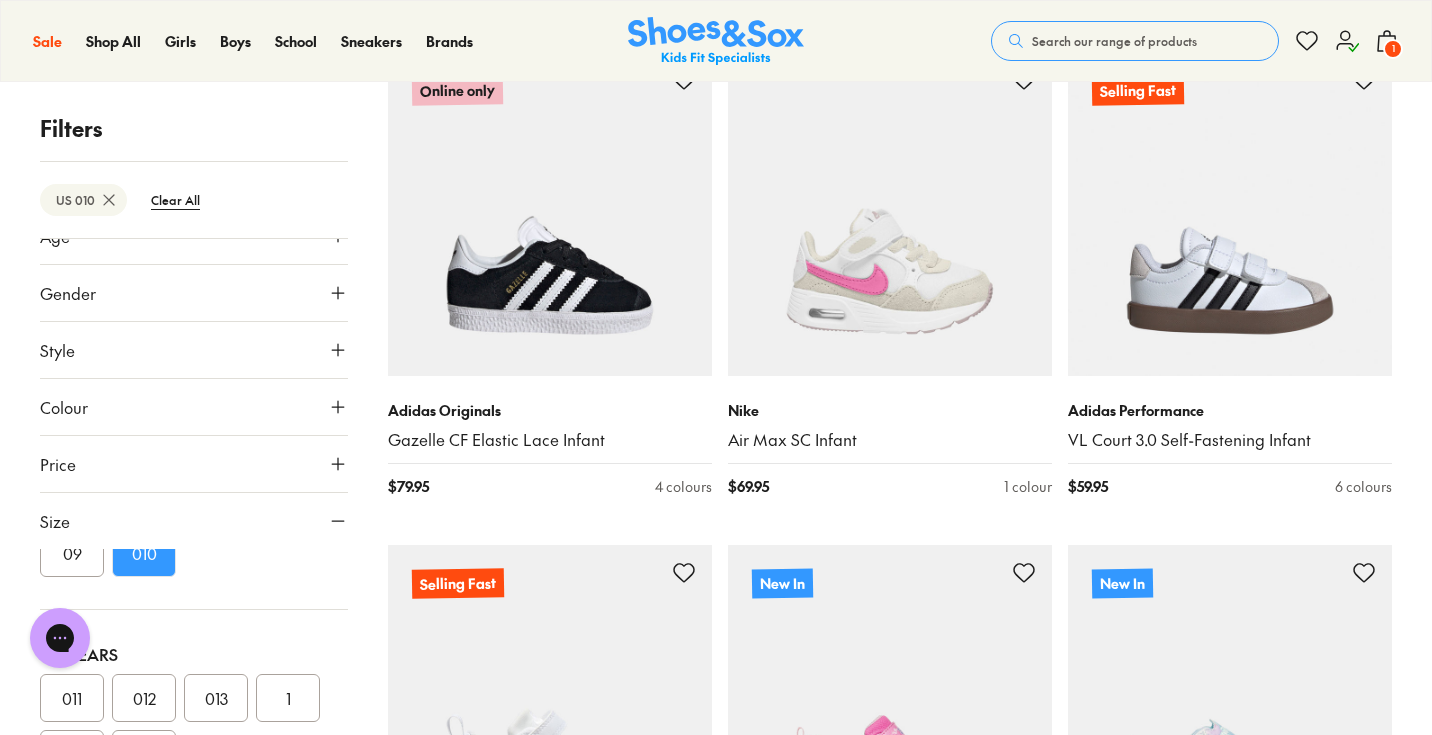 scroll, scrollTop: 1870, scrollLeft: 0, axis: vertical 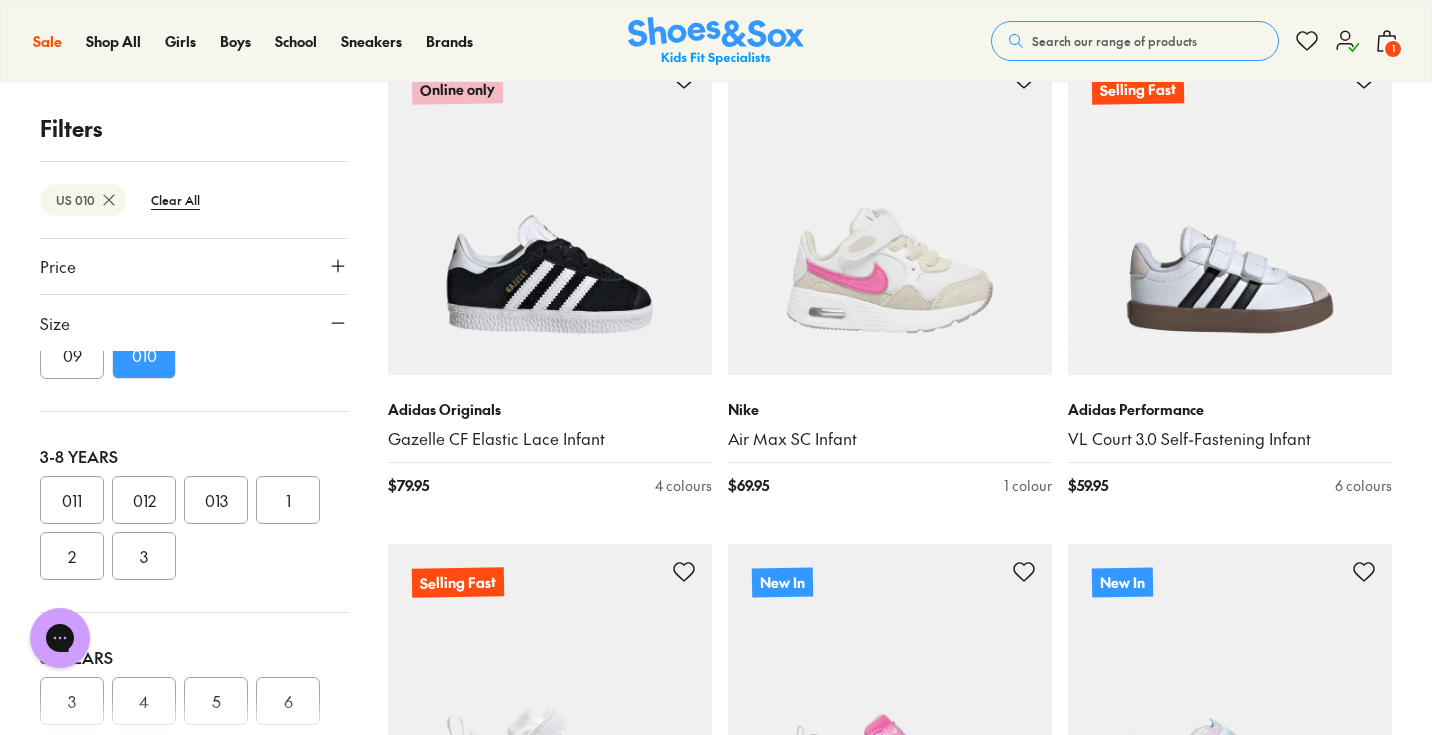 click on "010" at bounding box center (144, 355) 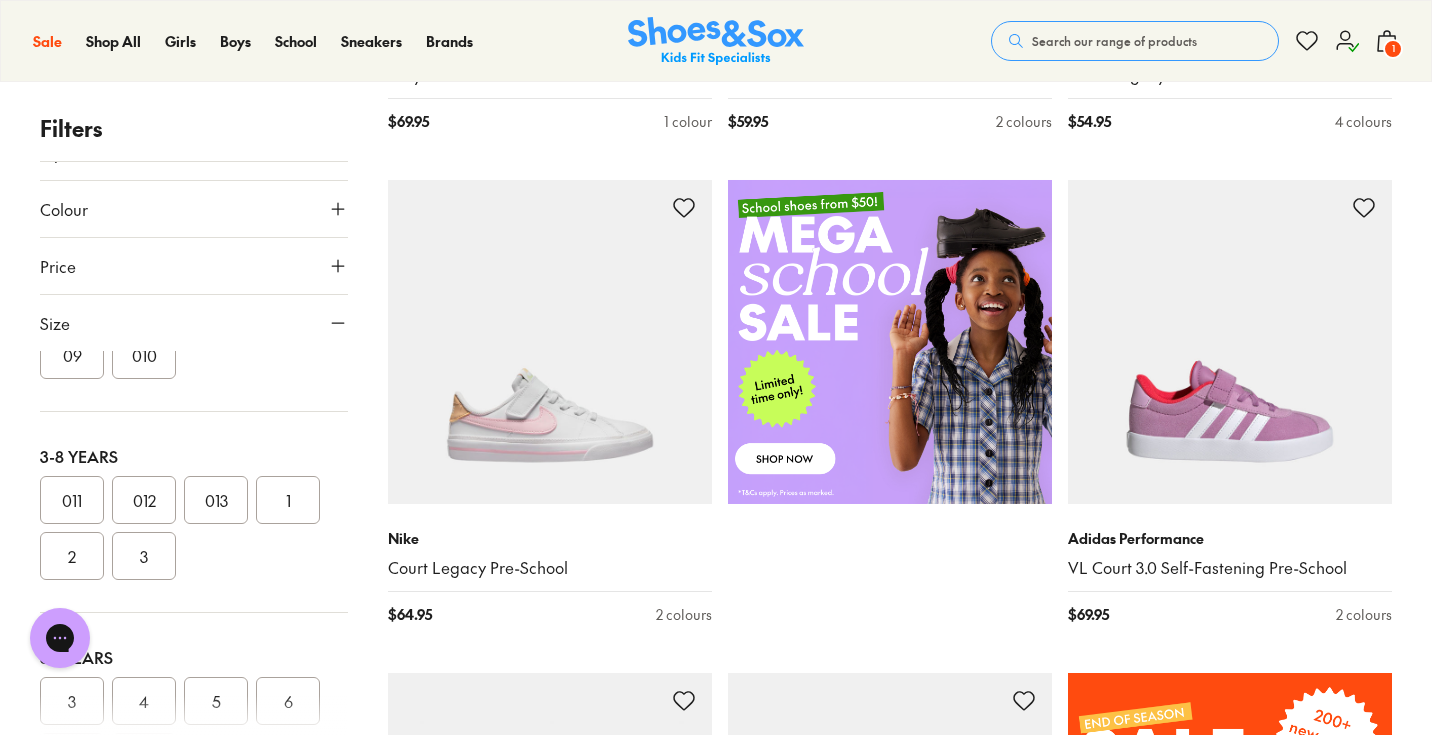 scroll, scrollTop: 1135, scrollLeft: 0, axis: vertical 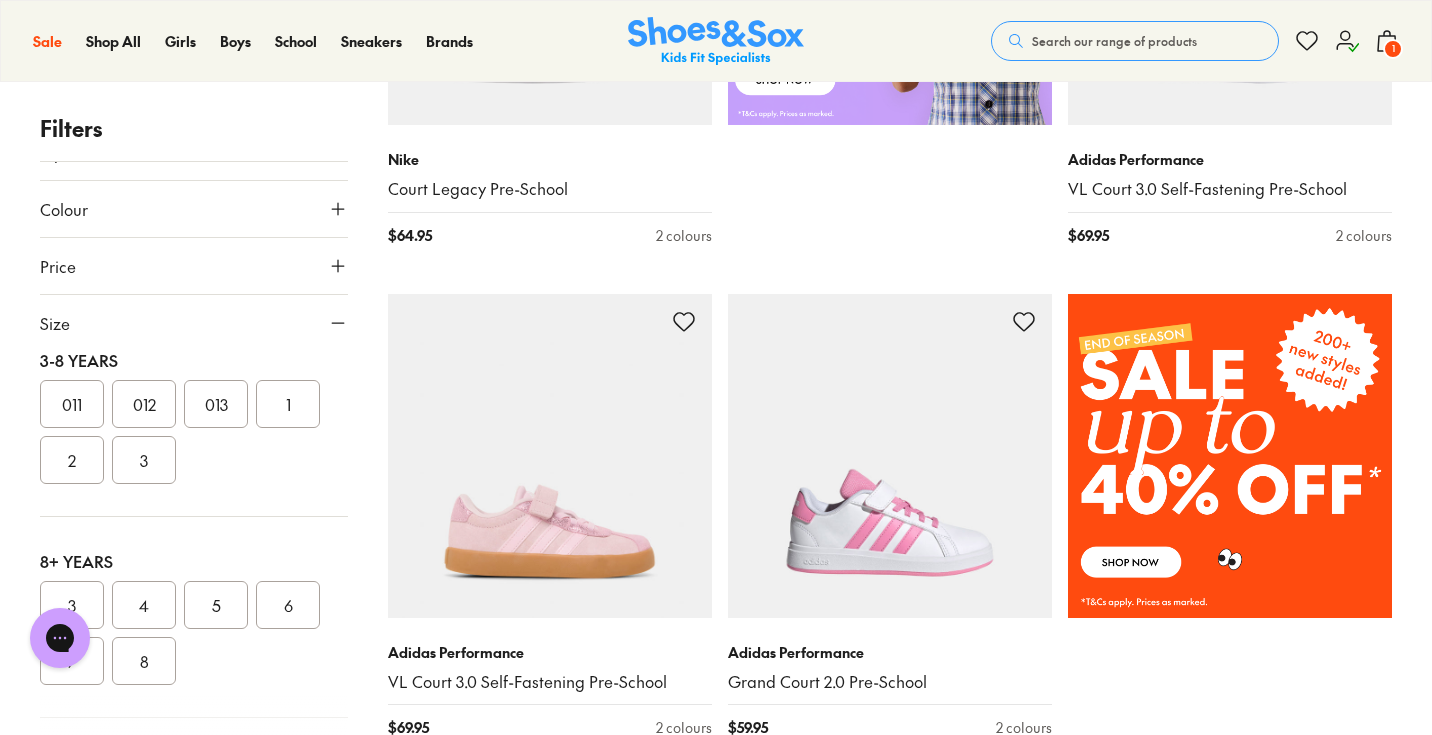 click on "011" at bounding box center (72, 404) 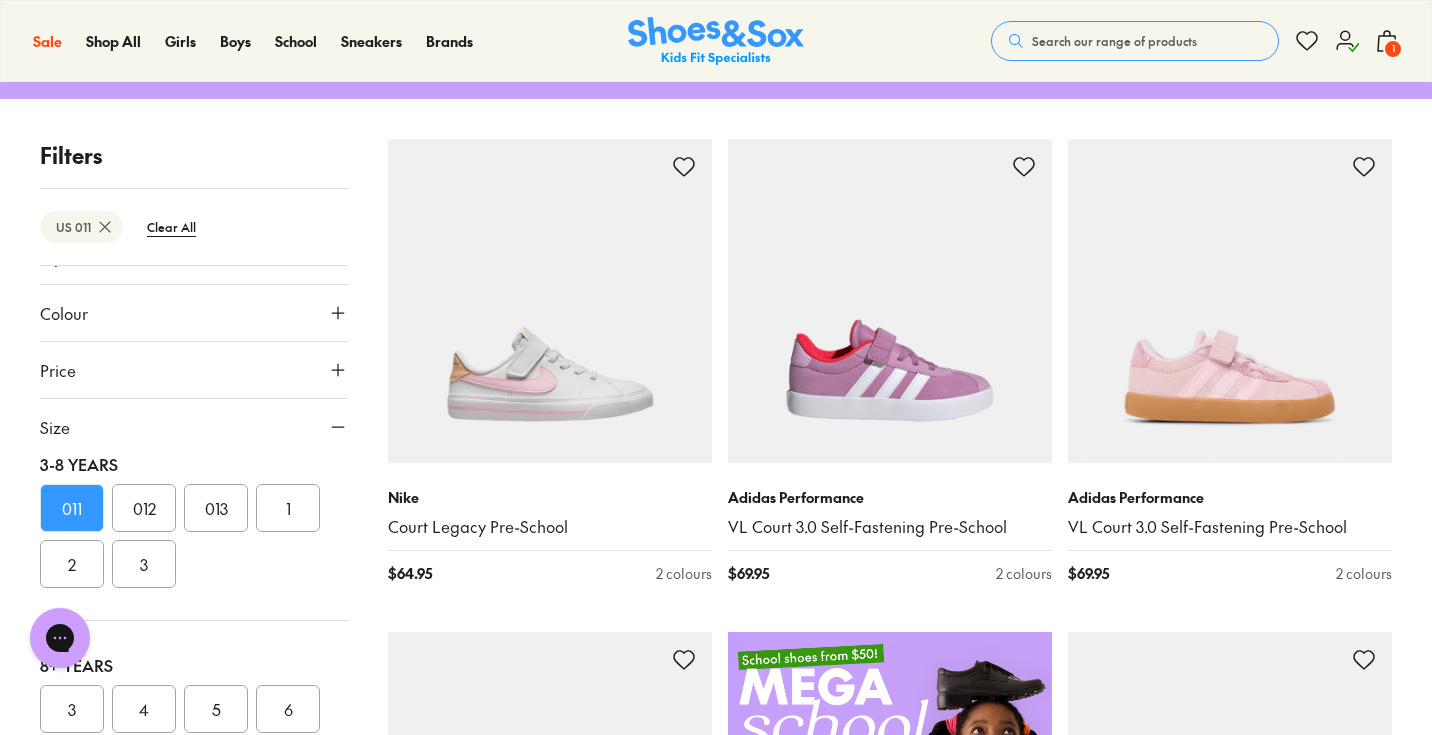 scroll, scrollTop: 170, scrollLeft: 0, axis: vertical 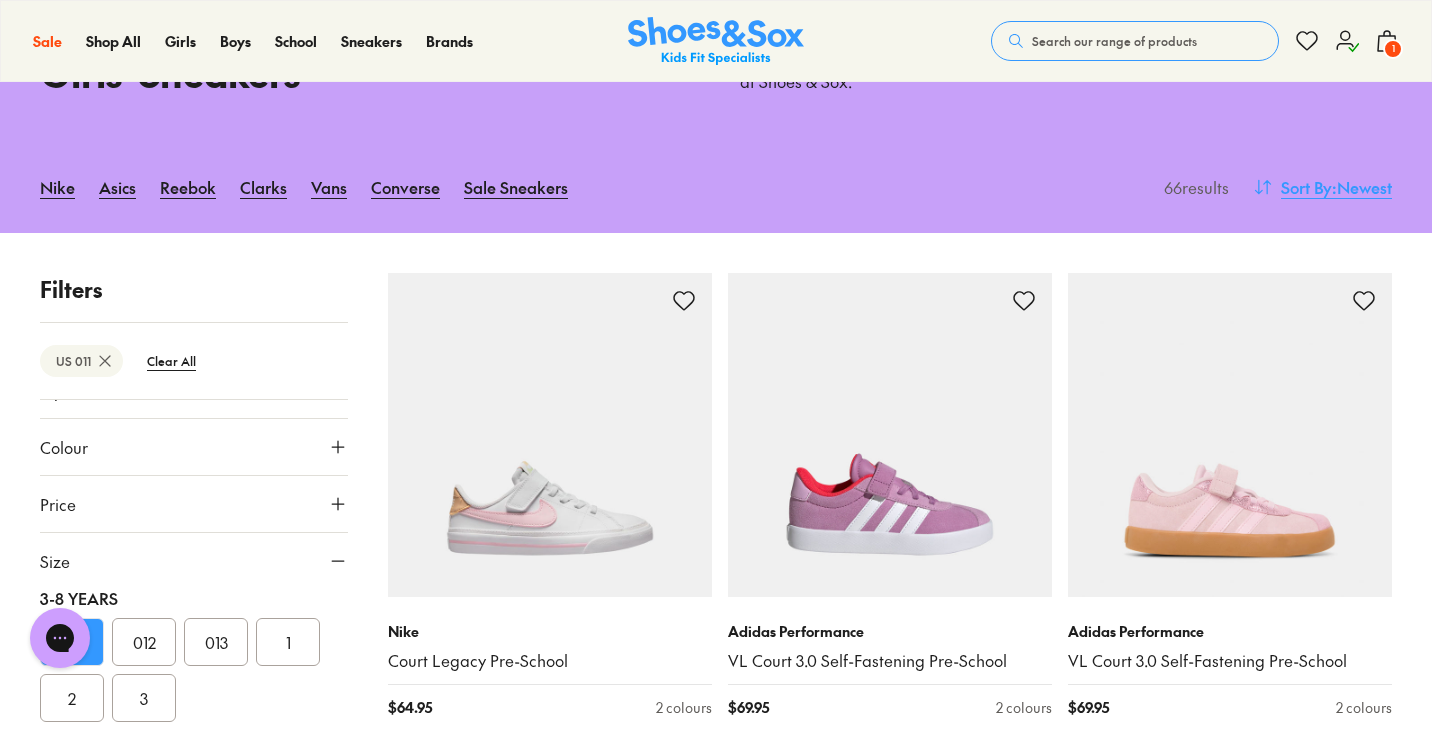 click on "Sort By" at bounding box center [1306, 187] 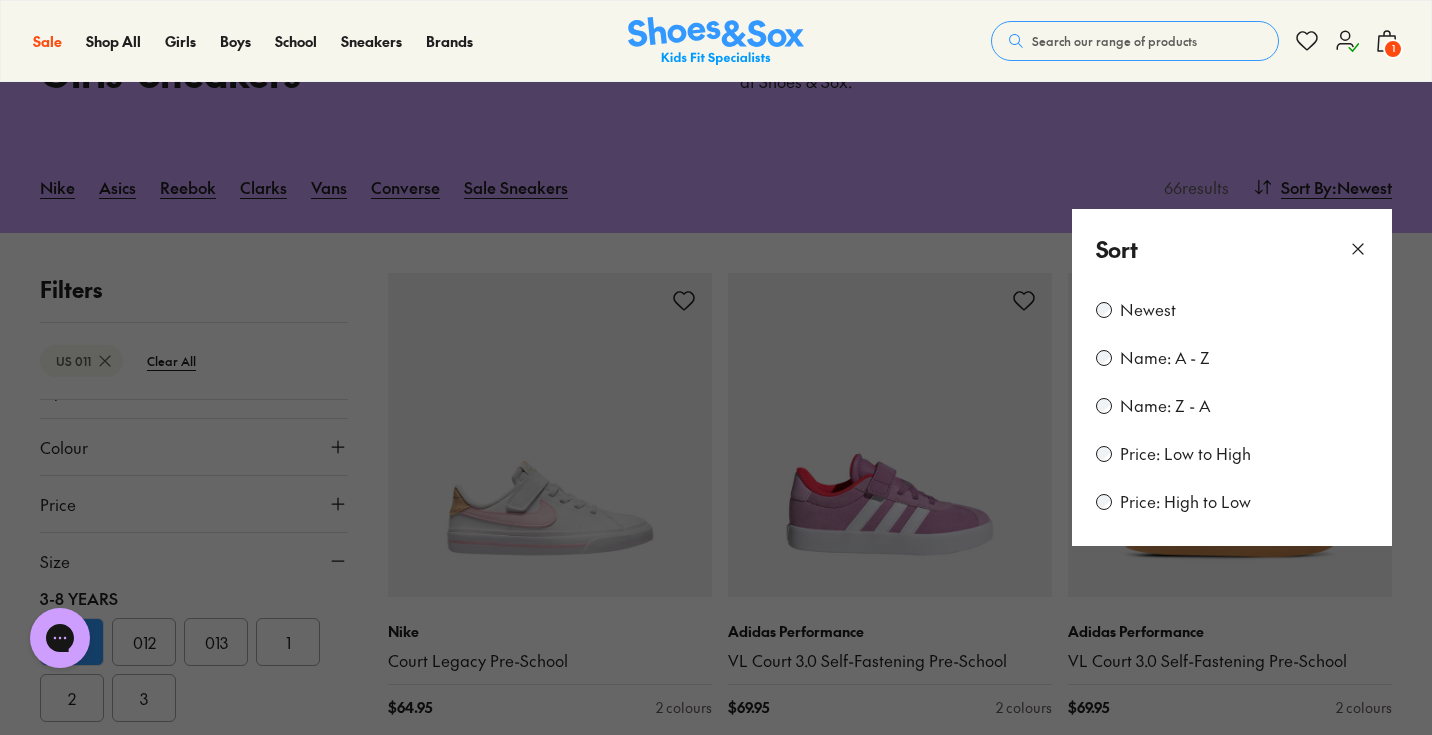 click on "Price: Low to High" at bounding box center (1185, 454) 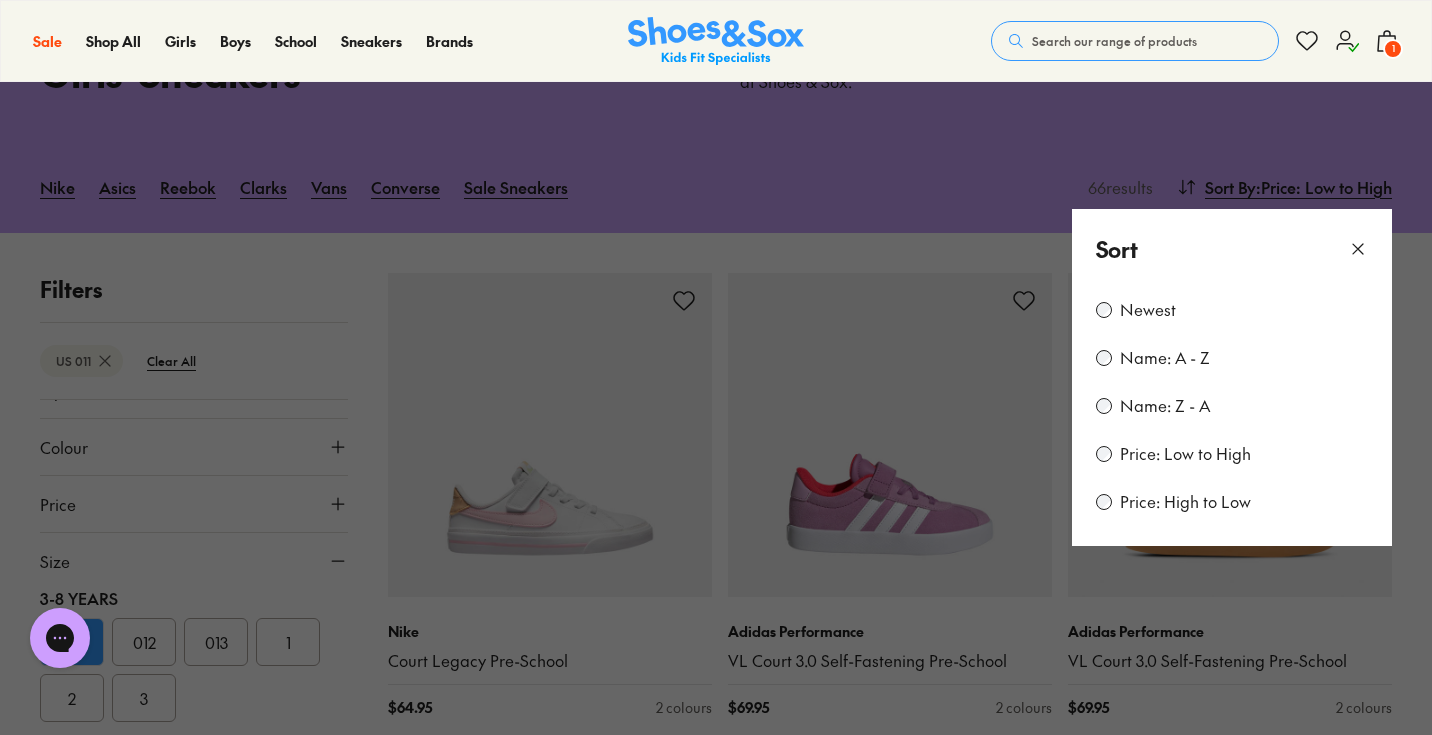 scroll, scrollTop: 91, scrollLeft: 0, axis: vertical 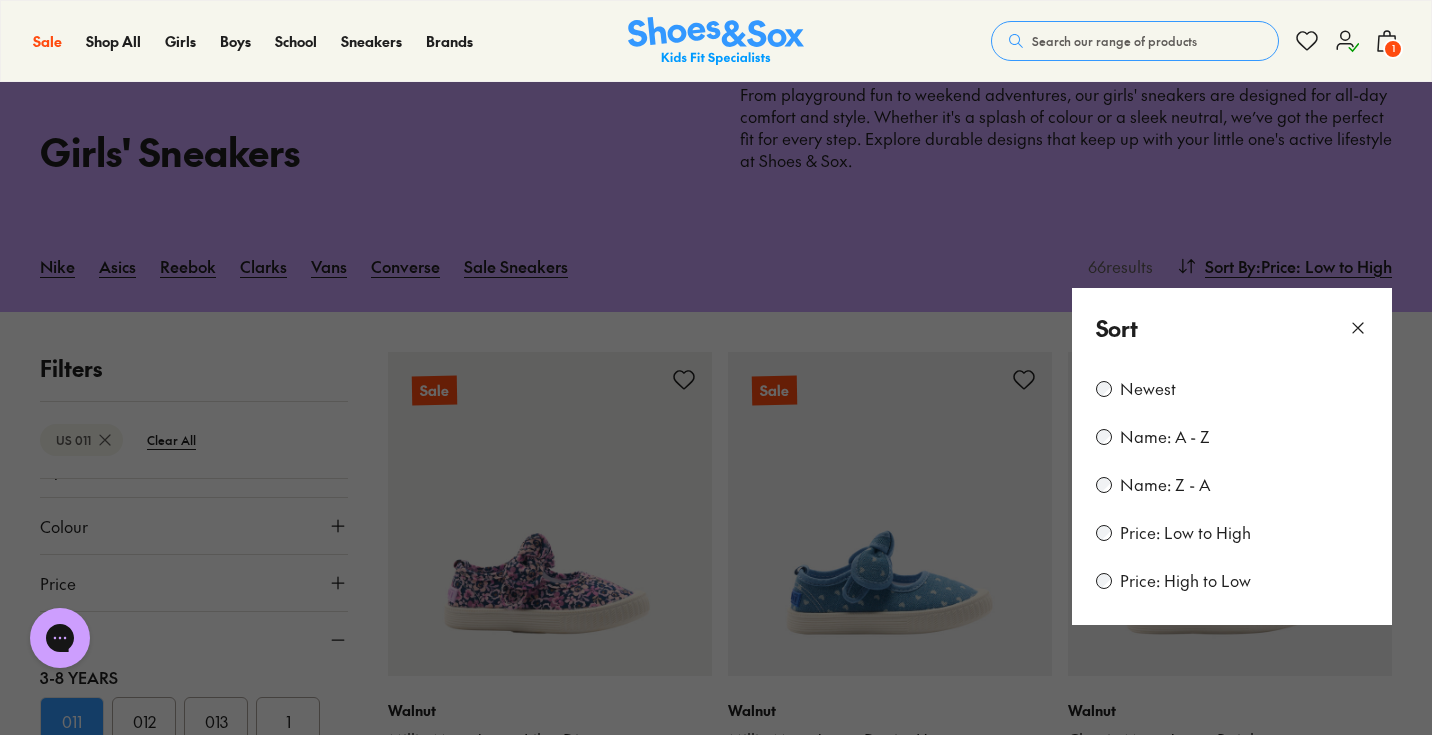 click at bounding box center (716, 367) 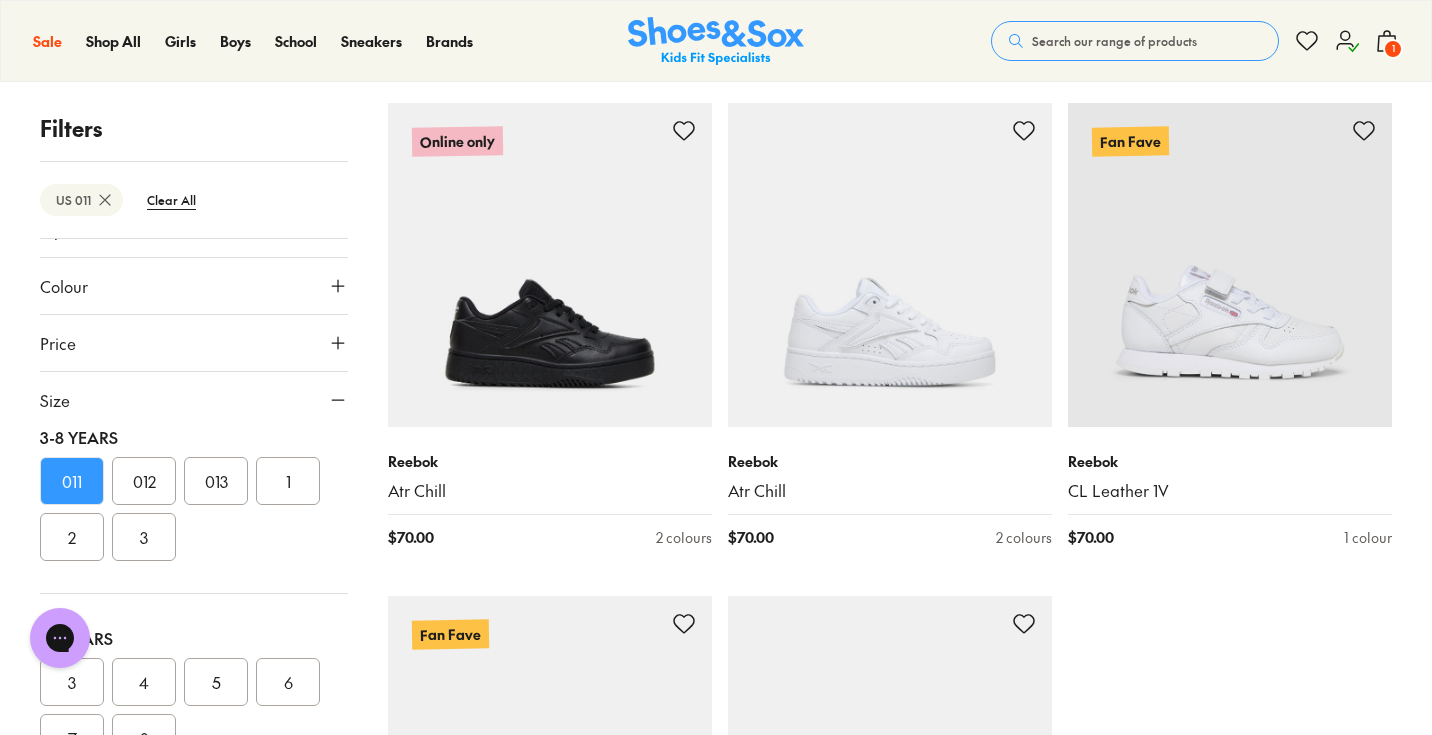 scroll, scrollTop: 4777, scrollLeft: 0, axis: vertical 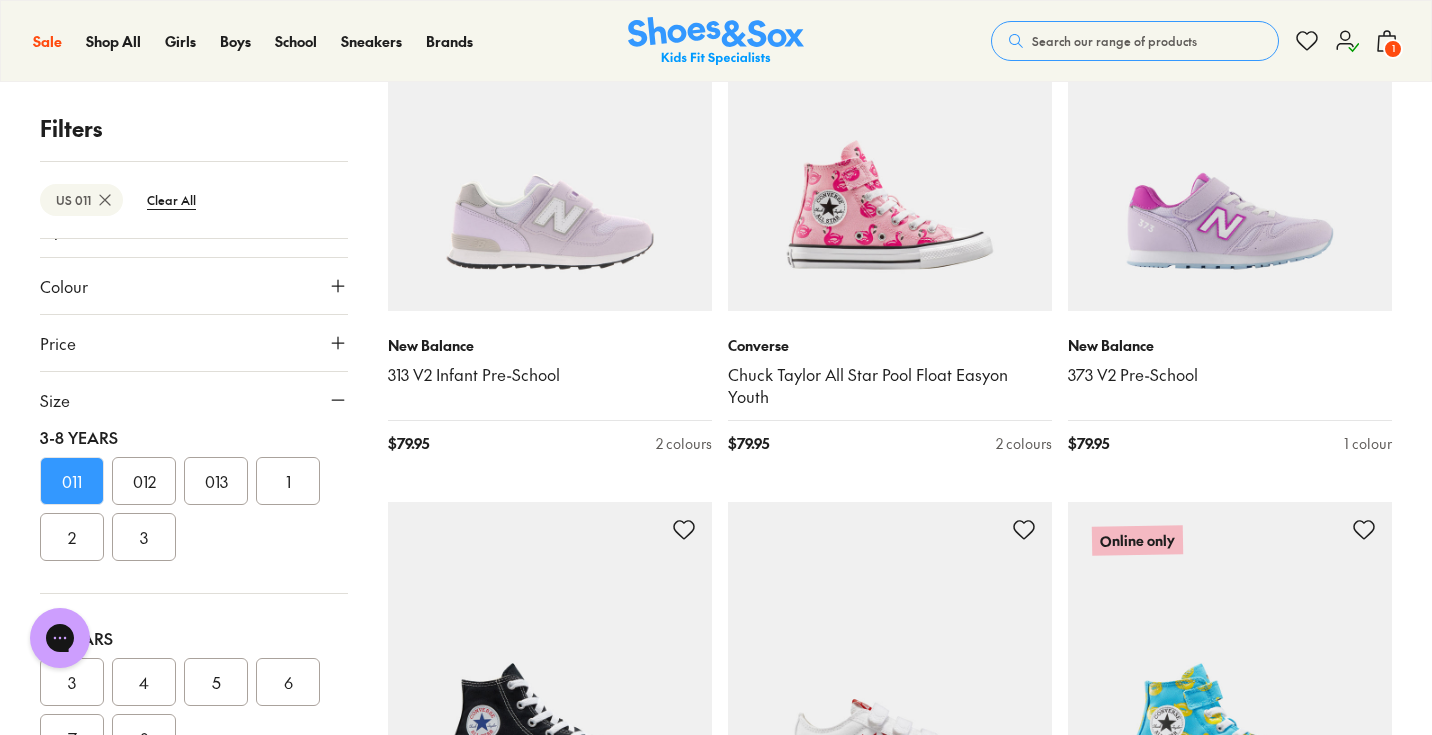 click on "1" at bounding box center [1393, 49] 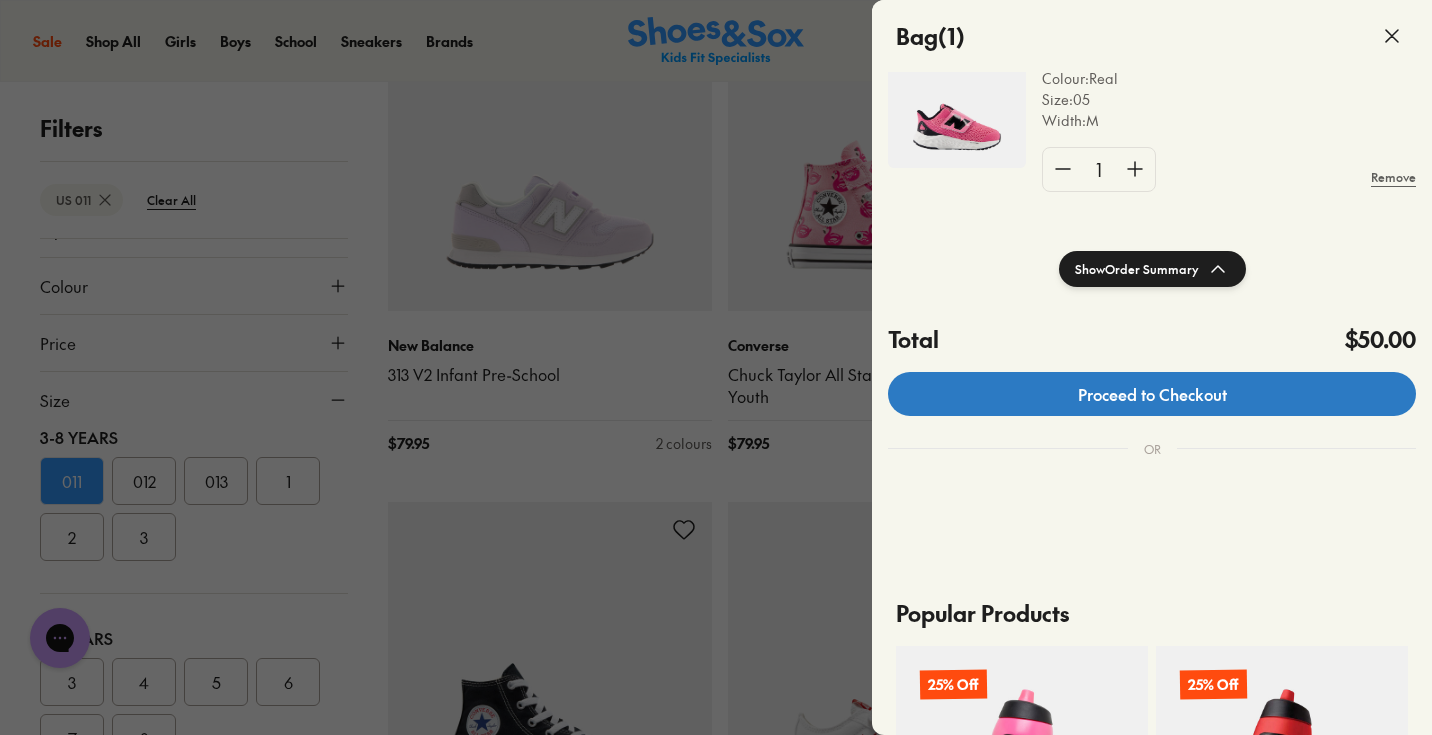 scroll, scrollTop: 222, scrollLeft: 0, axis: vertical 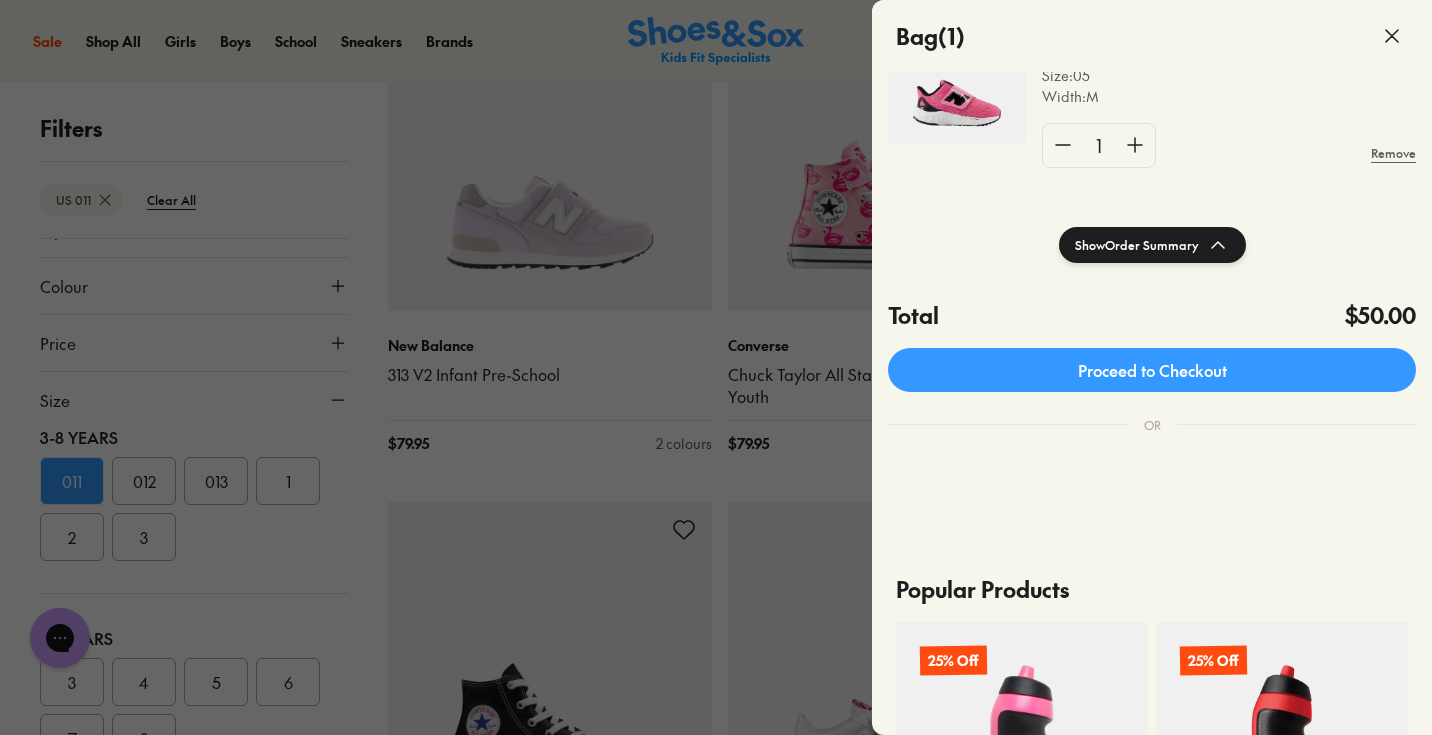 click at bounding box center (890, 462) 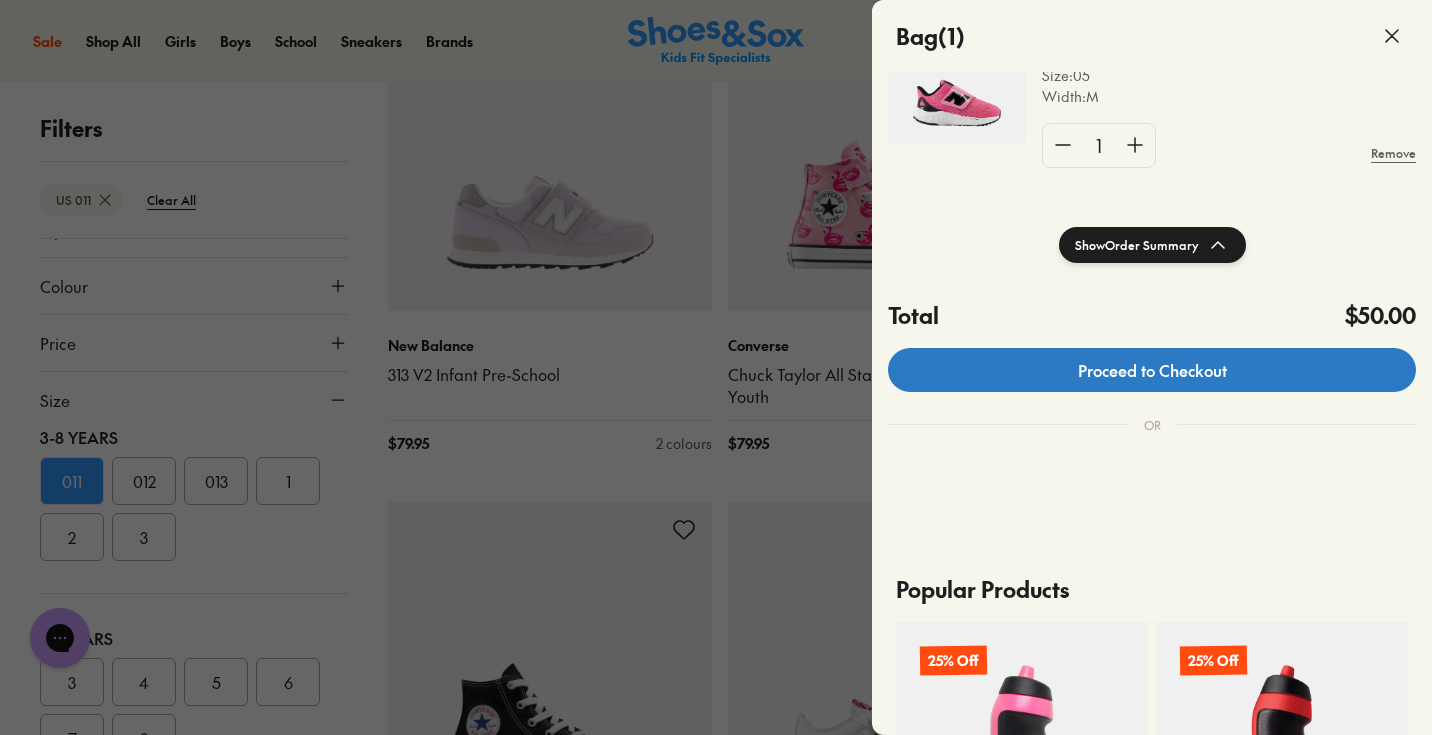 scroll, scrollTop: 135, scrollLeft: 0, axis: vertical 